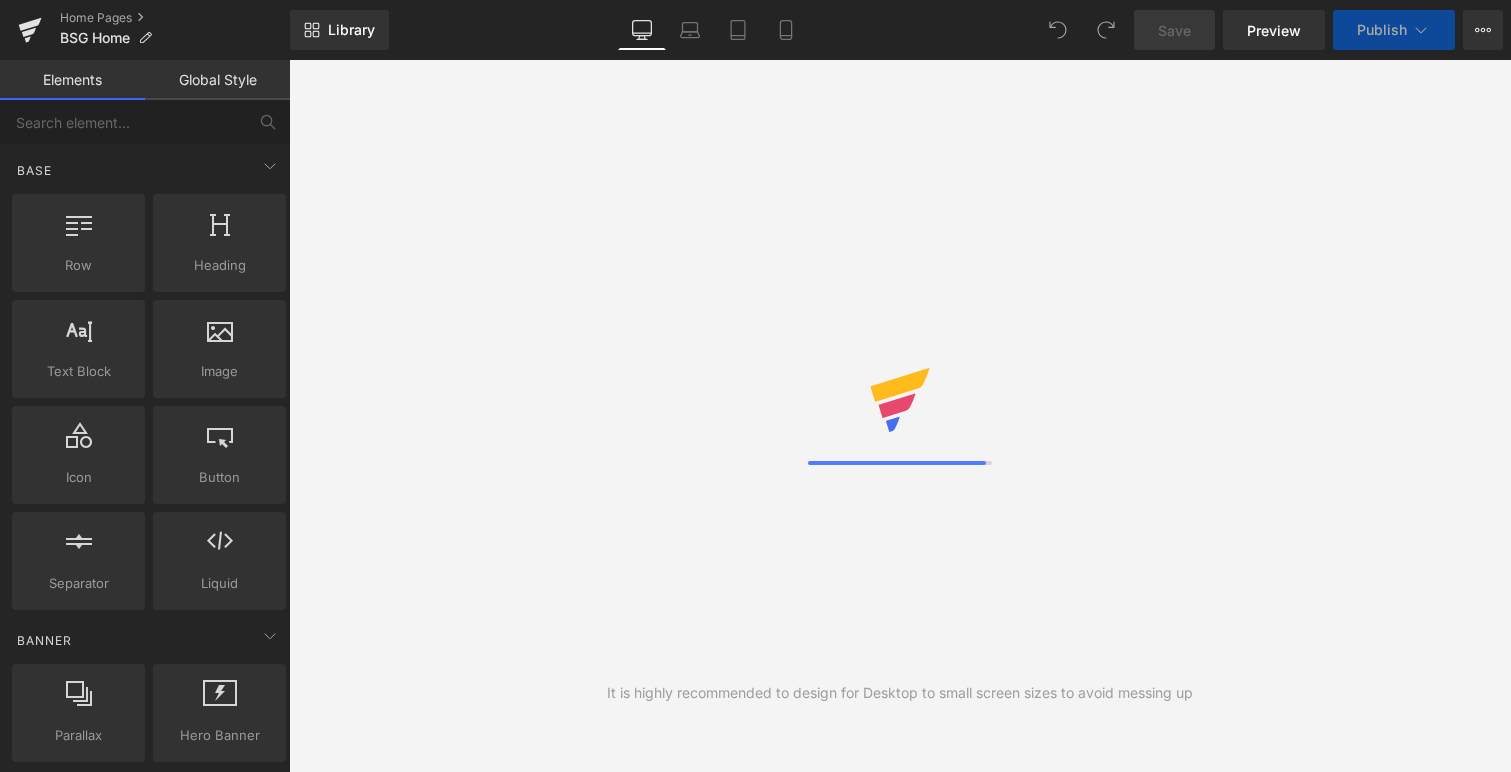 scroll, scrollTop: 0, scrollLeft: 0, axis: both 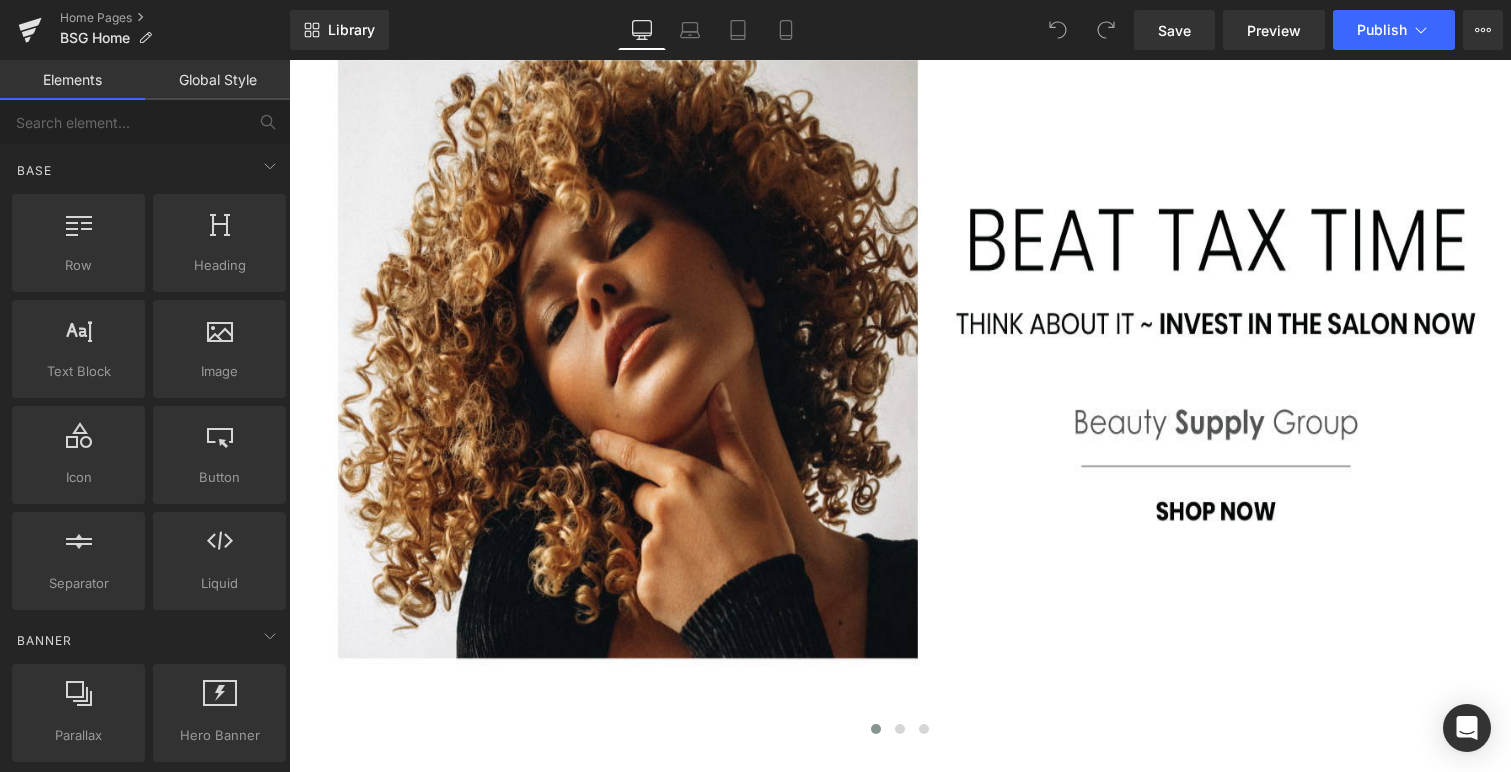 click at bounding box center [289, 60] 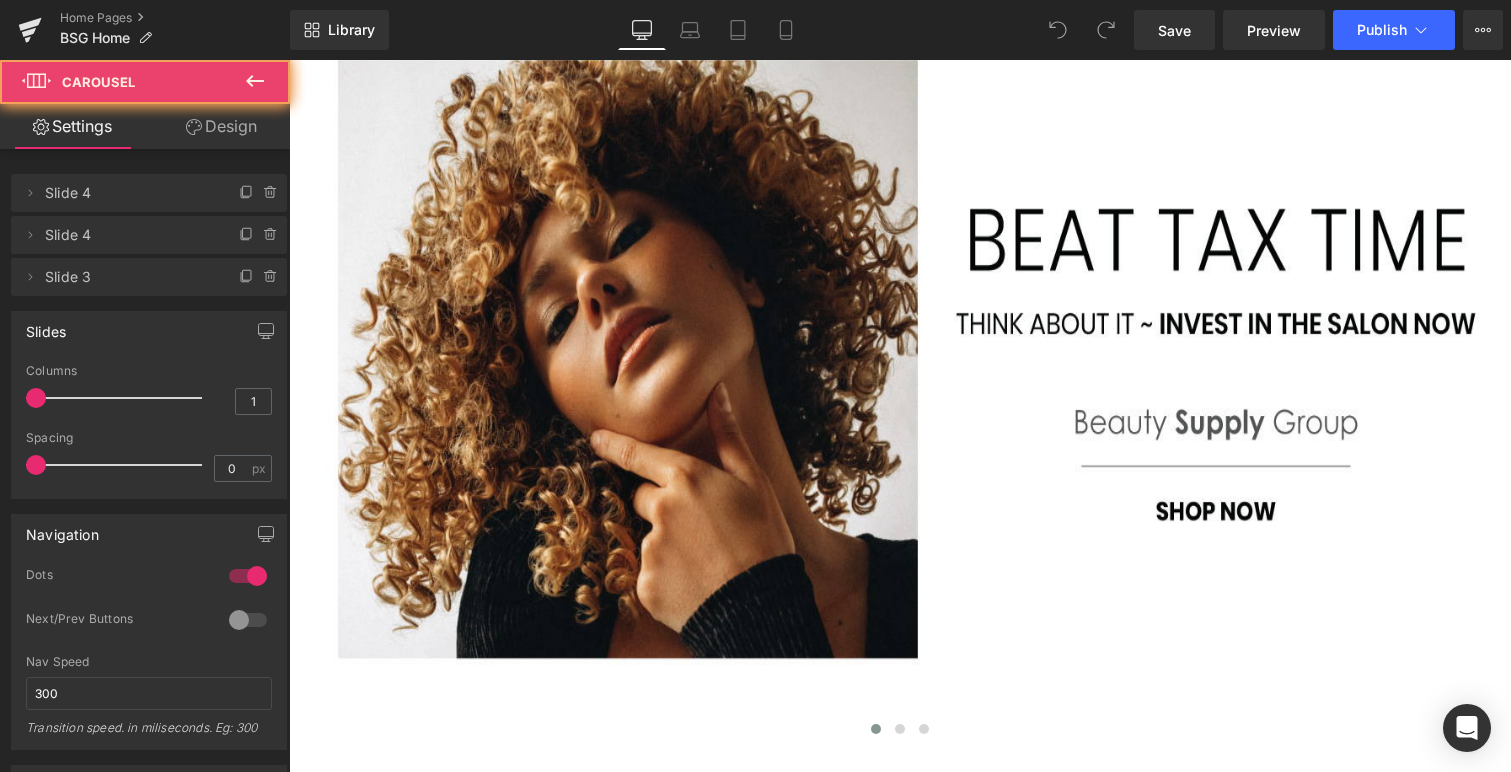 click at bounding box center [3355, 709] 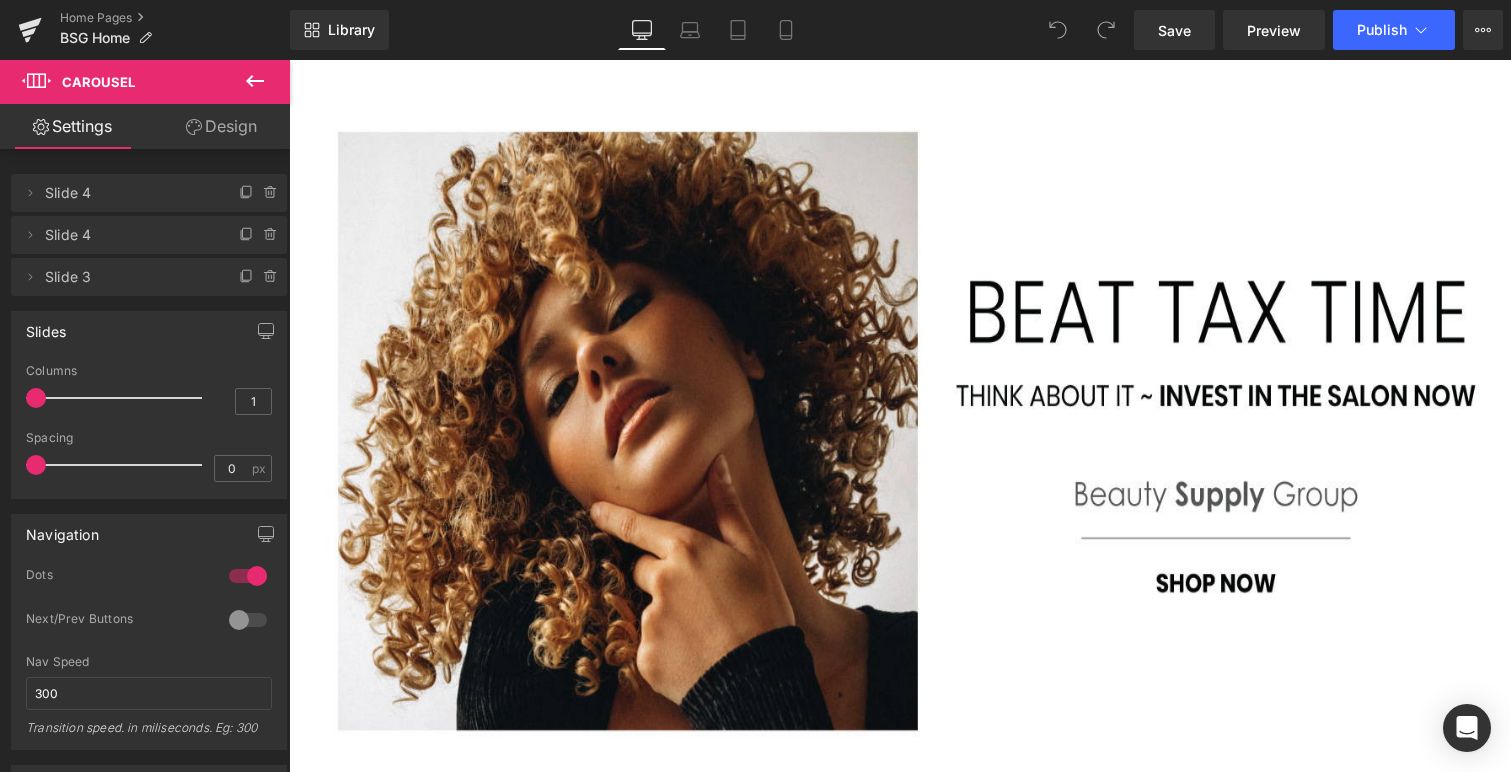 scroll, scrollTop: 289, scrollLeft: 0, axis: vertical 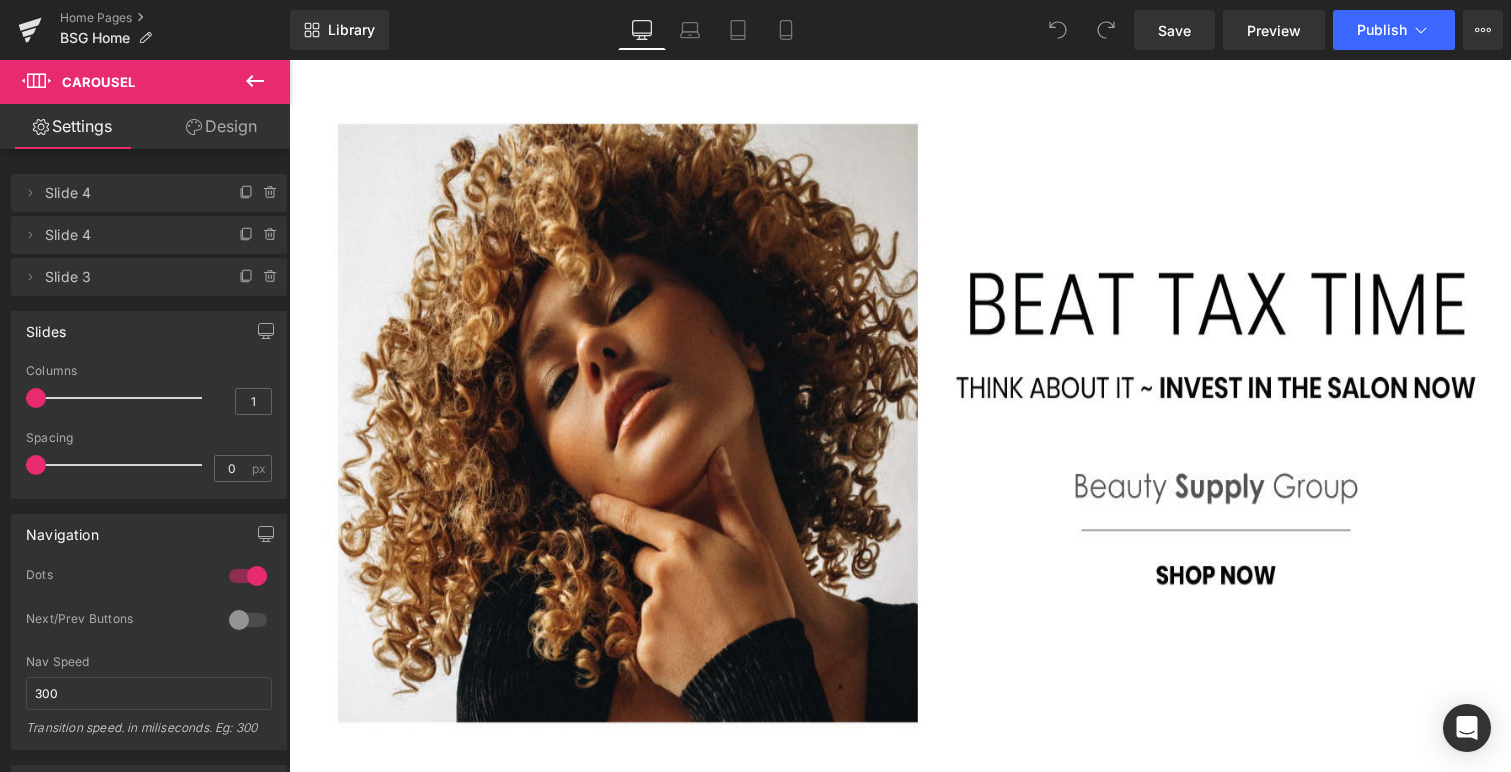 click at bounding box center [289, 60] 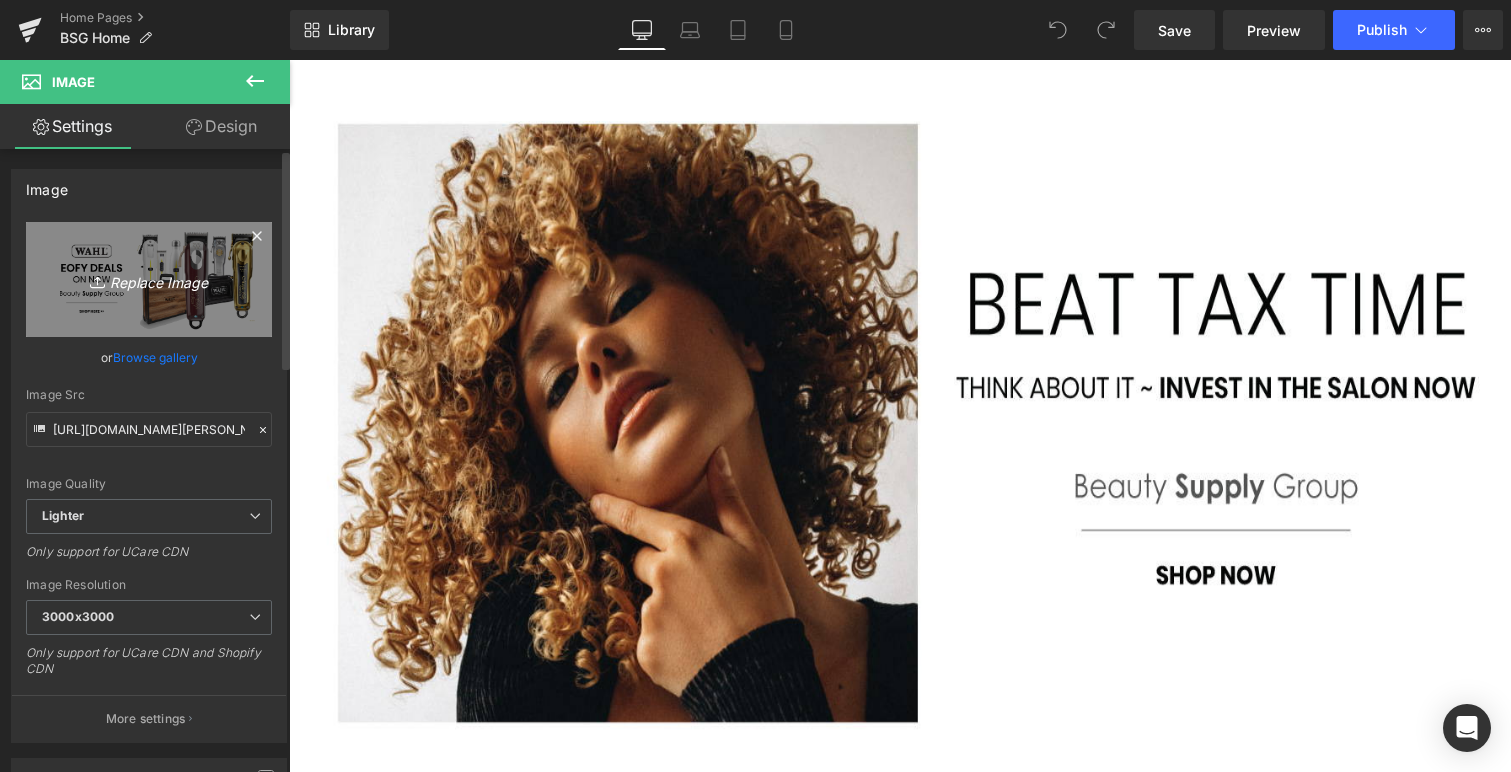 click on "Replace Image" at bounding box center (149, 279) 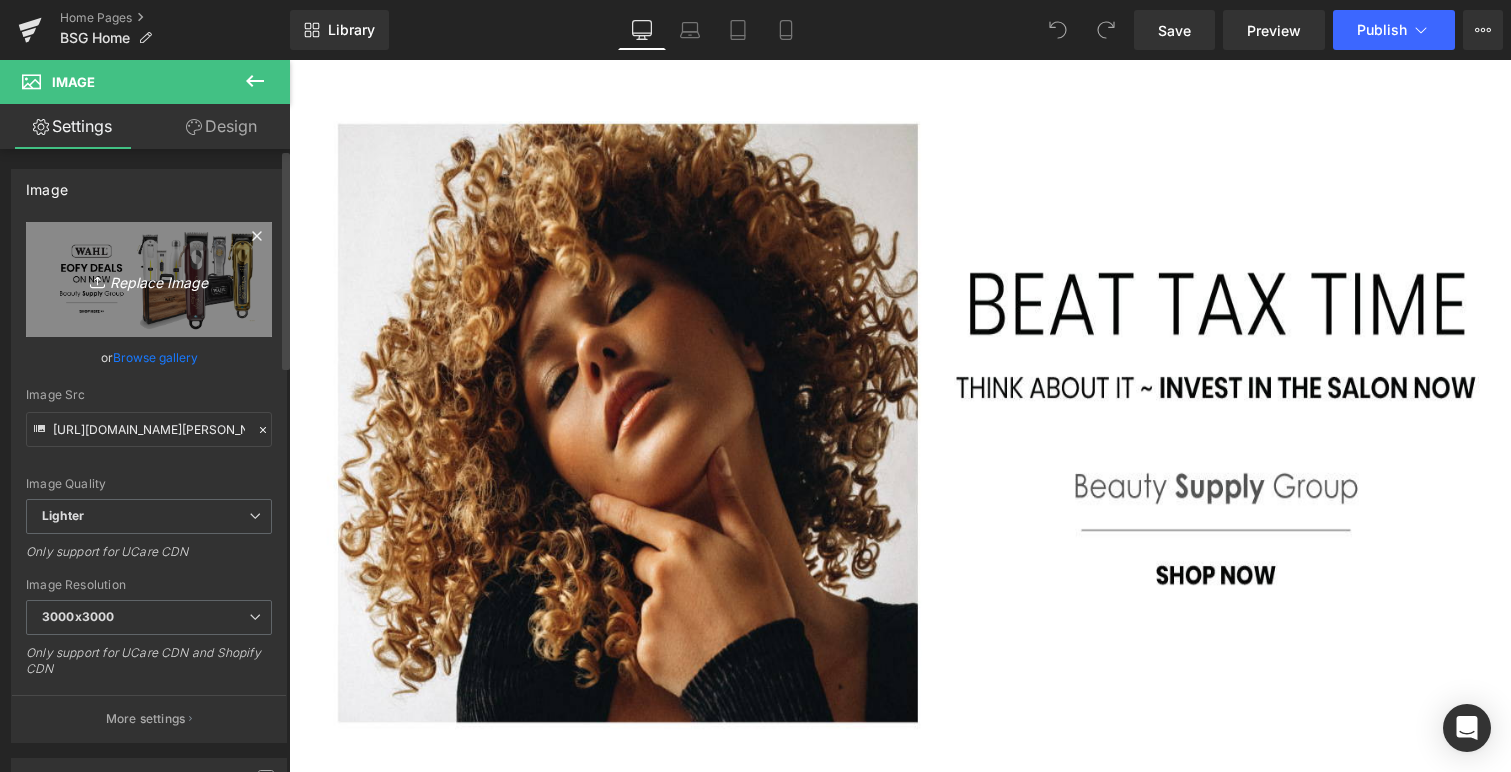 type on "C:\fakepath\BSG-Andis.jpg" 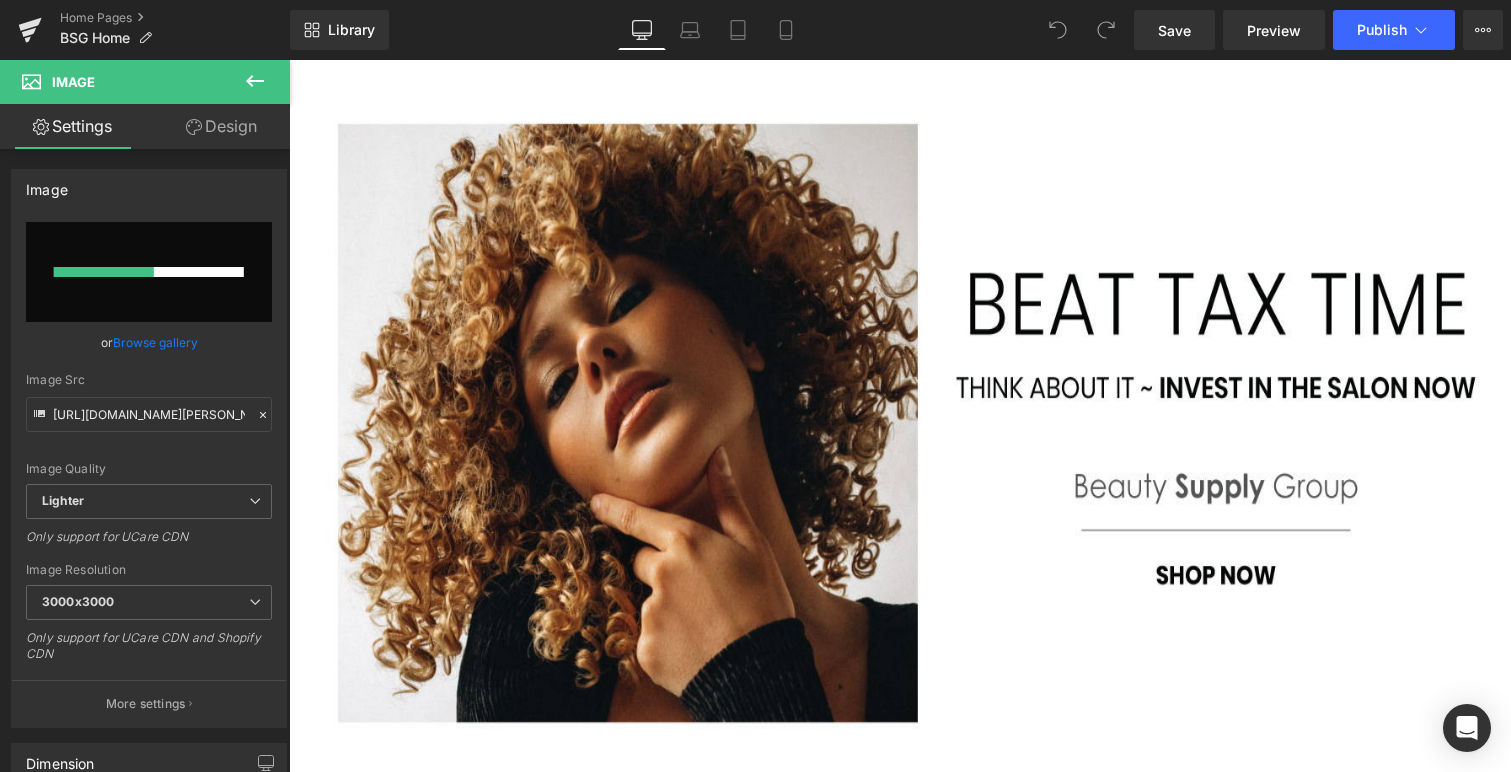 type 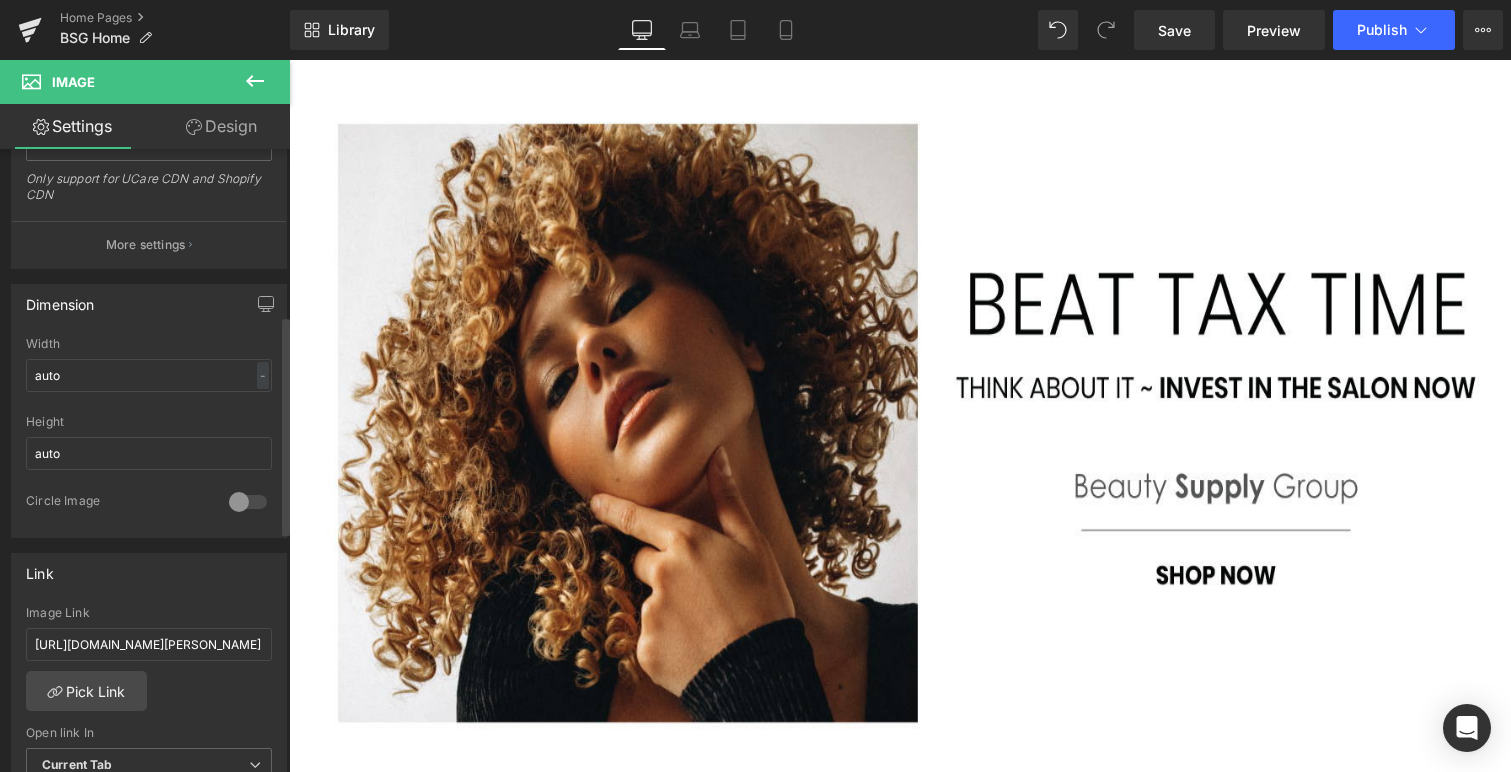 scroll, scrollTop: 475, scrollLeft: 0, axis: vertical 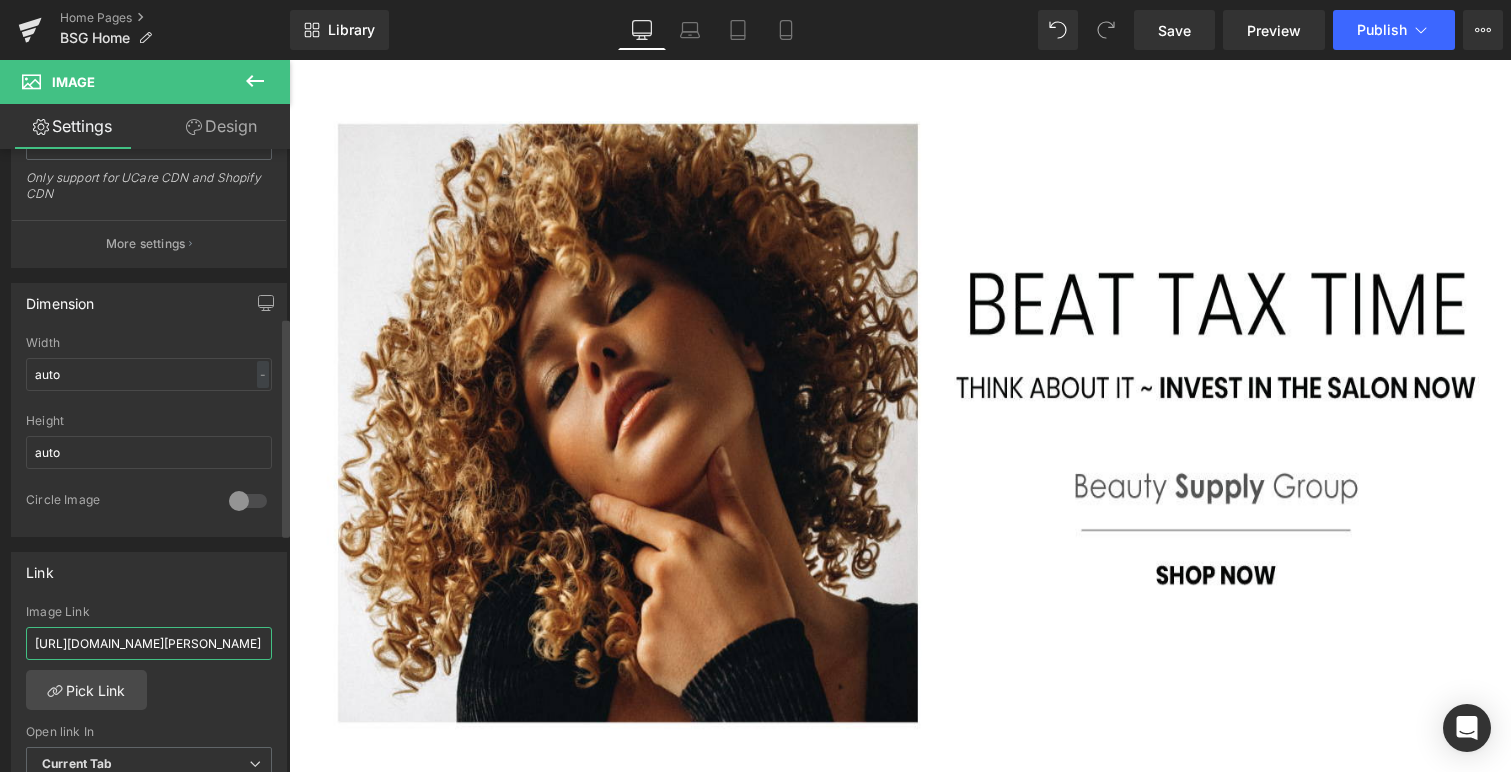 click on "[URL][DOMAIN_NAME][PERSON_NAME]" at bounding box center [149, 643] 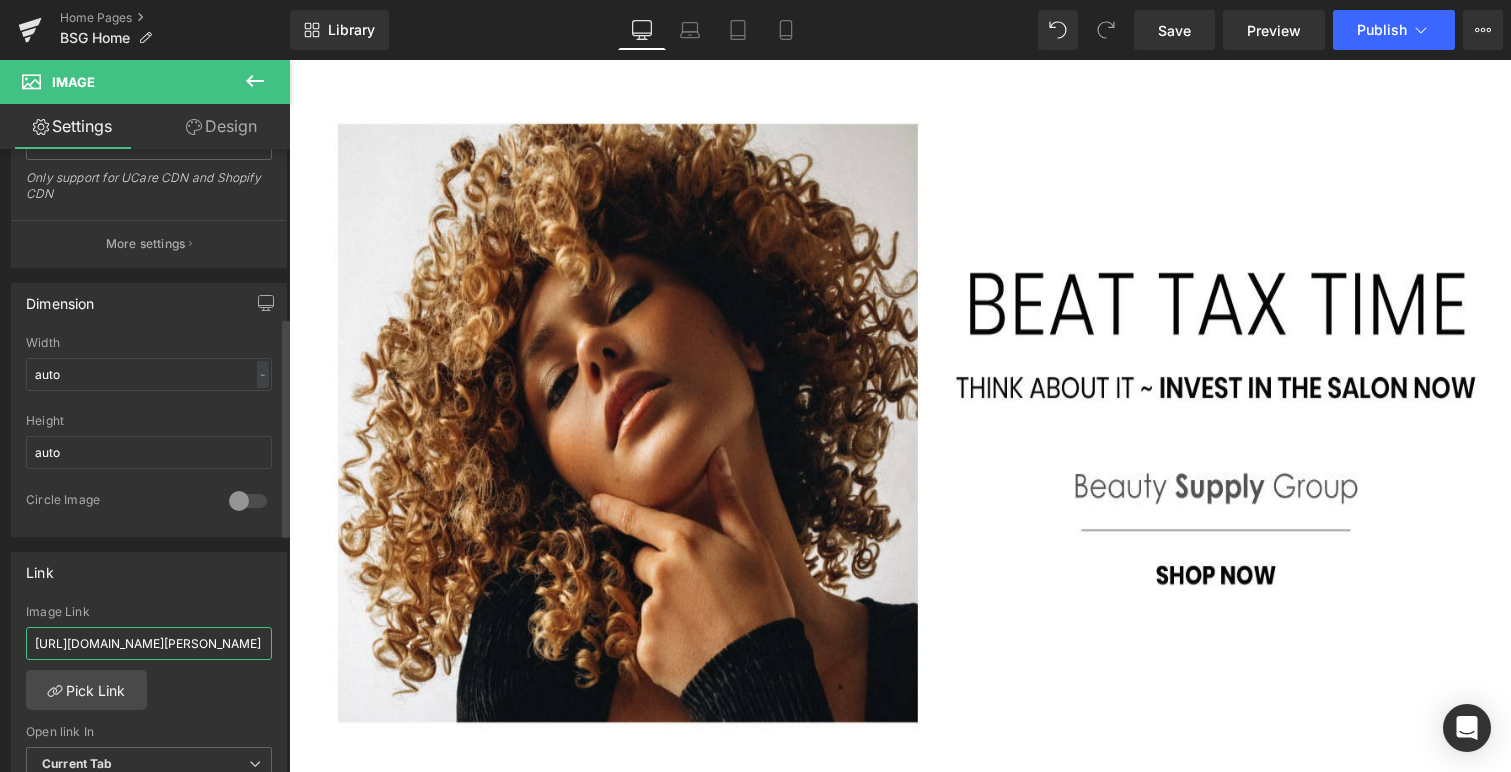 click on "[URL][DOMAIN_NAME][PERSON_NAME]" at bounding box center (149, 643) 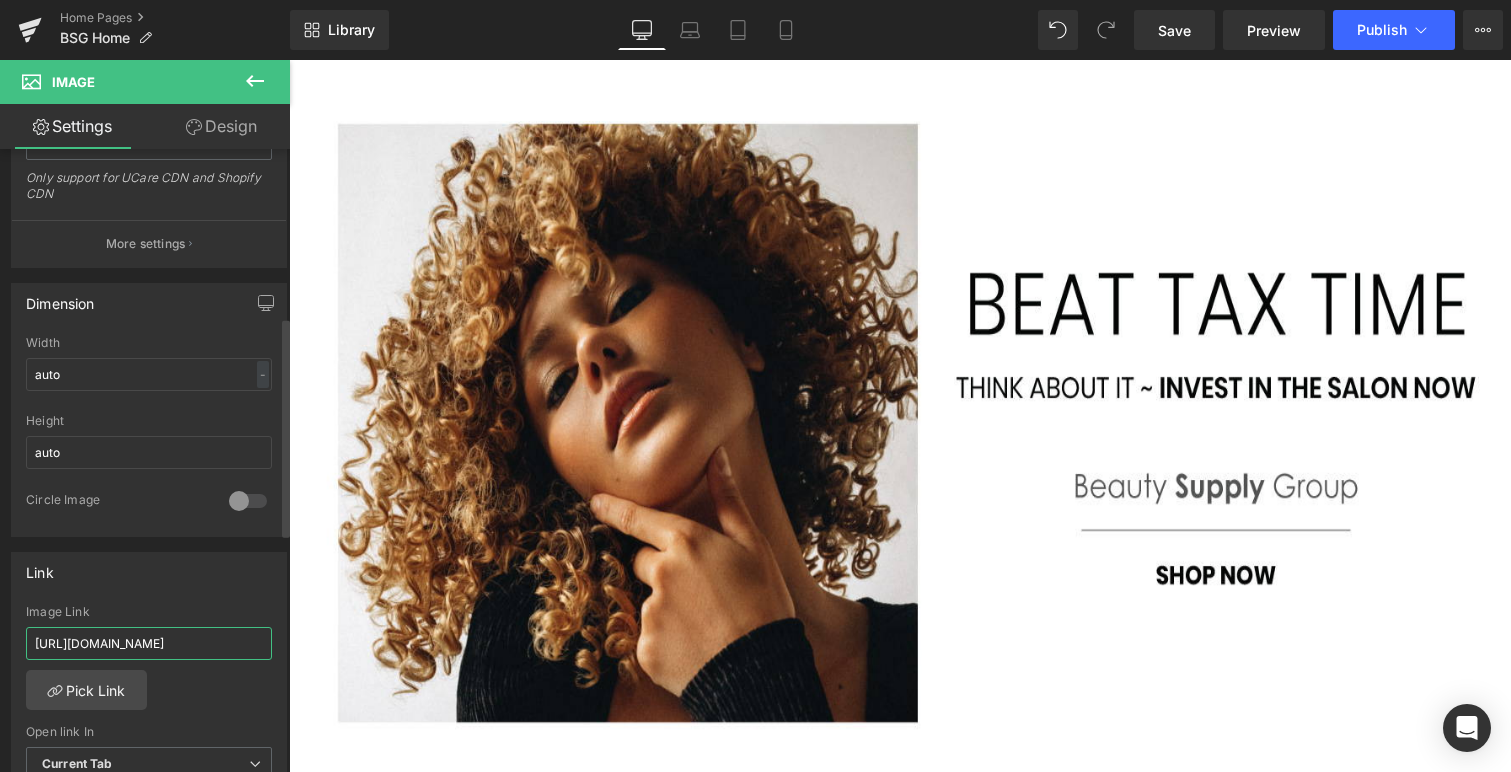 scroll, scrollTop: 0, scrollLeft: 352, axis: horizontal 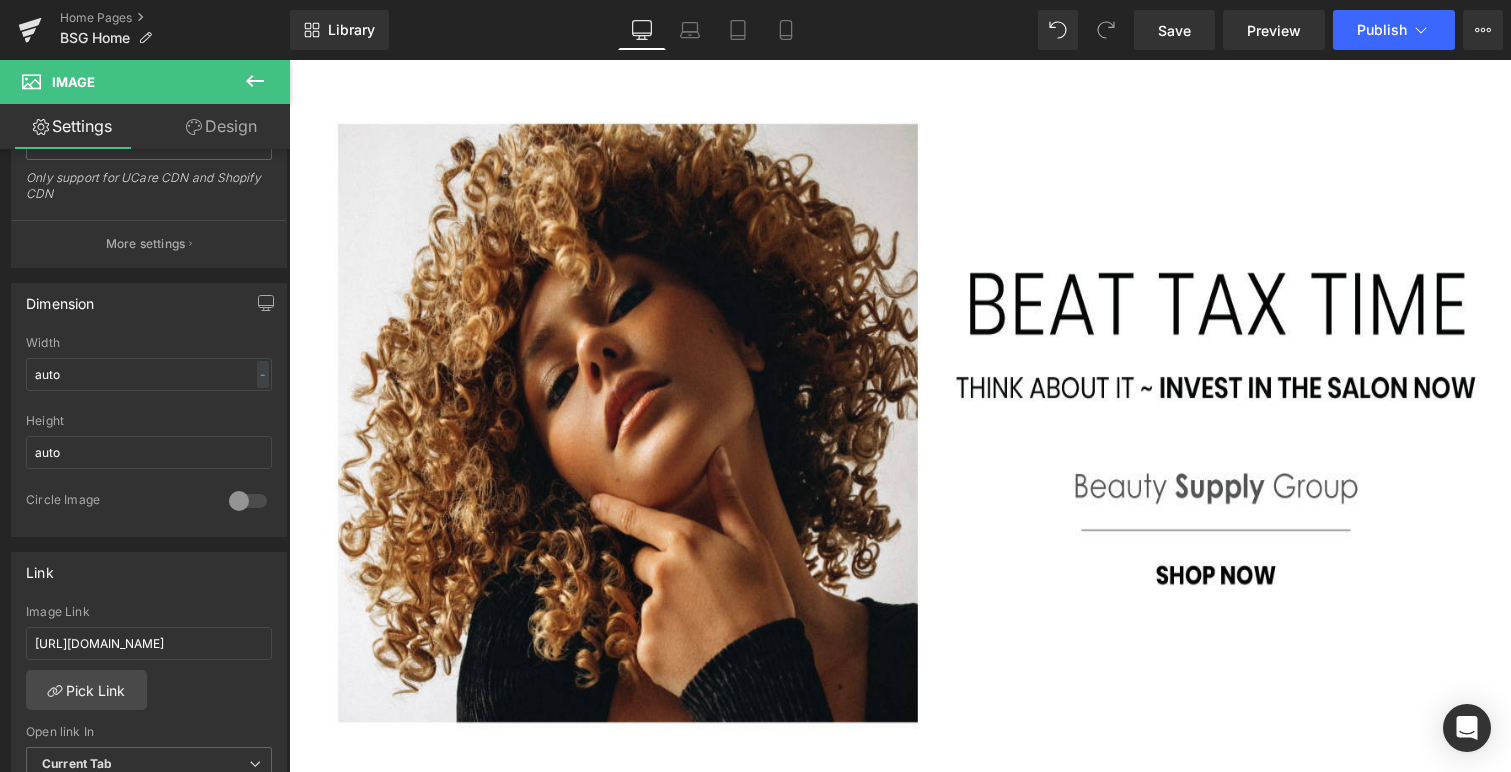 click at bounding box center [289, 60] 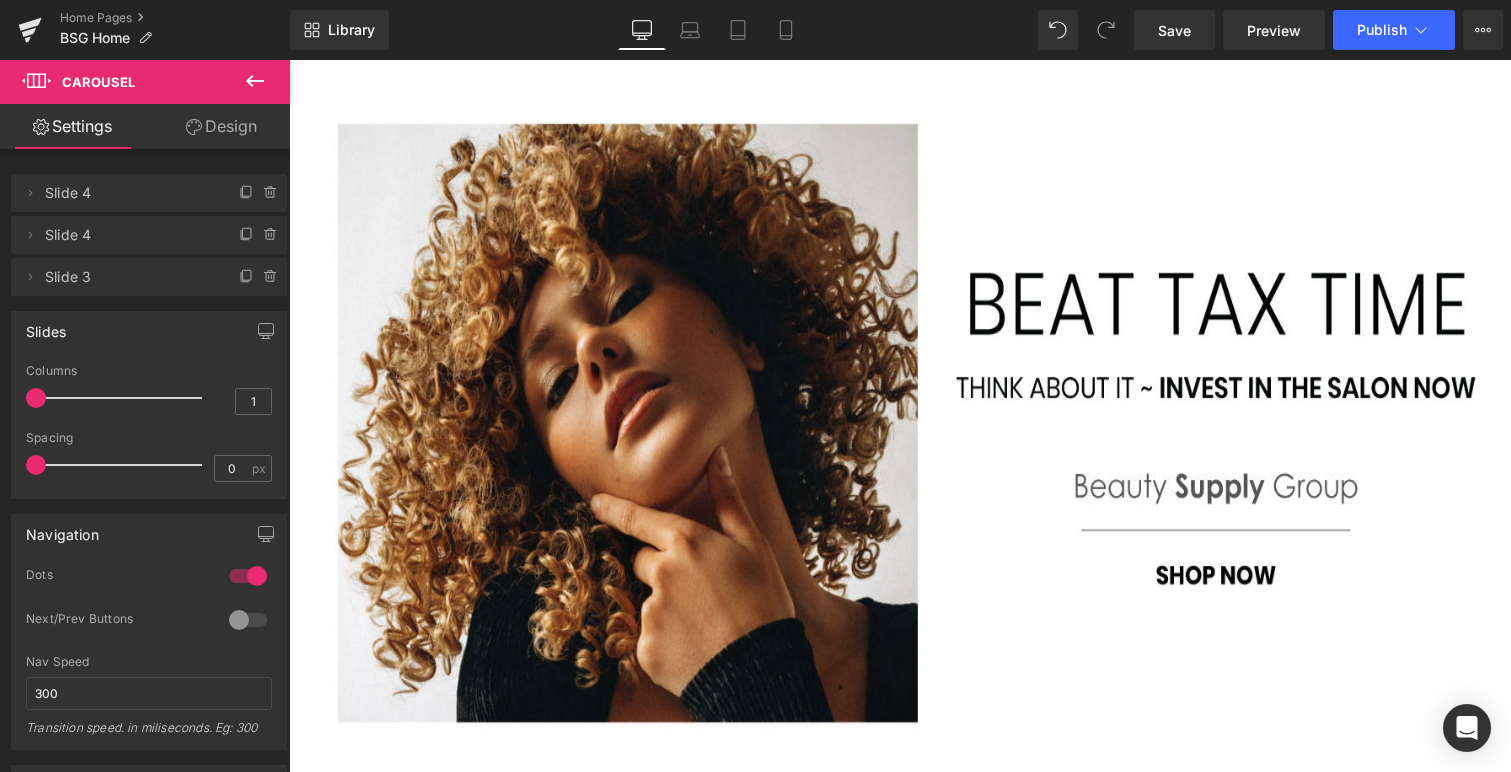 click at bounding box center [900, 1541] 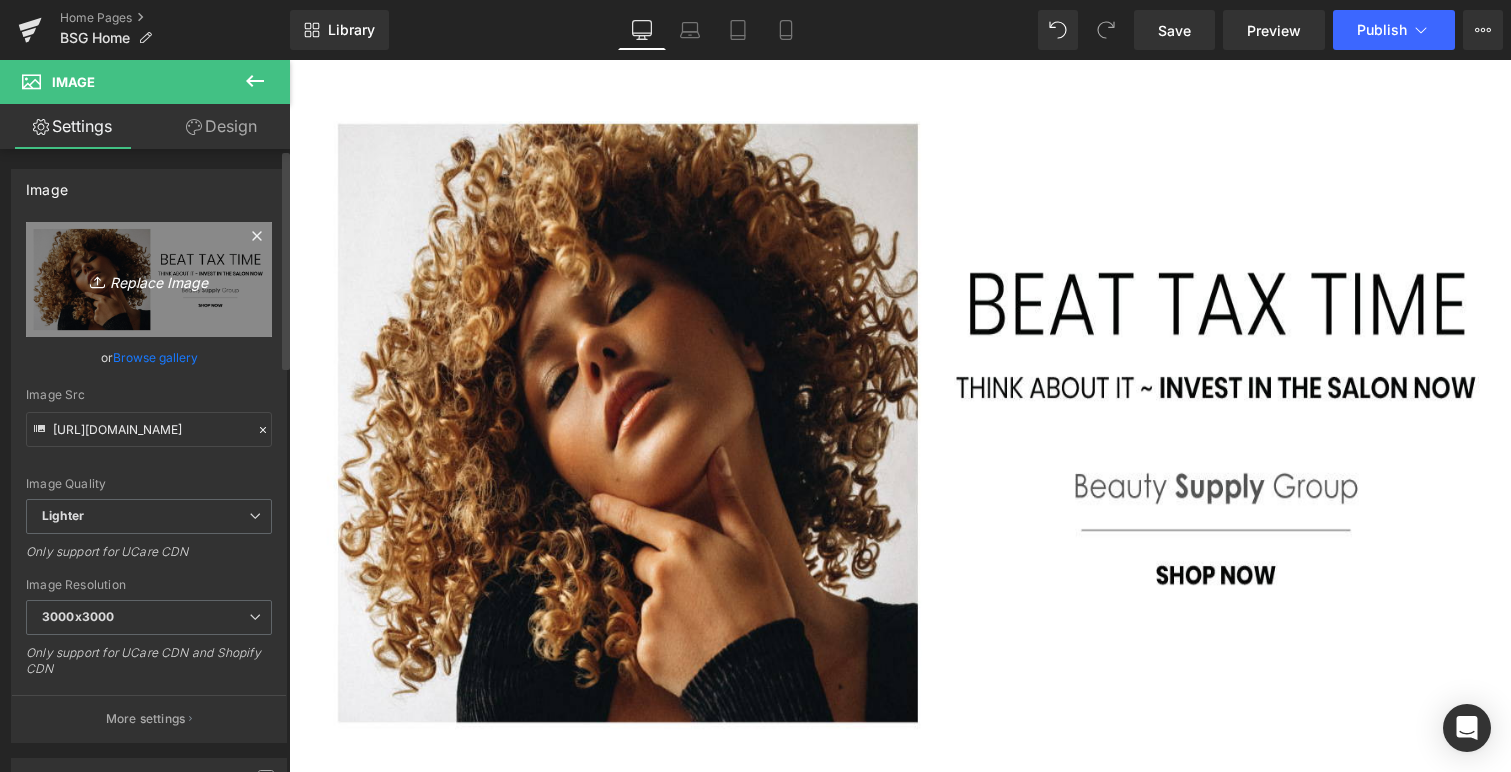 click on "Replace Image" at bounding box center (149, 279) 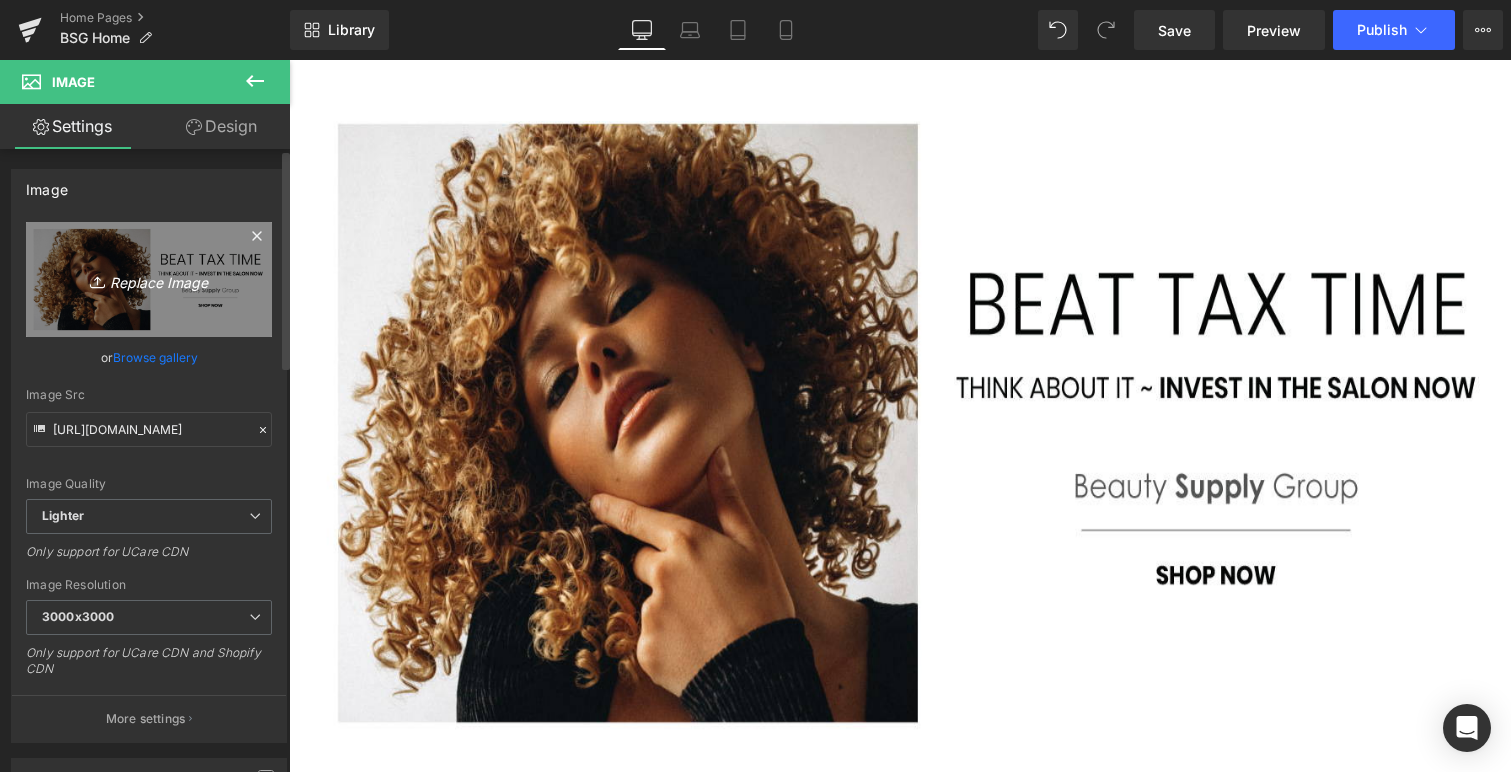 type on "C:\fakepath\BSG-BLONDEME.jpg" 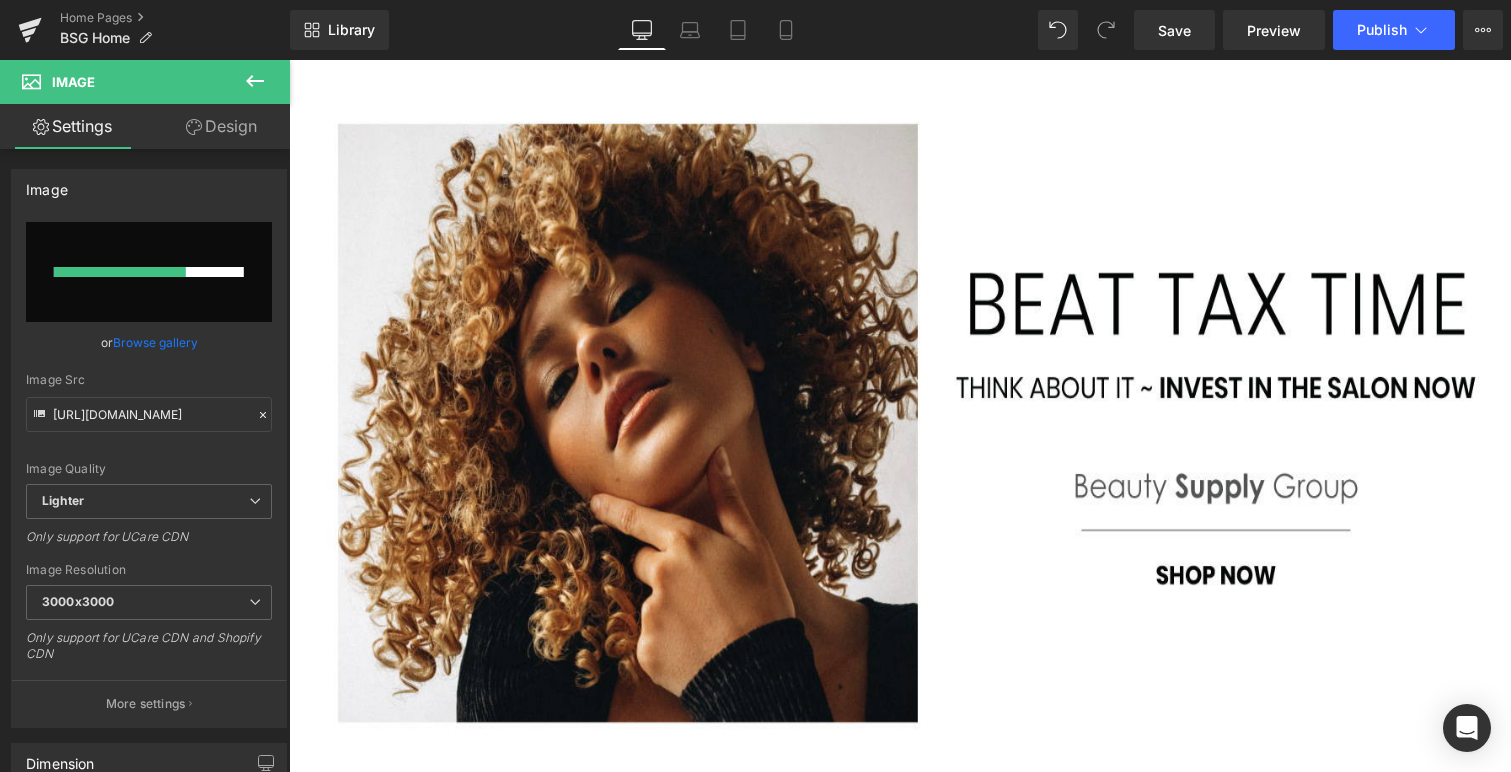 type 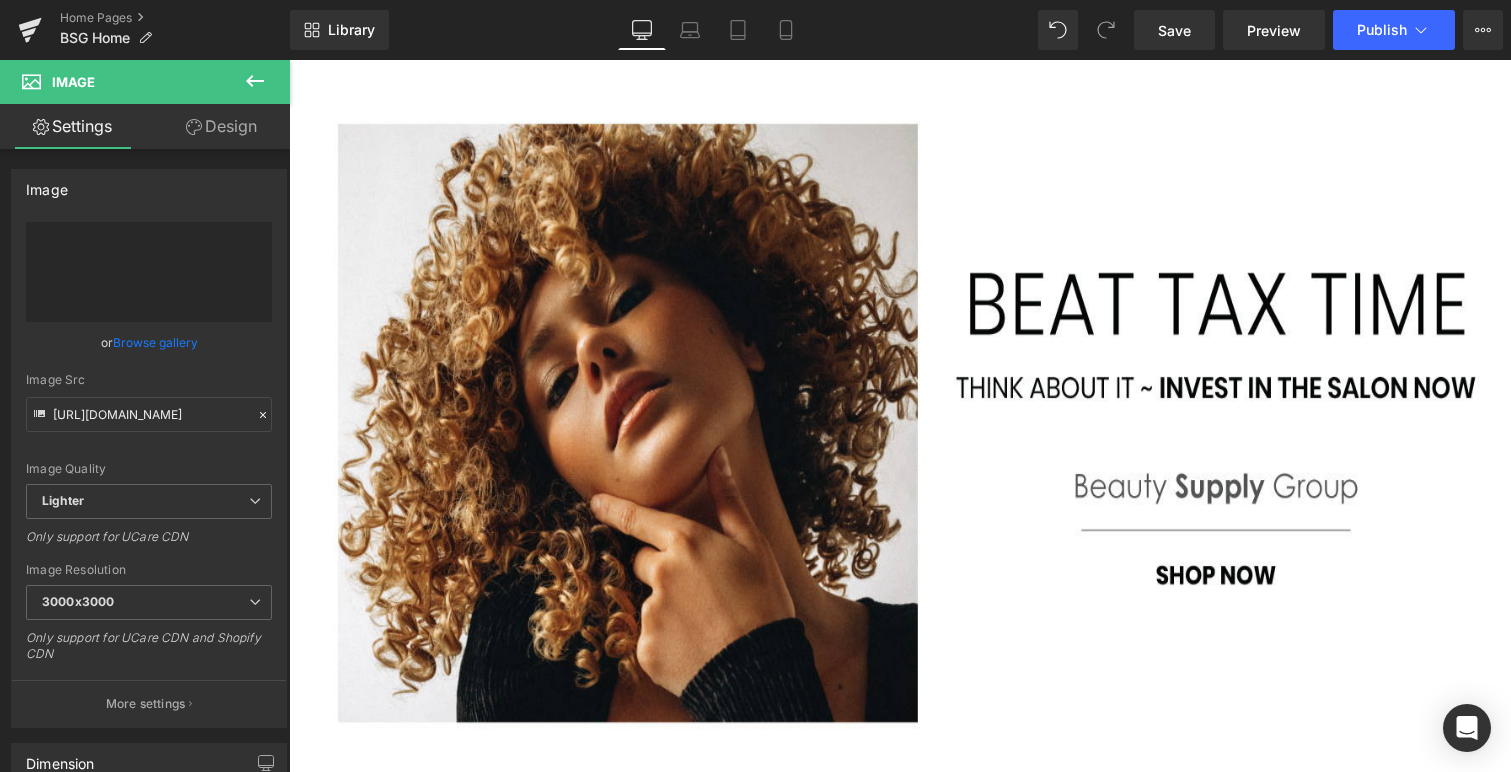 type on "[URL][DOMAIN_NAME]" 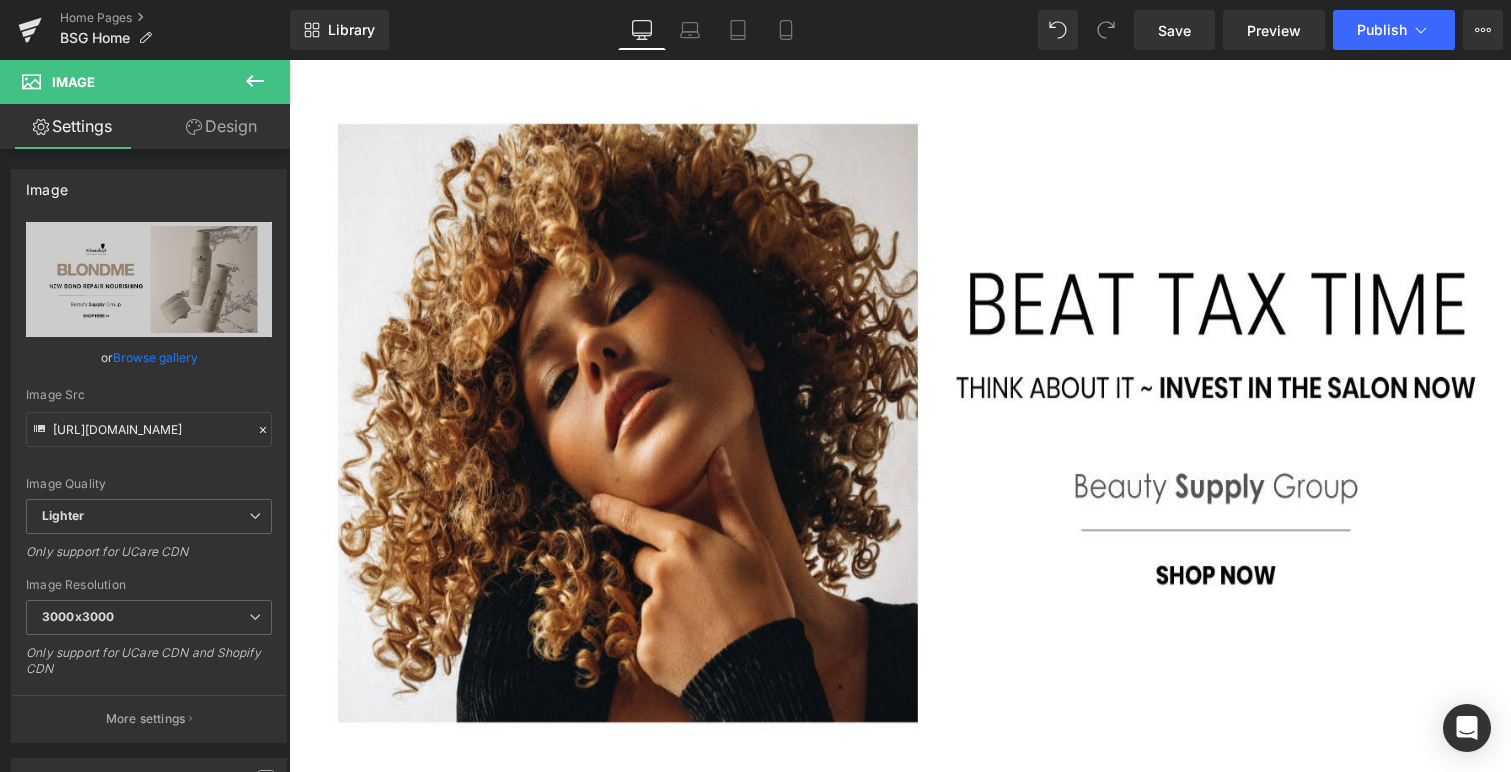 click at bounding box center [900, 1541] 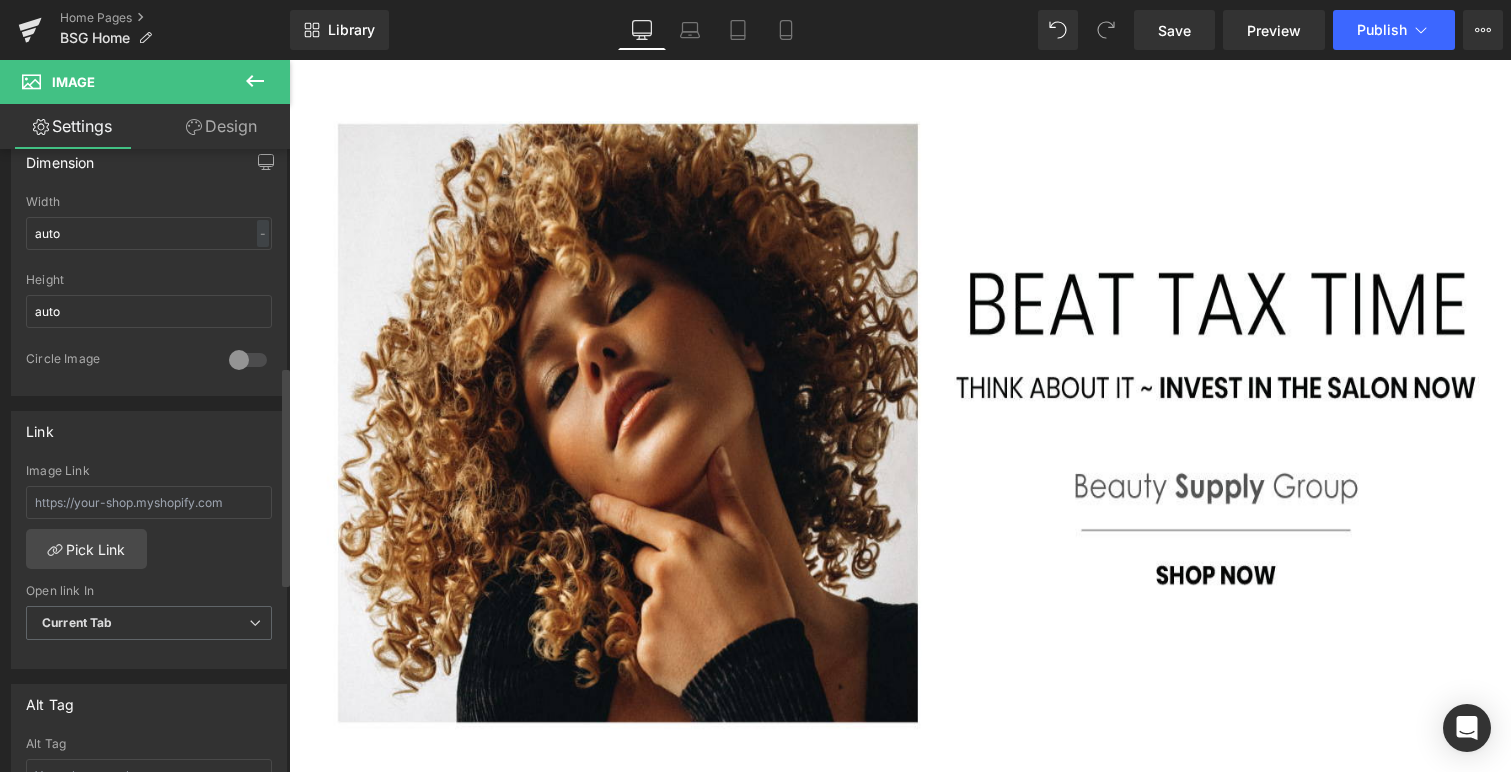 scroll, scrollTop: 615, scrollLeft: 0, axis: vertical 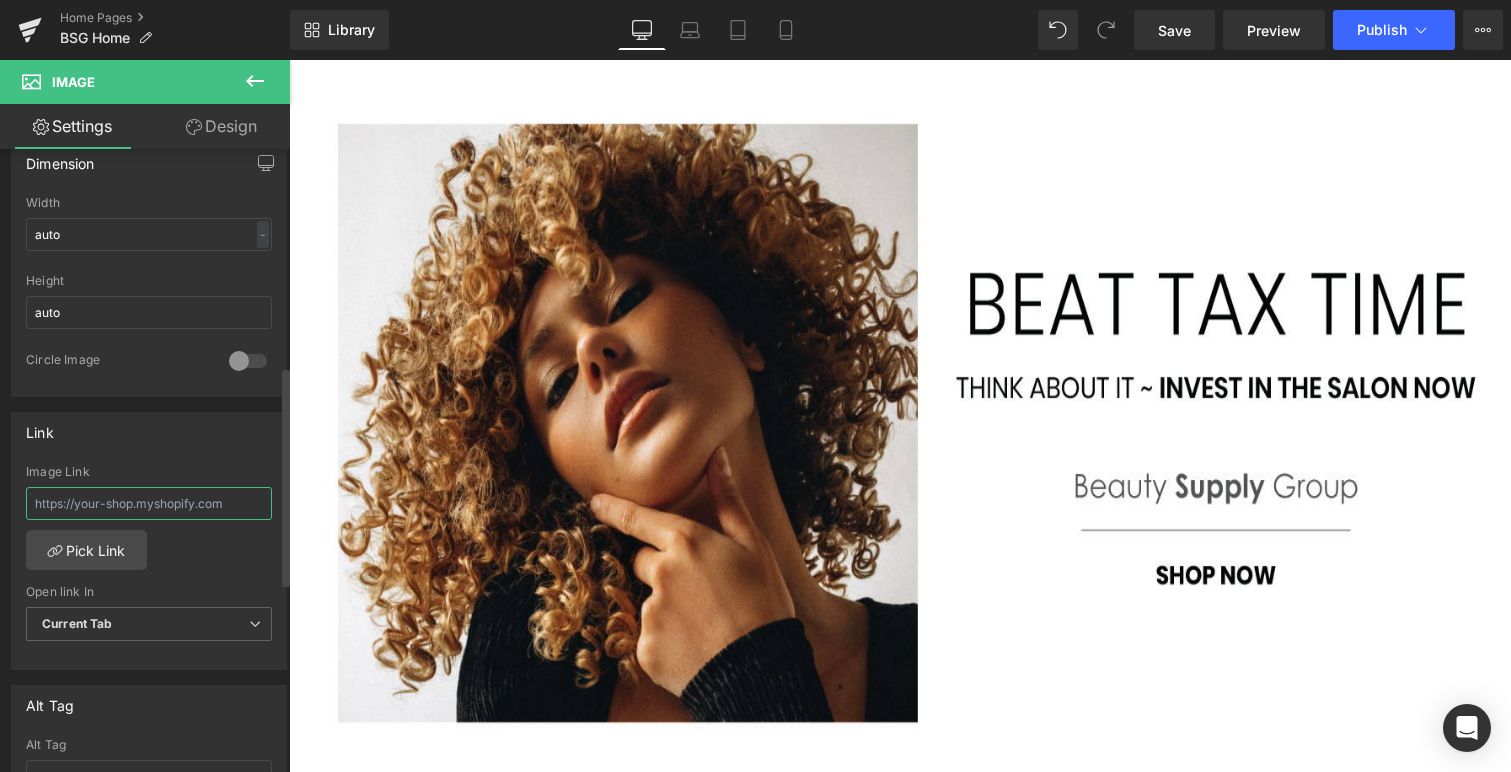 click at bounding box center (149, 503) 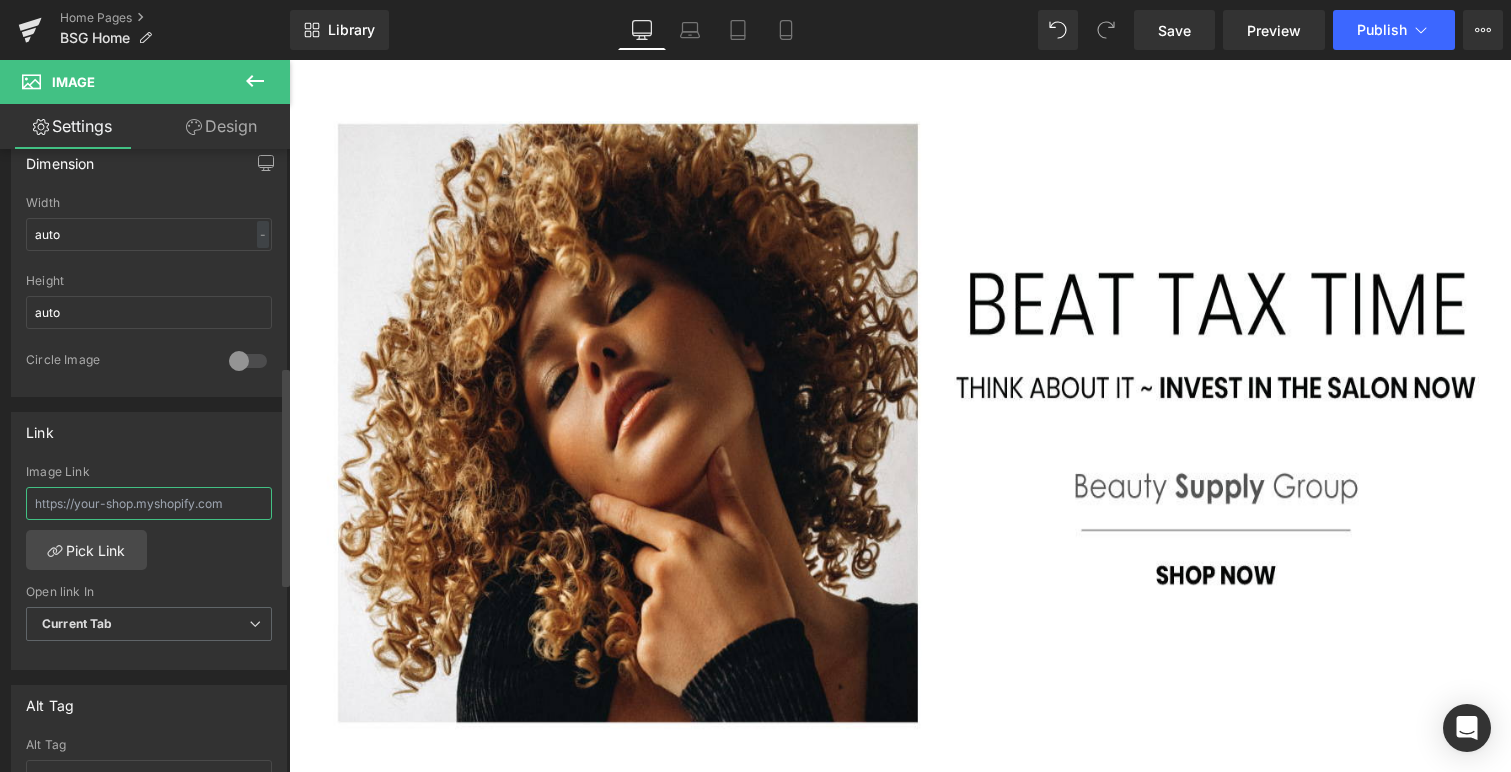 type on "[URL][DOMAIN_NAME]" 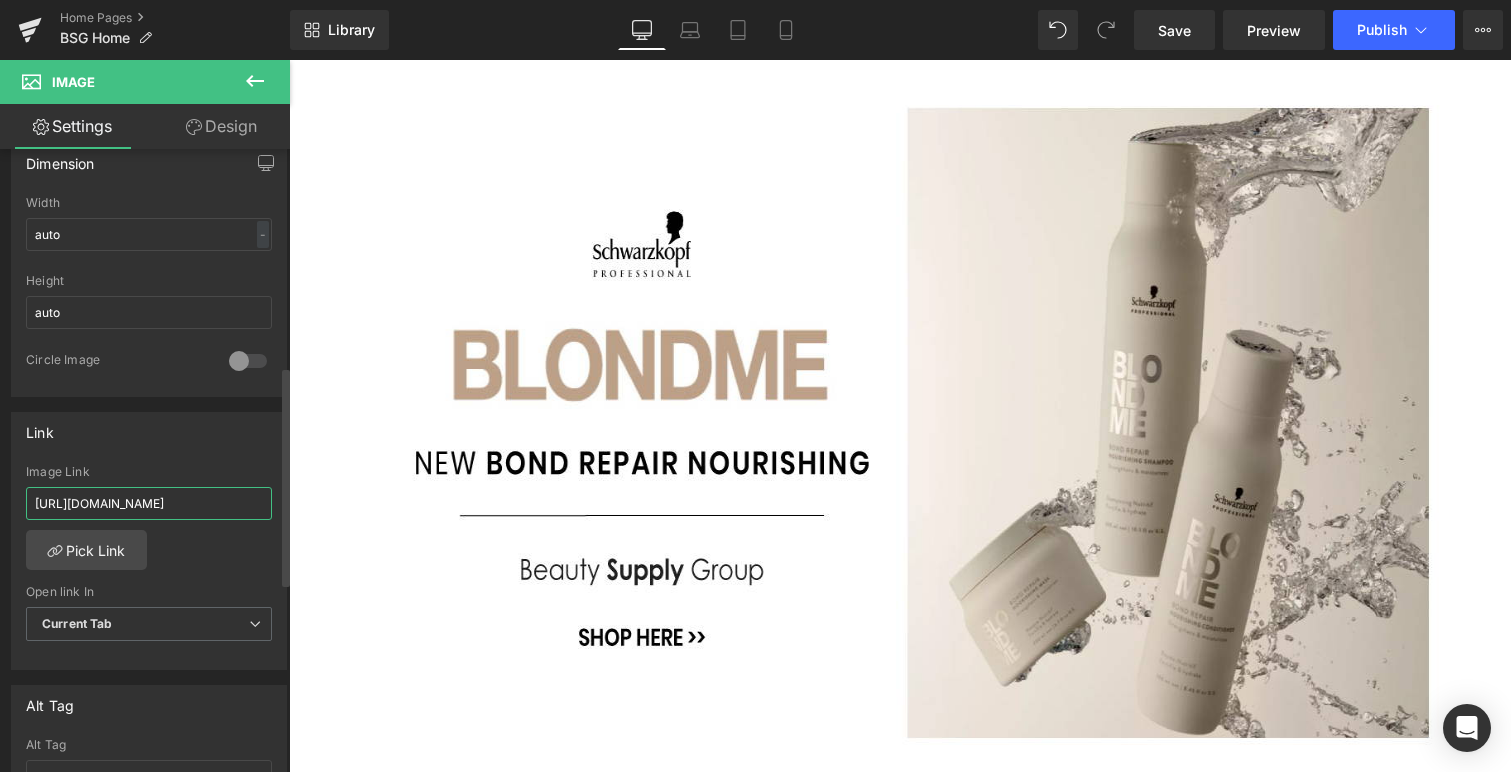 scroll, scrollTop: 0, scrollLeft: 207, axis: horizontal 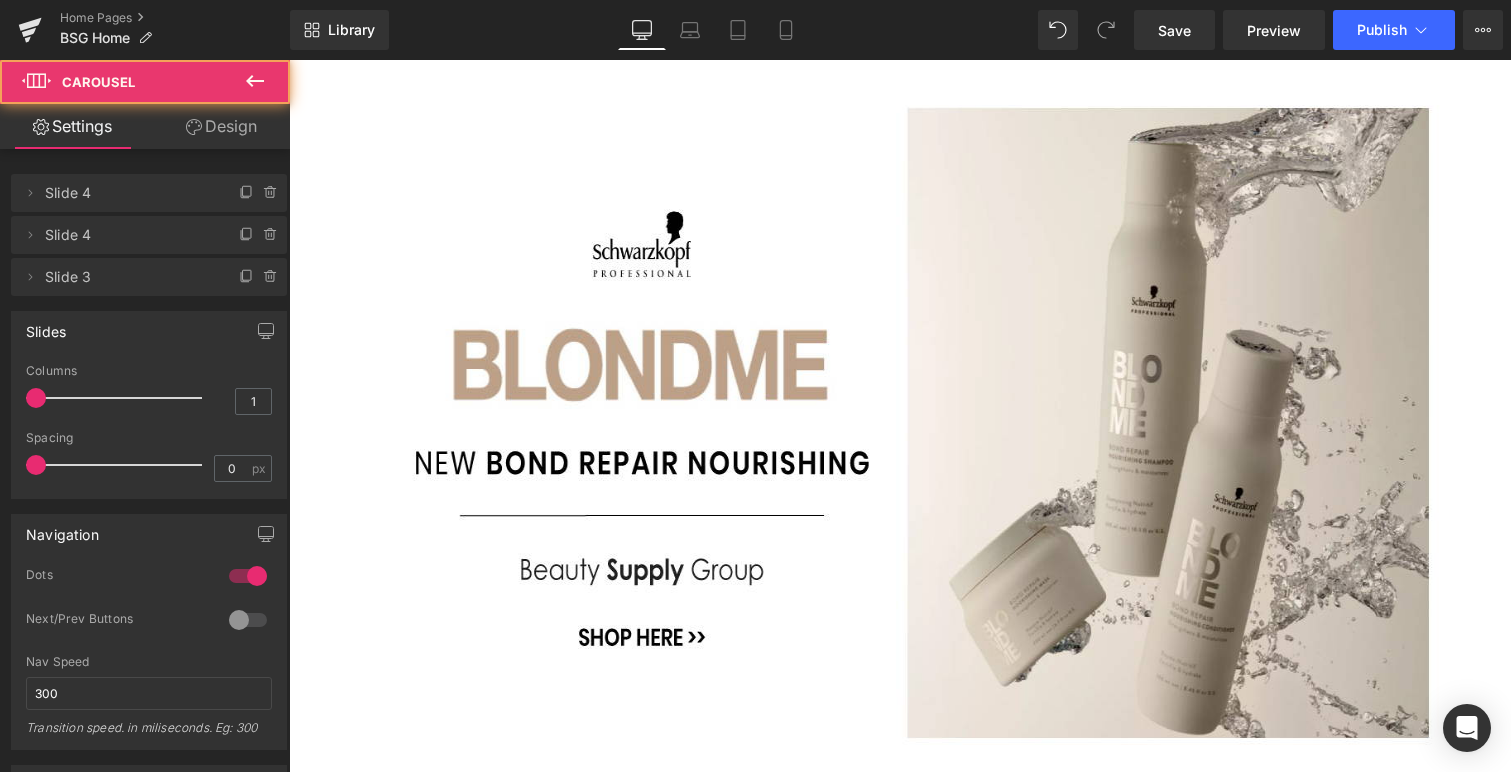 click at bounding box center (289, 60) 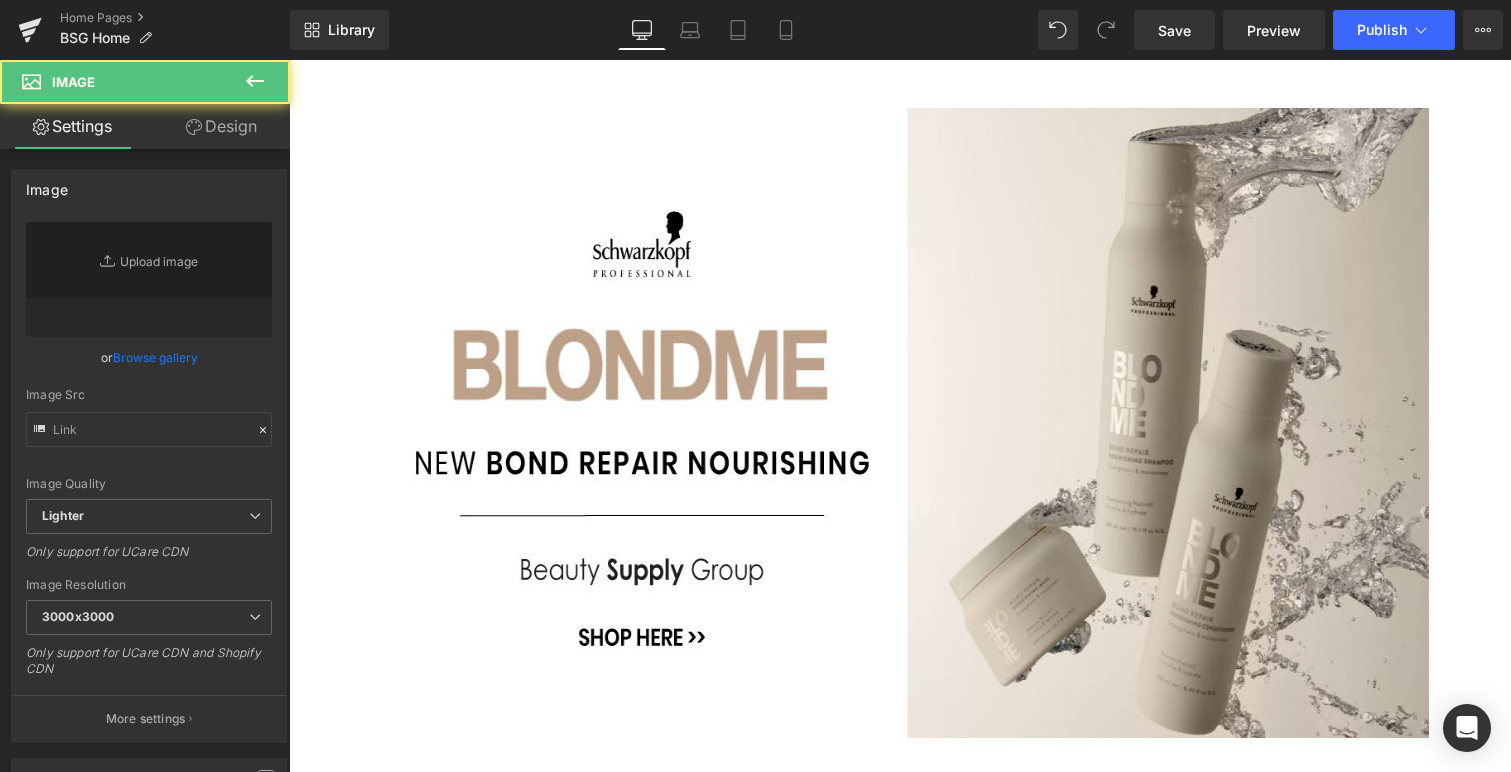 type on "[URL][DOMAIN_NAME]" 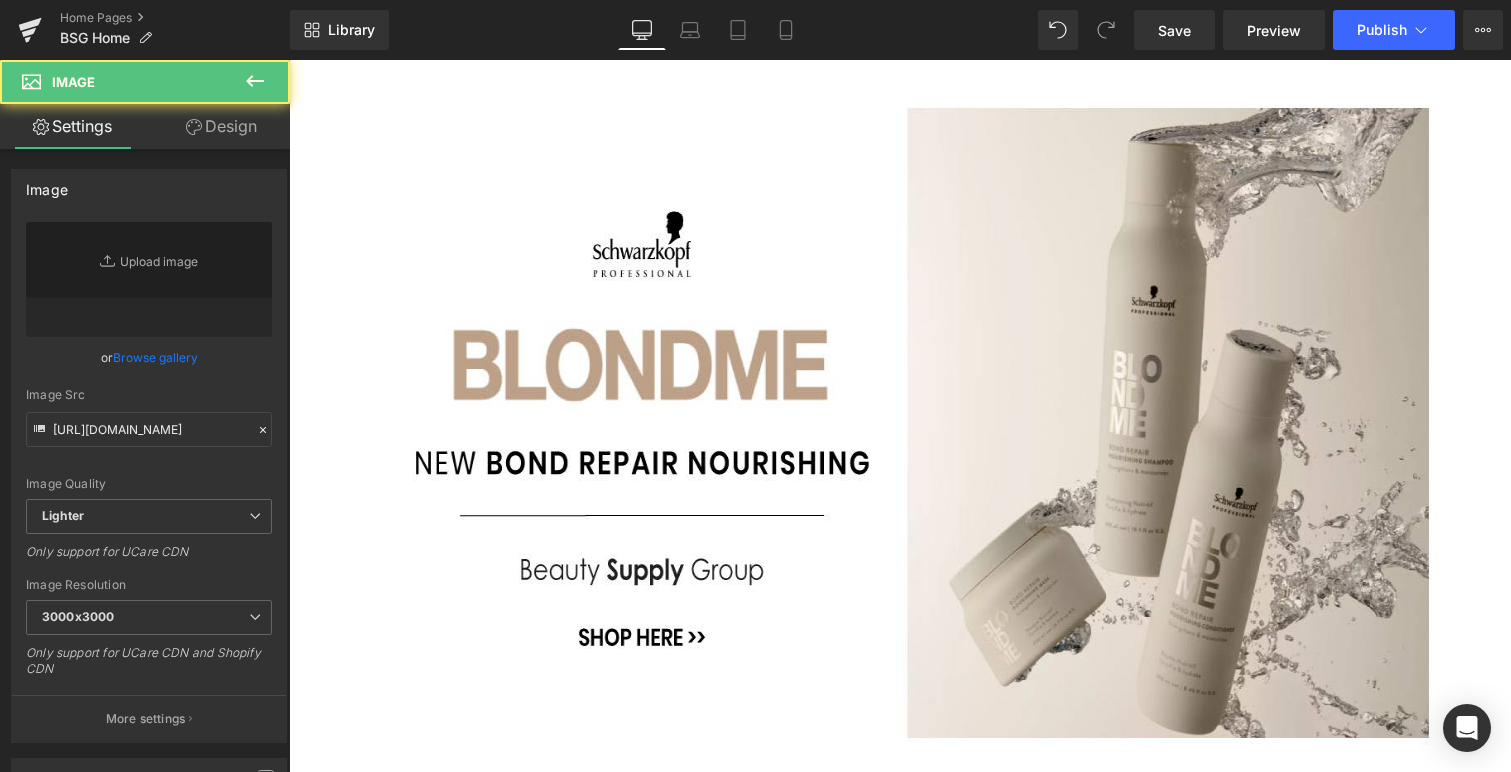 click at bounding box center (289, 60) 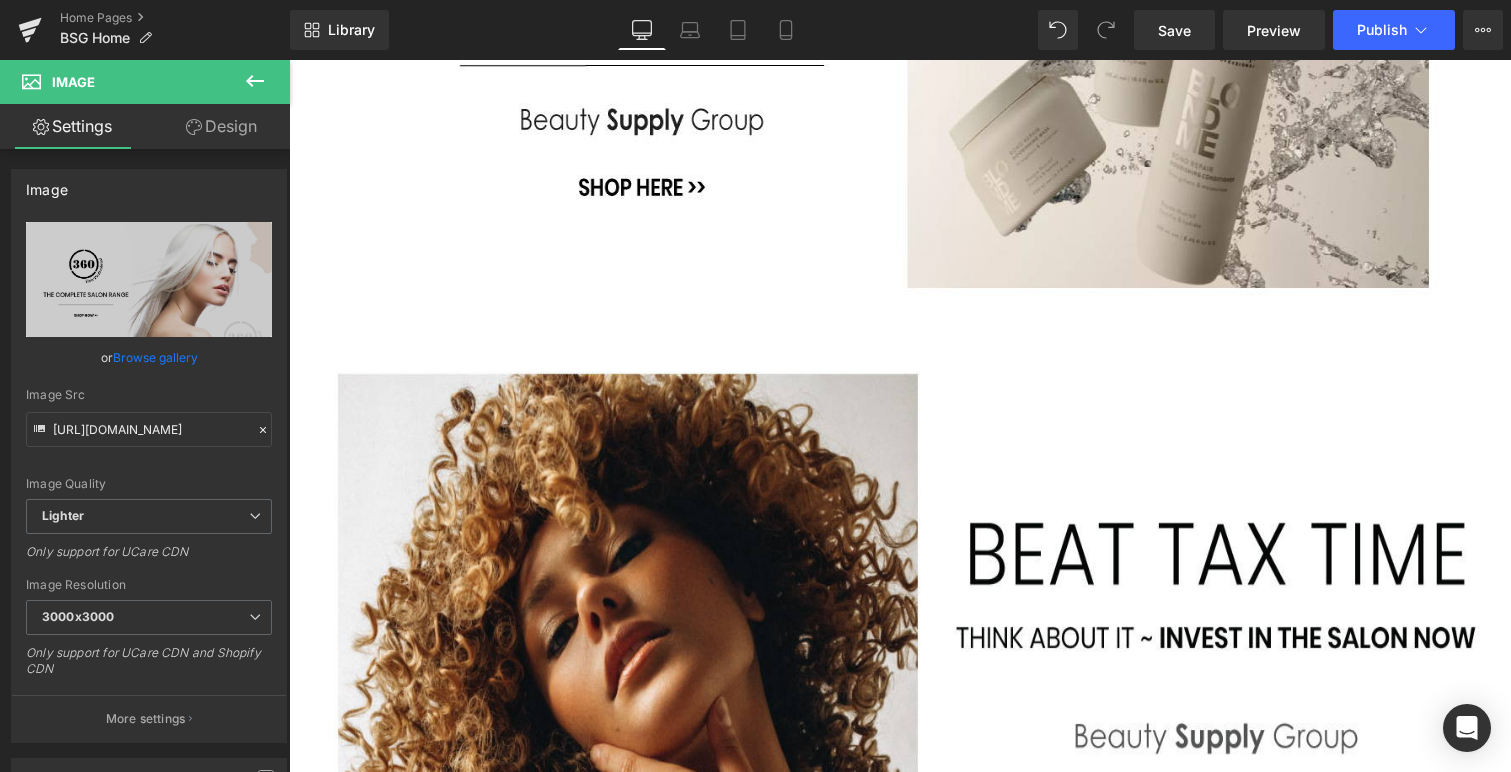 scroll, scrollTop: 1440, scrollLeft: 0, axis: vertical 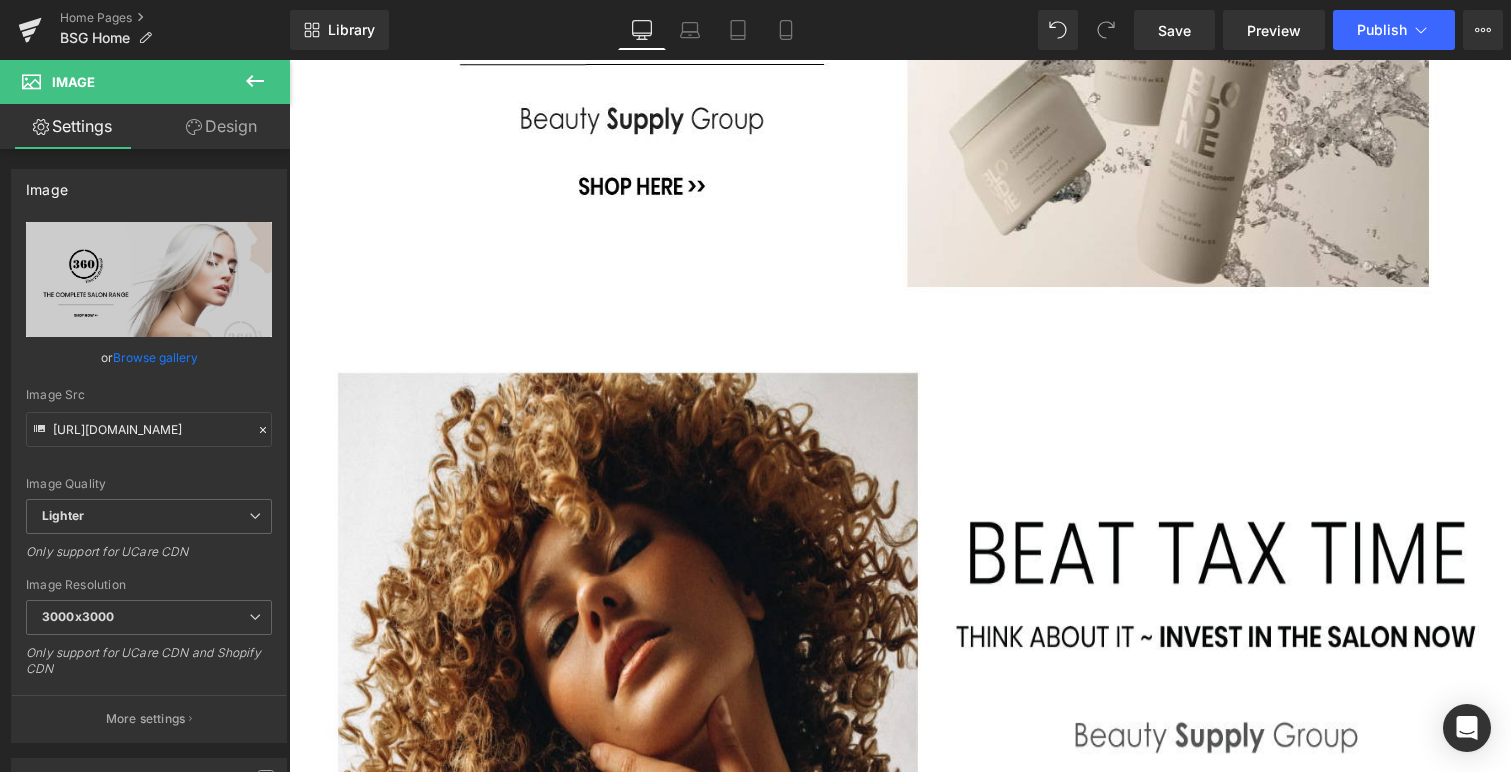 click at bounding box center [600, 3246] 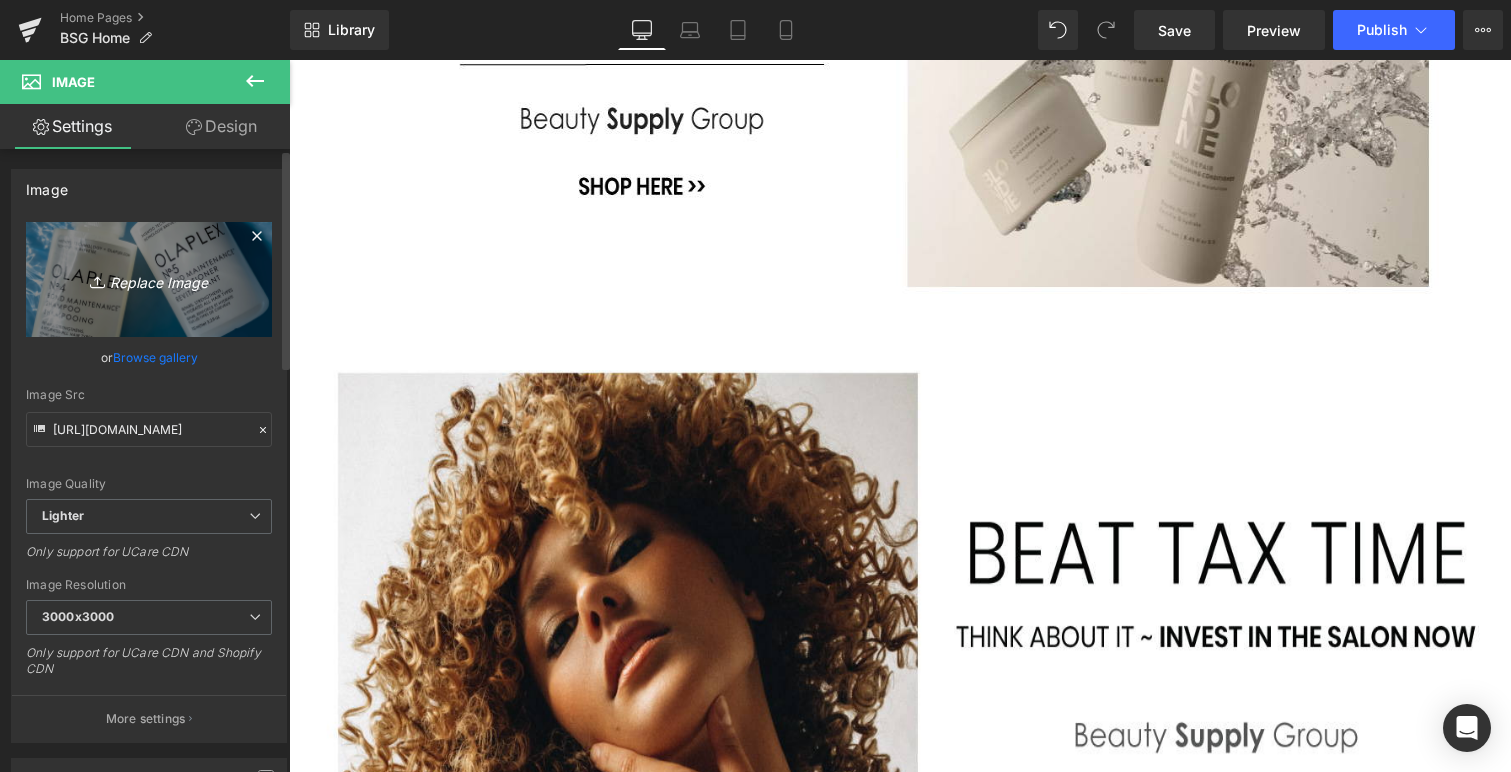 click on "Replace Image" at bounding box center (149, 279) 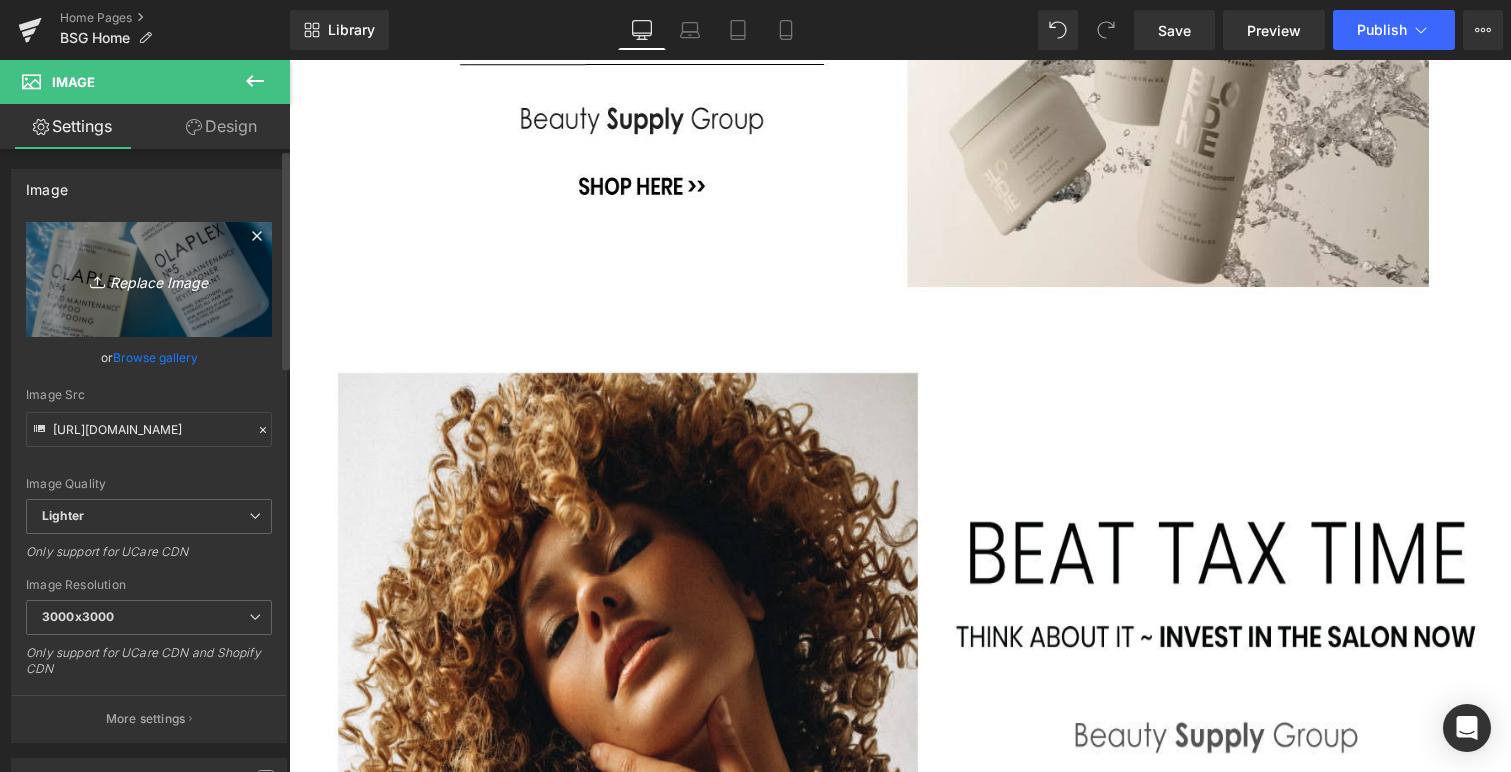 type on "C:\fakepath\[GEOGRAPHIC_DATA]jpeg" 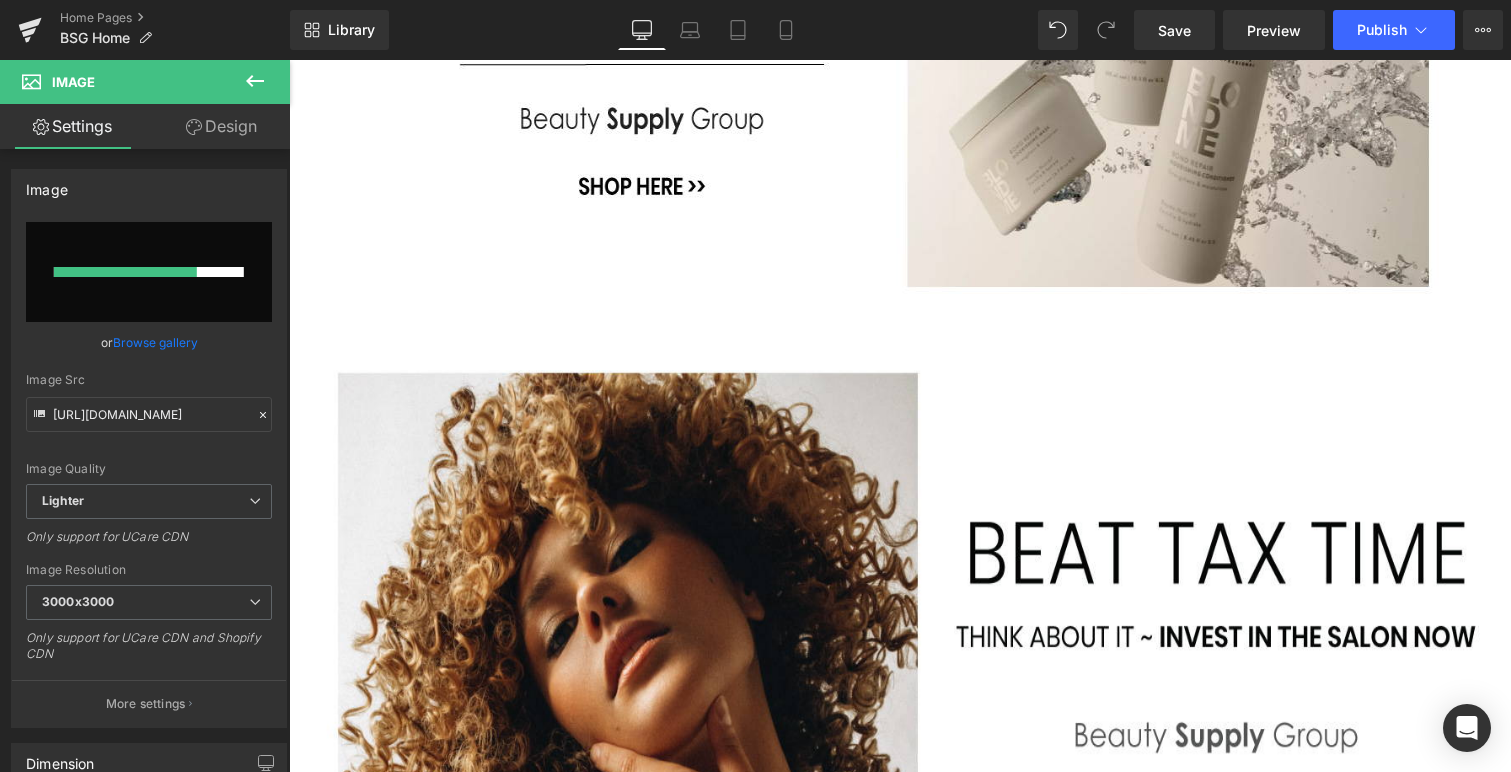 type 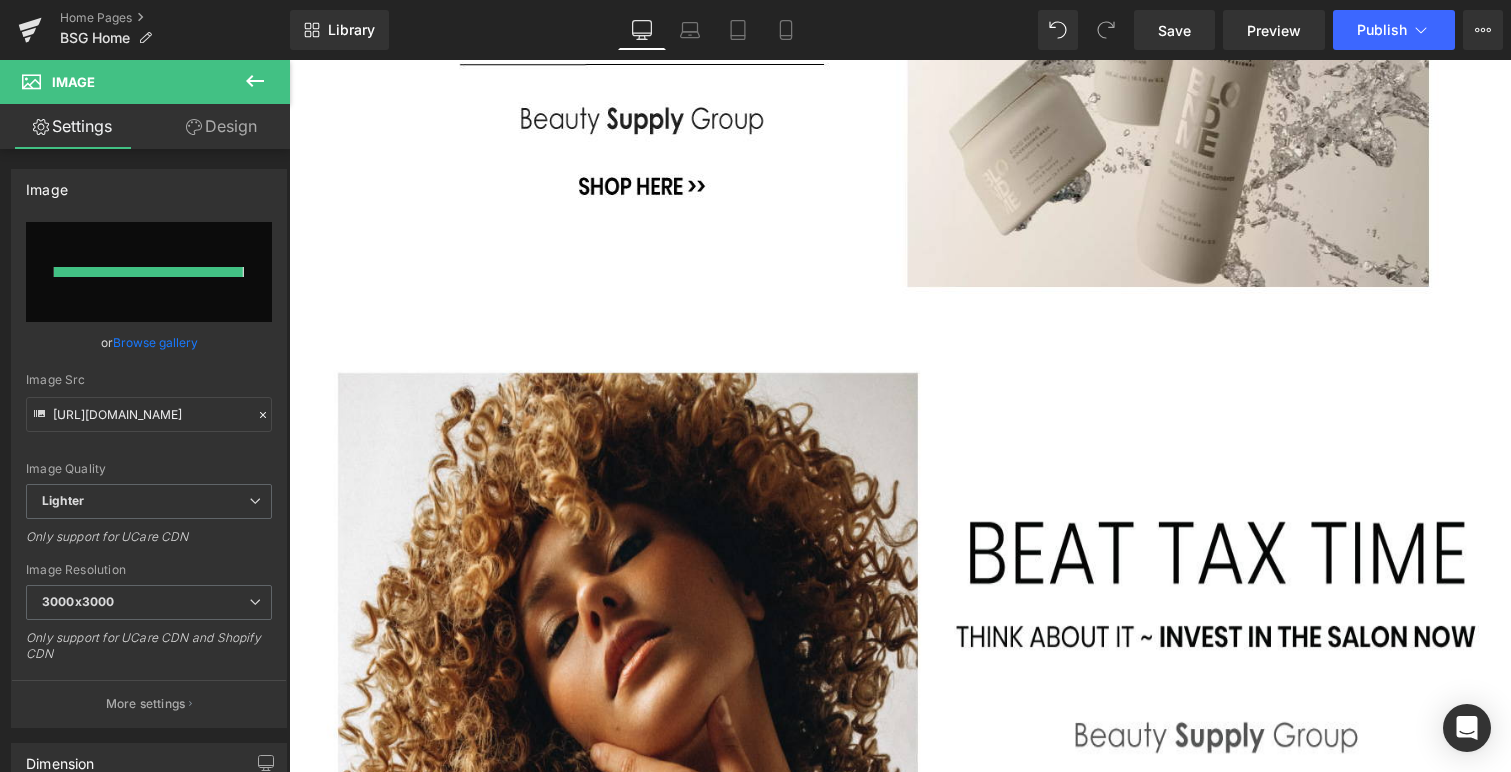 type on "[URL][DOMAIN_NAME]" 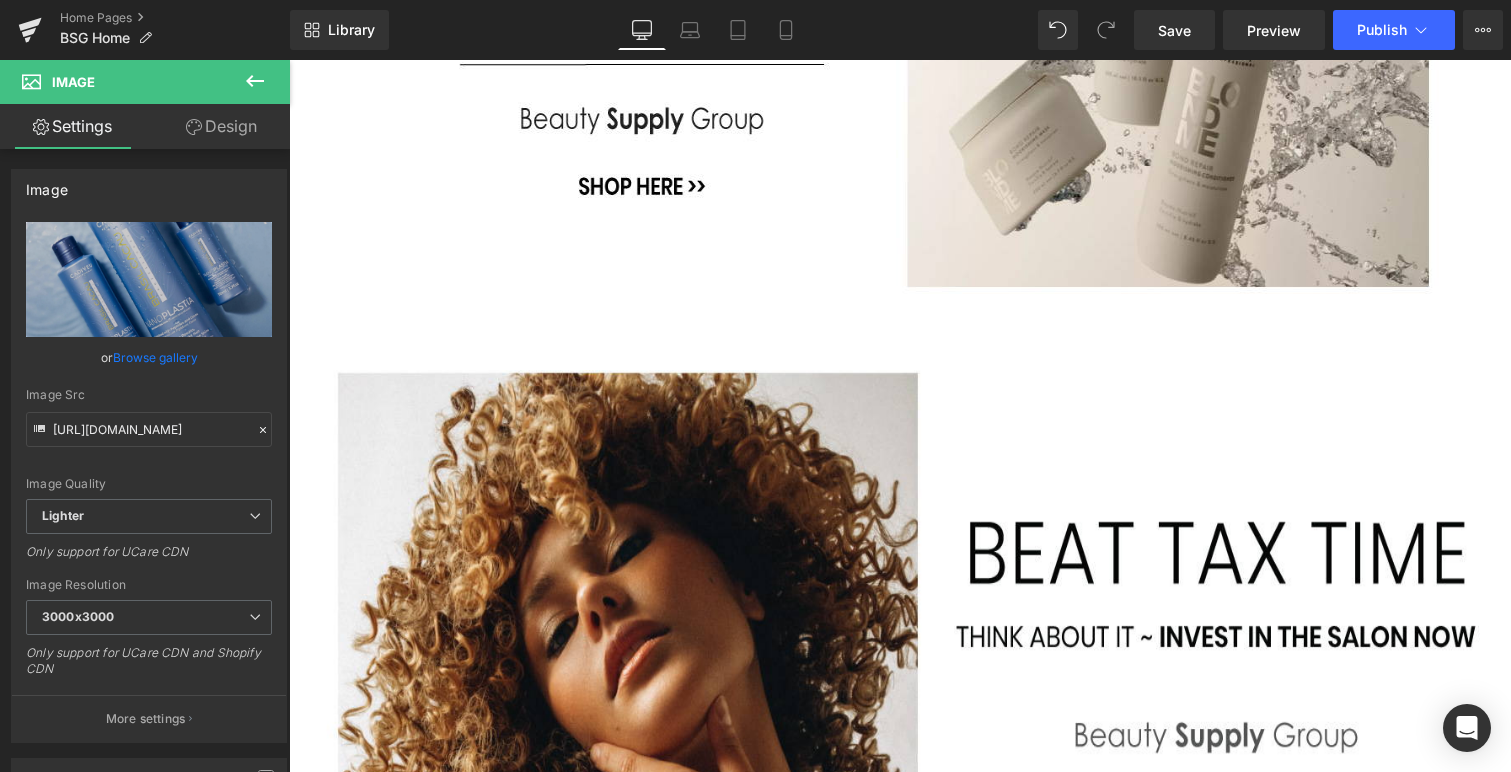 click on "OLAPLEX ~" at bounding box center (426, 3533) 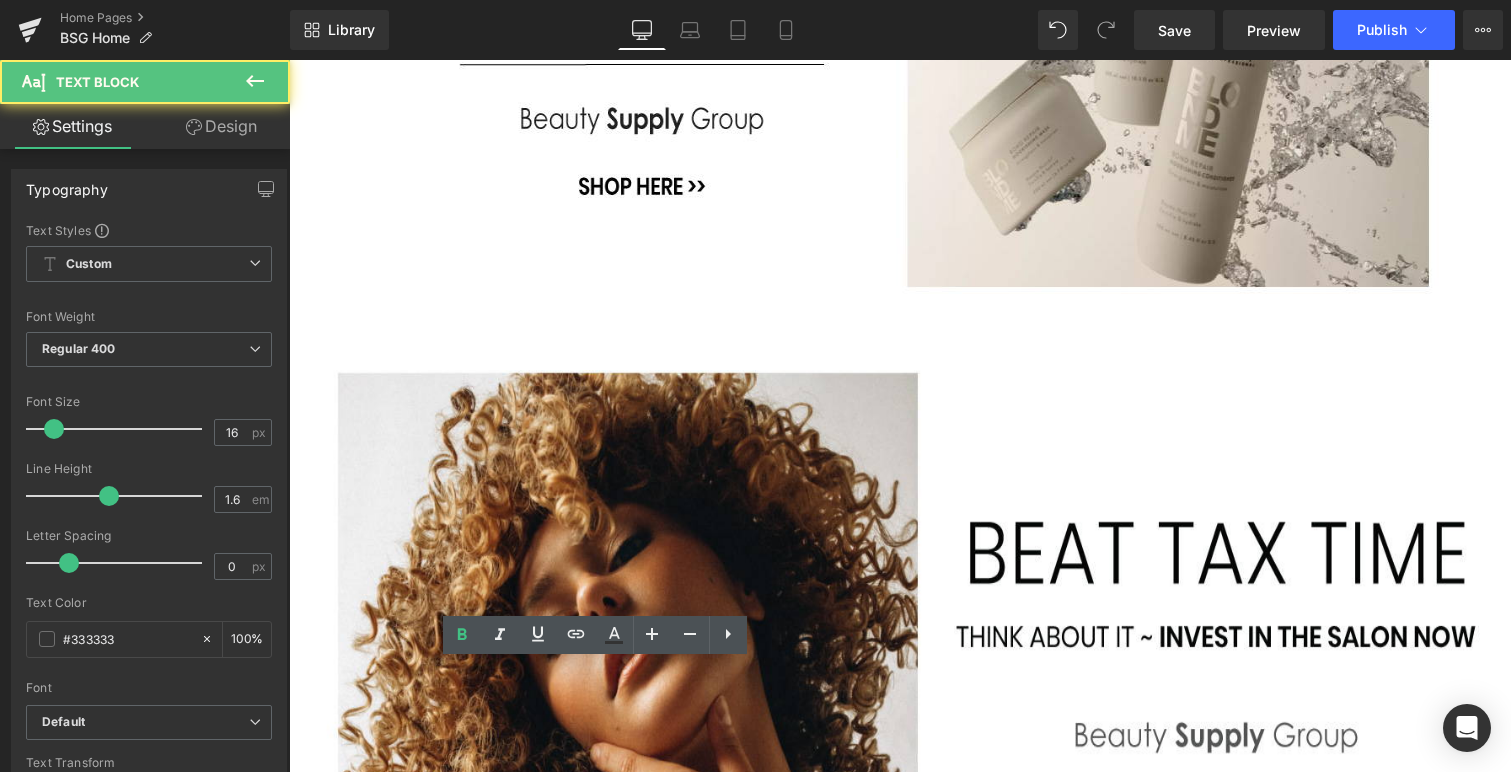 drag, startPoint x: 449, startPoint y: 671, endPoint x: 380, endPoint y: 676, distance: 69.18092 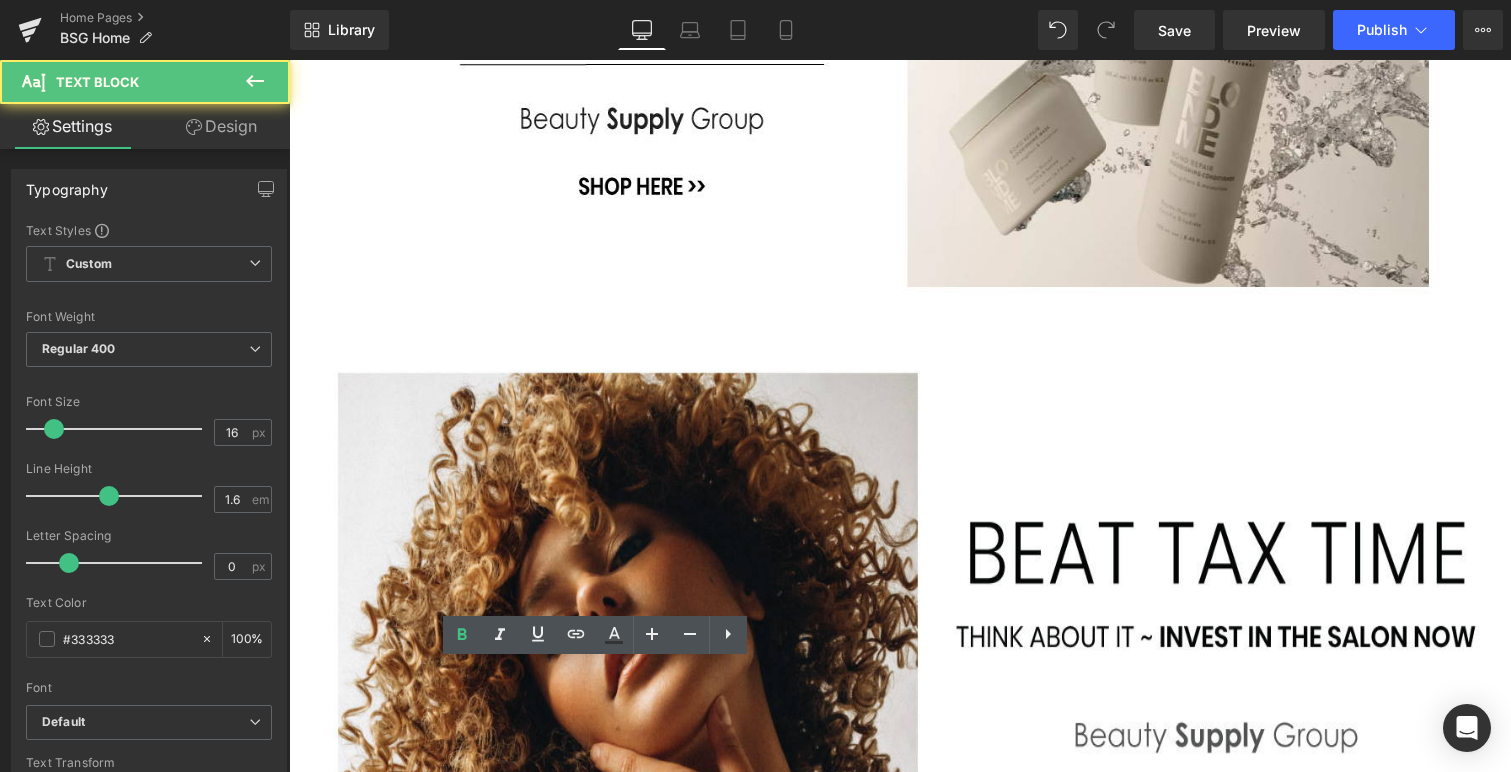 click on "OLAPLEX ~" at bounding box center (426, 3533) 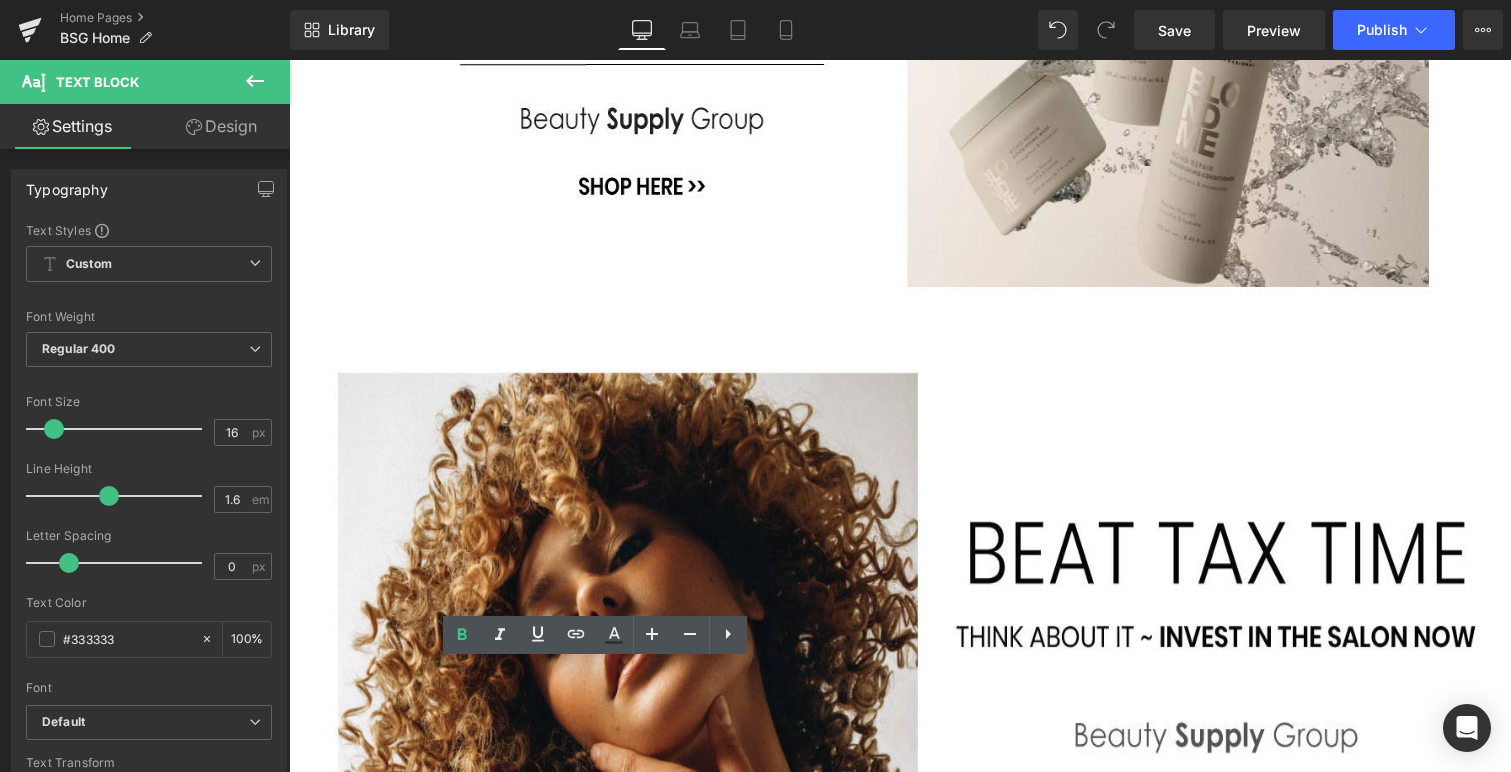 type 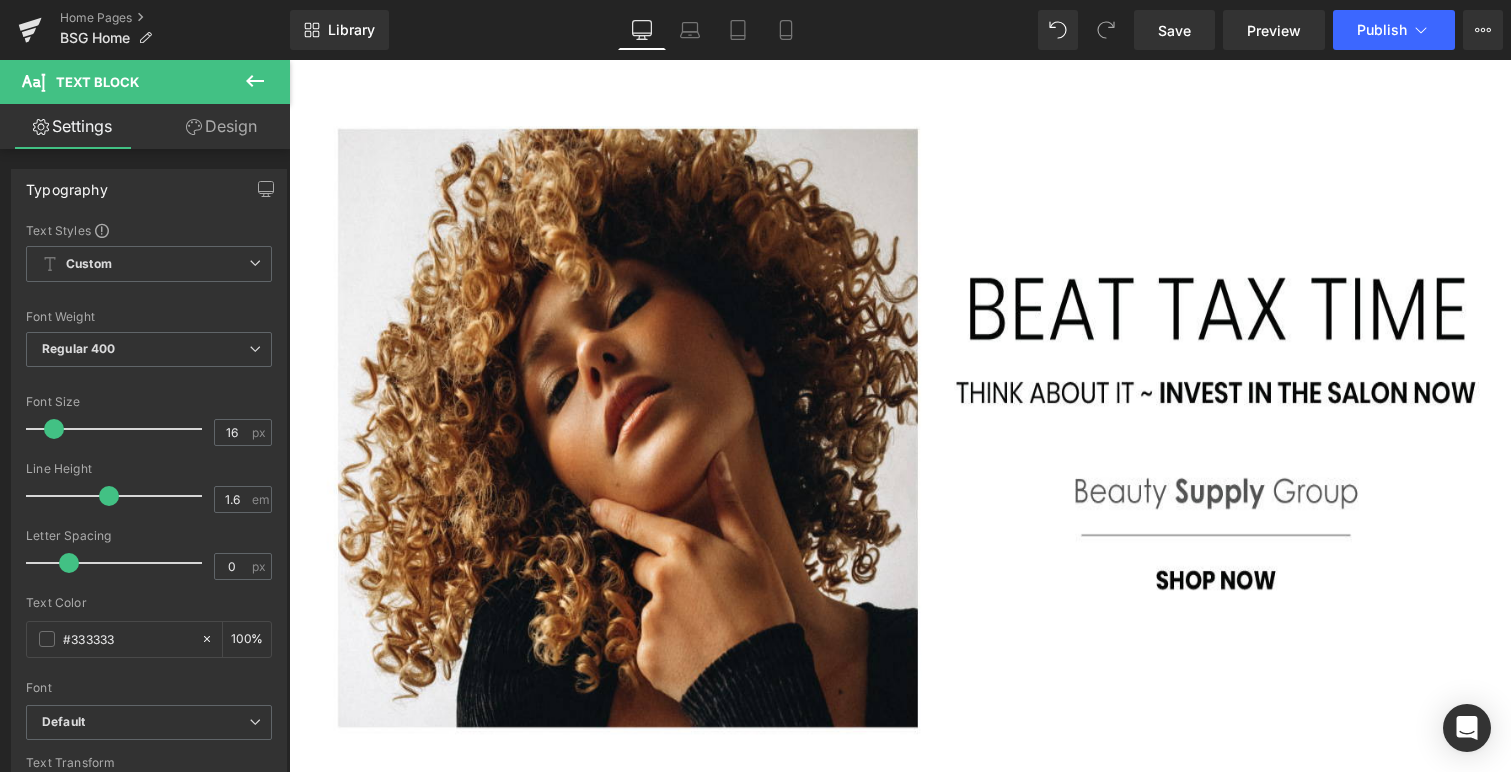 scroll, scrollTop: 1685, scrollLeft: 0, axis: vertical 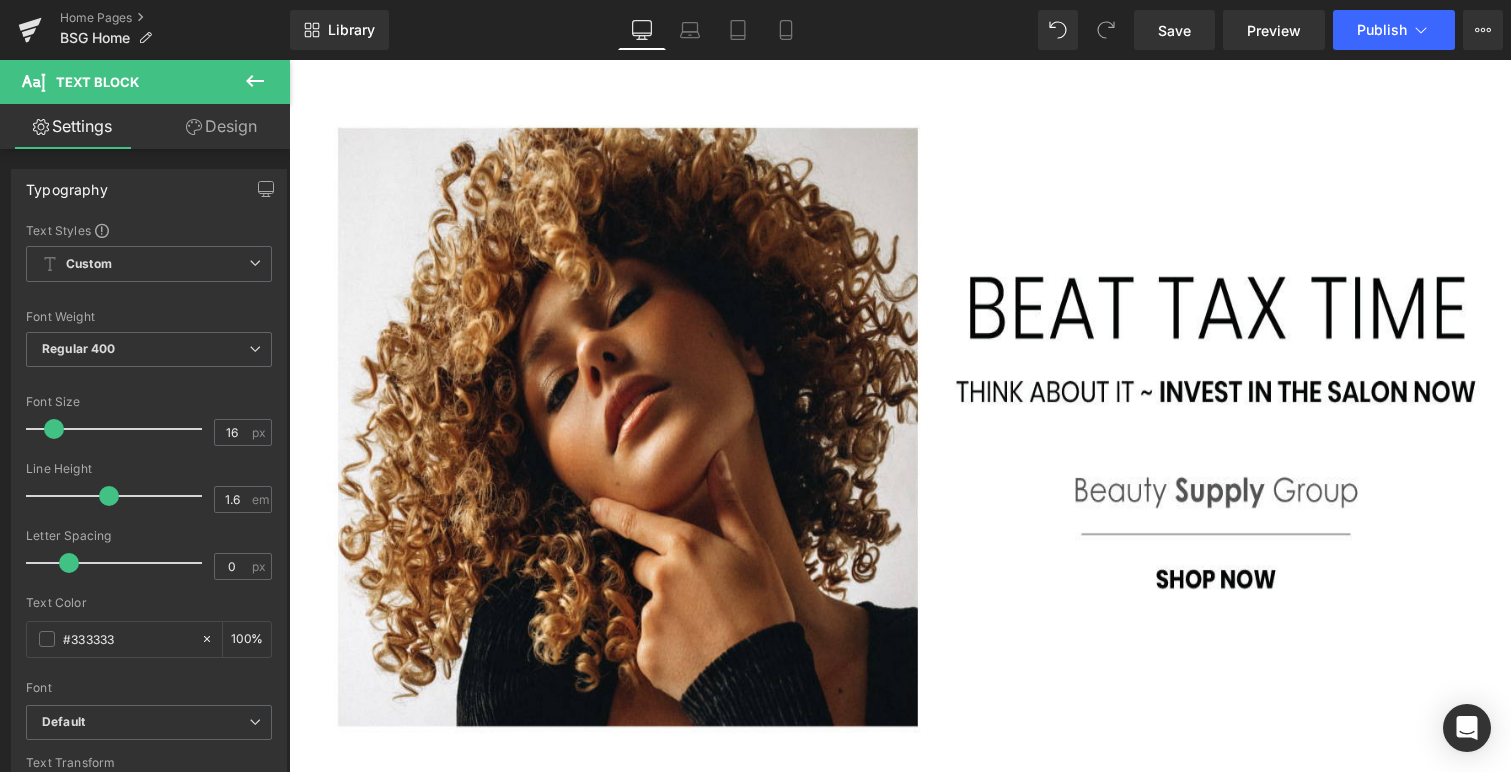 drag, startPoint x: 625, startPoint y: 429, endPoint x: 759, endPoint y: 425, distance: 134.0597 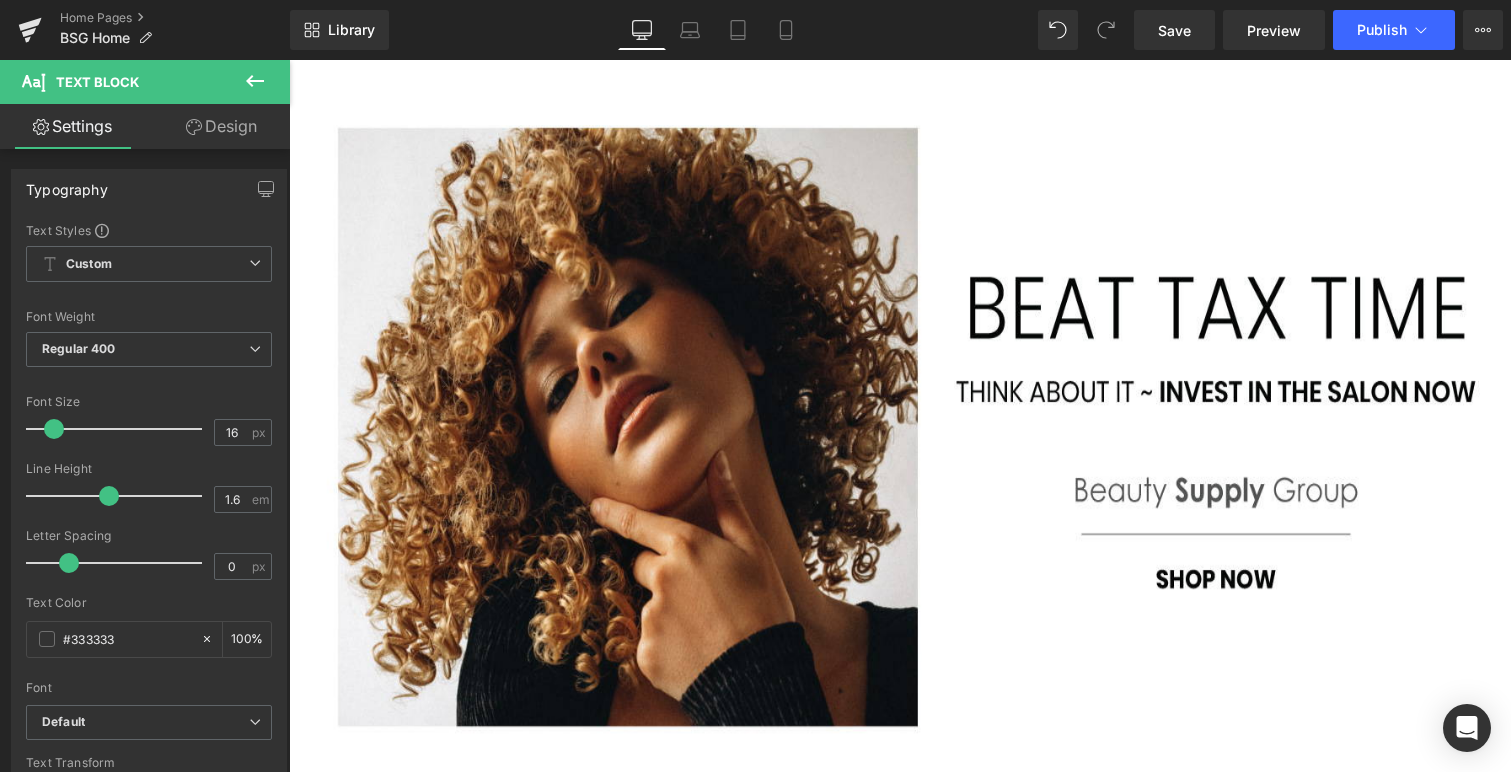 click on "NEW [GEOGRAPHIC_DATA] CACAU NANOPLASTIA ~  BETTER BY DESIGN" at bounding box center (600, 3301) 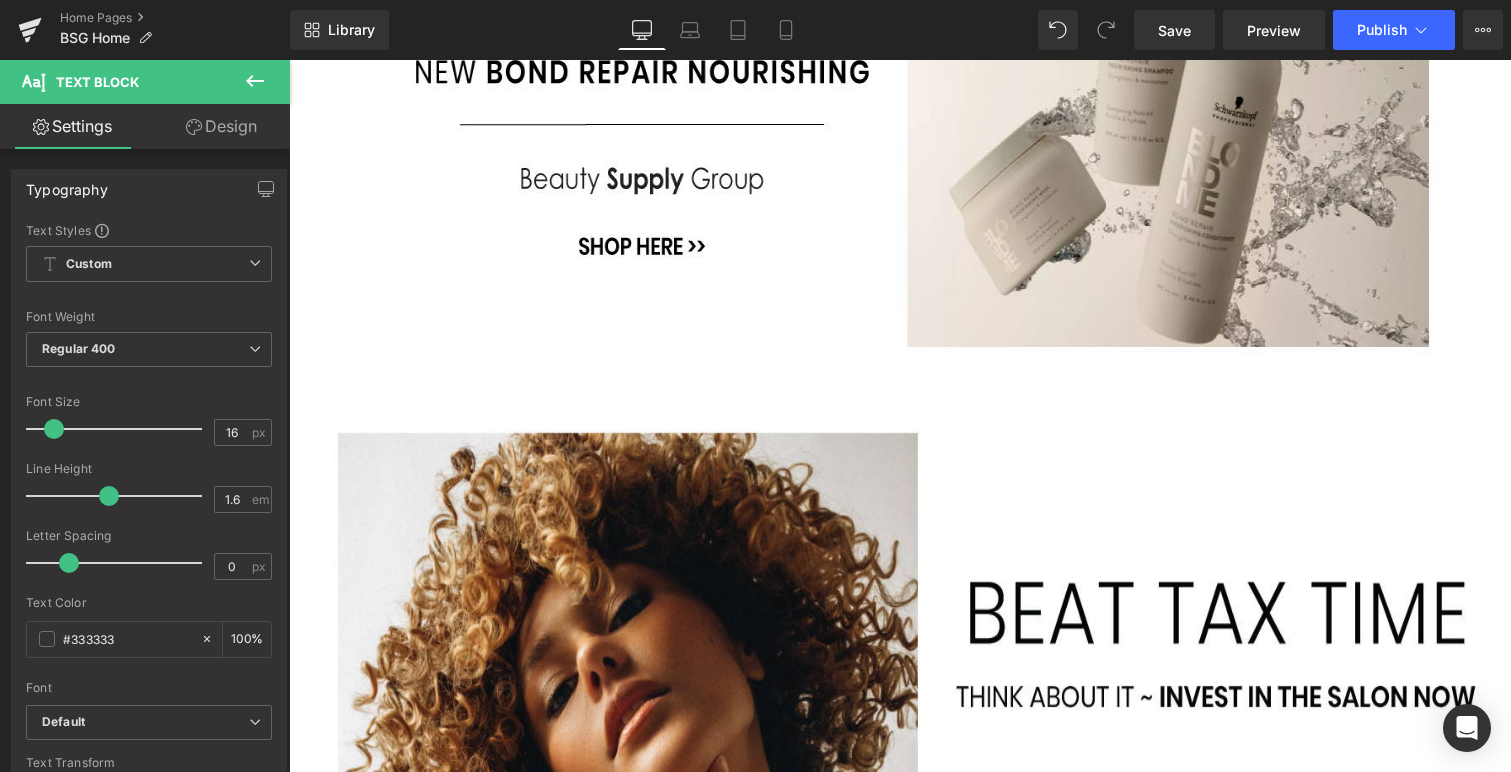 scroll, scrollTop: 1401, scrollLeft: 0, axis: vertical 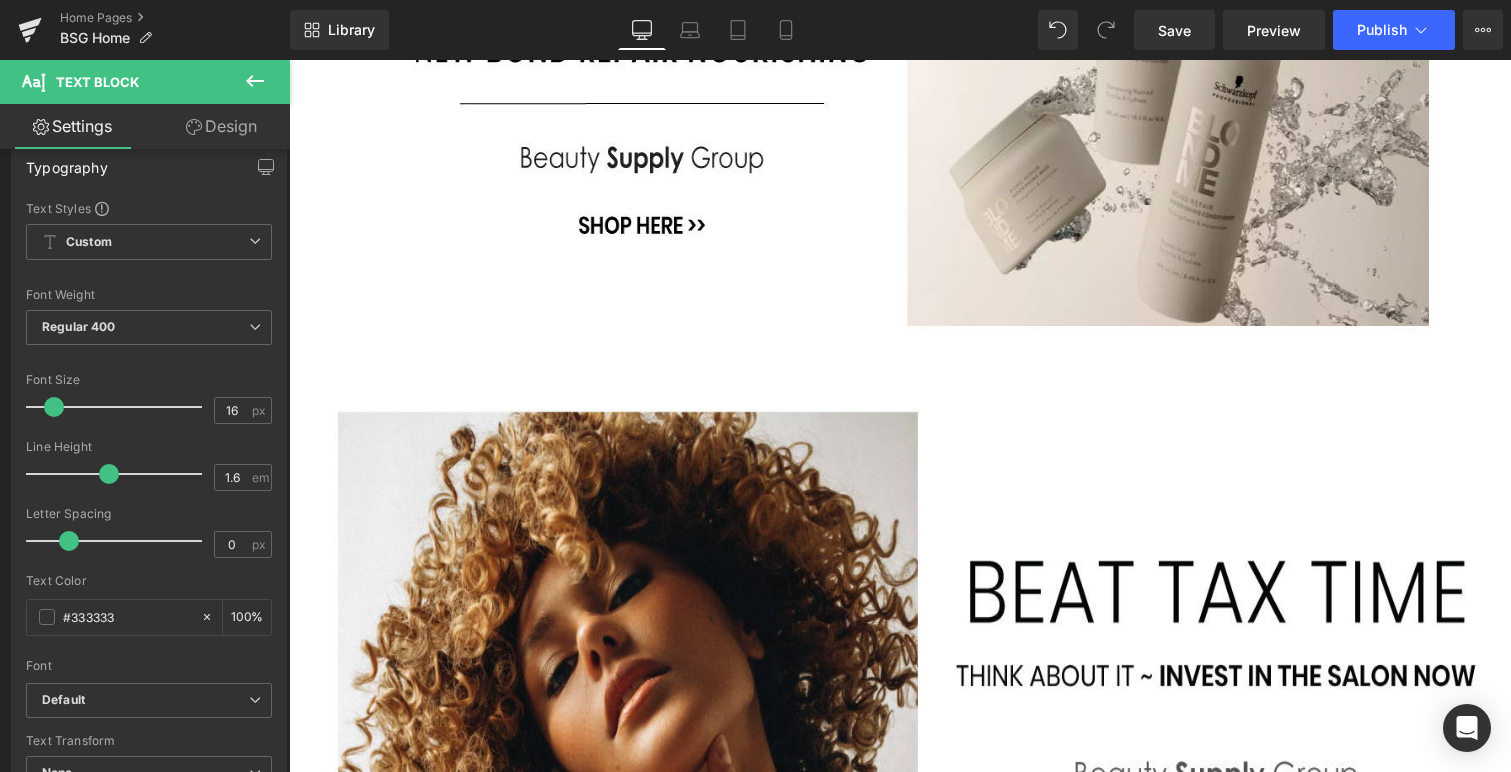 click at bounding box center (600, 3285) 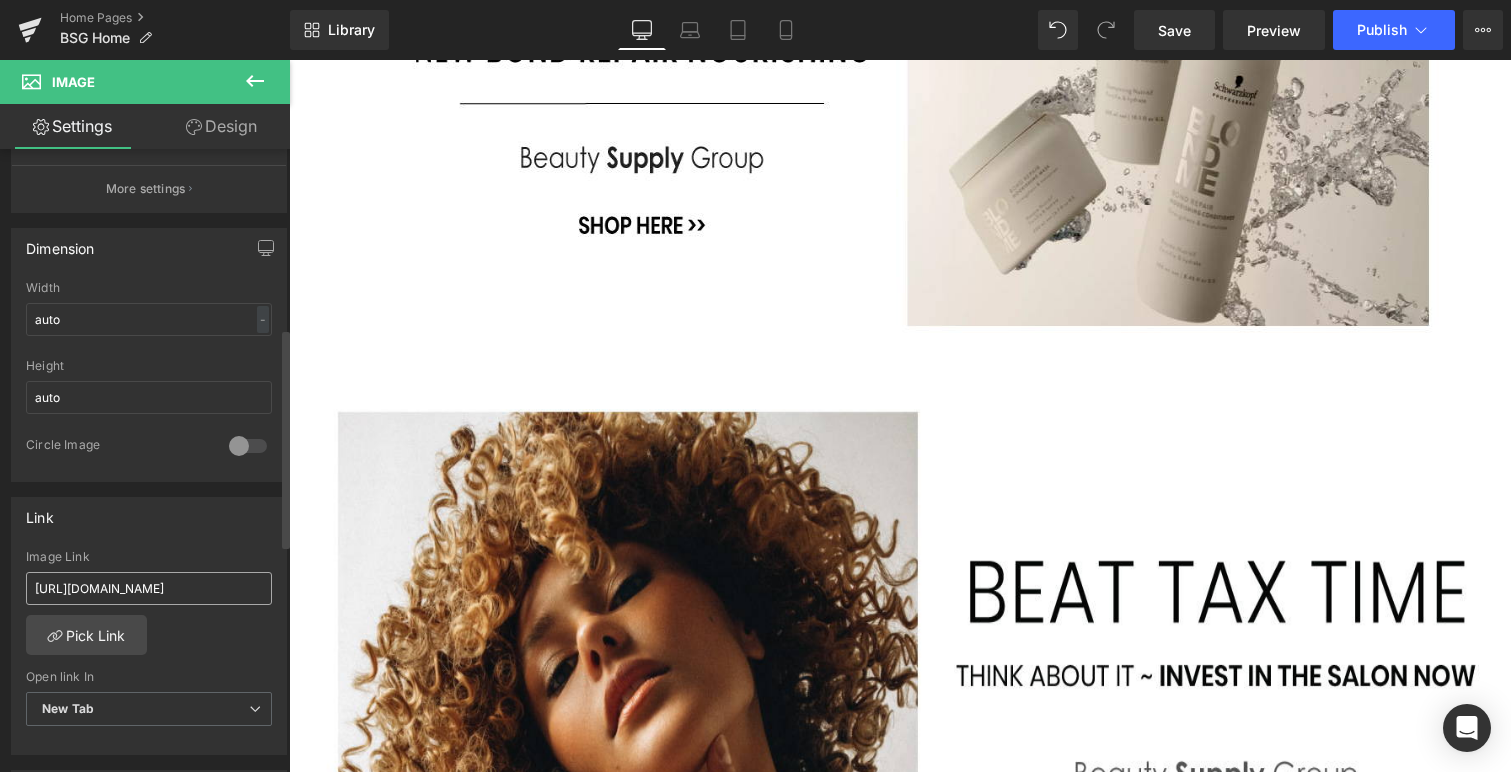 scroll, scrollTop: 532, scrollLeft: 0, axis: vertical 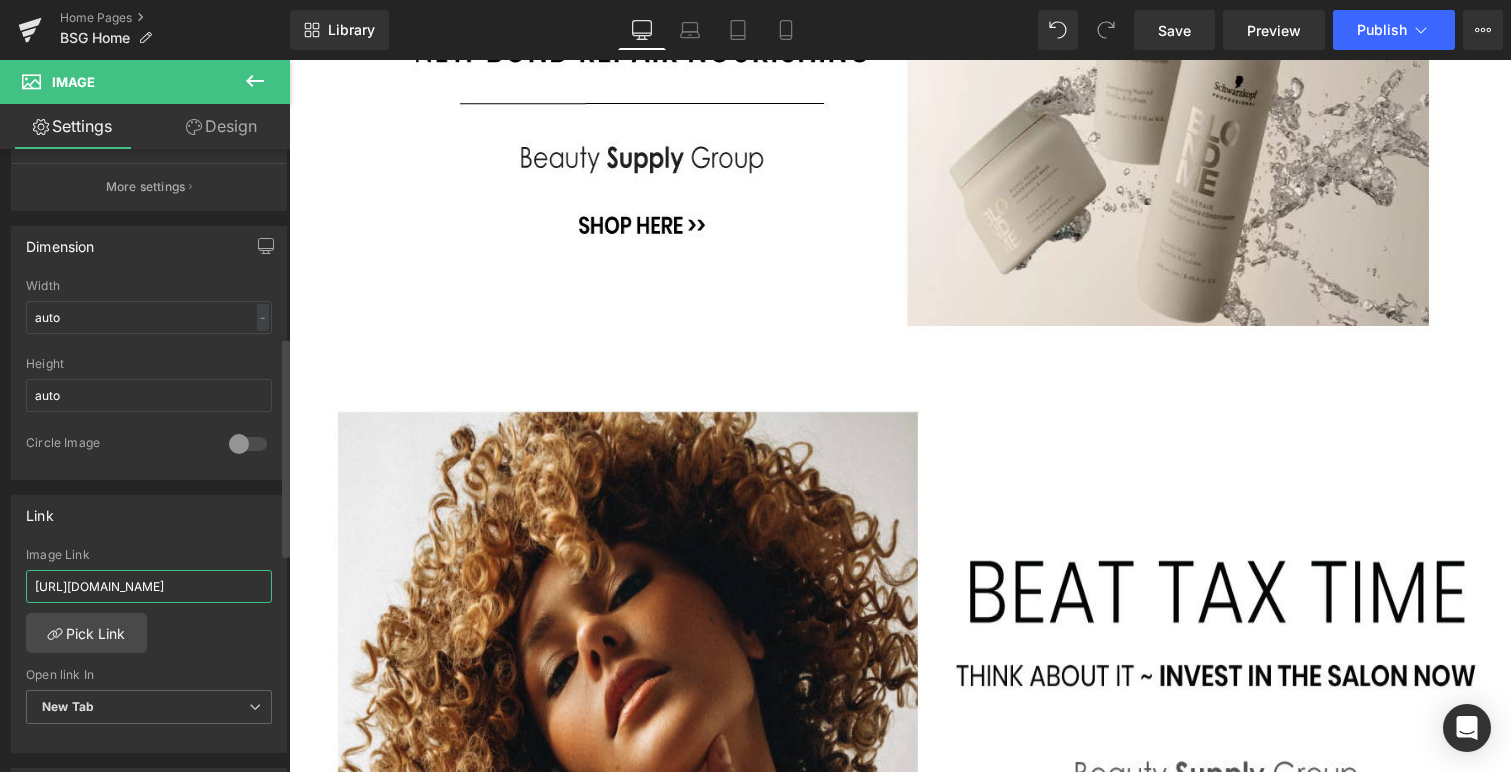 click on "[URL][DOMAIN_NAME]" at bounding box center [149, 586] 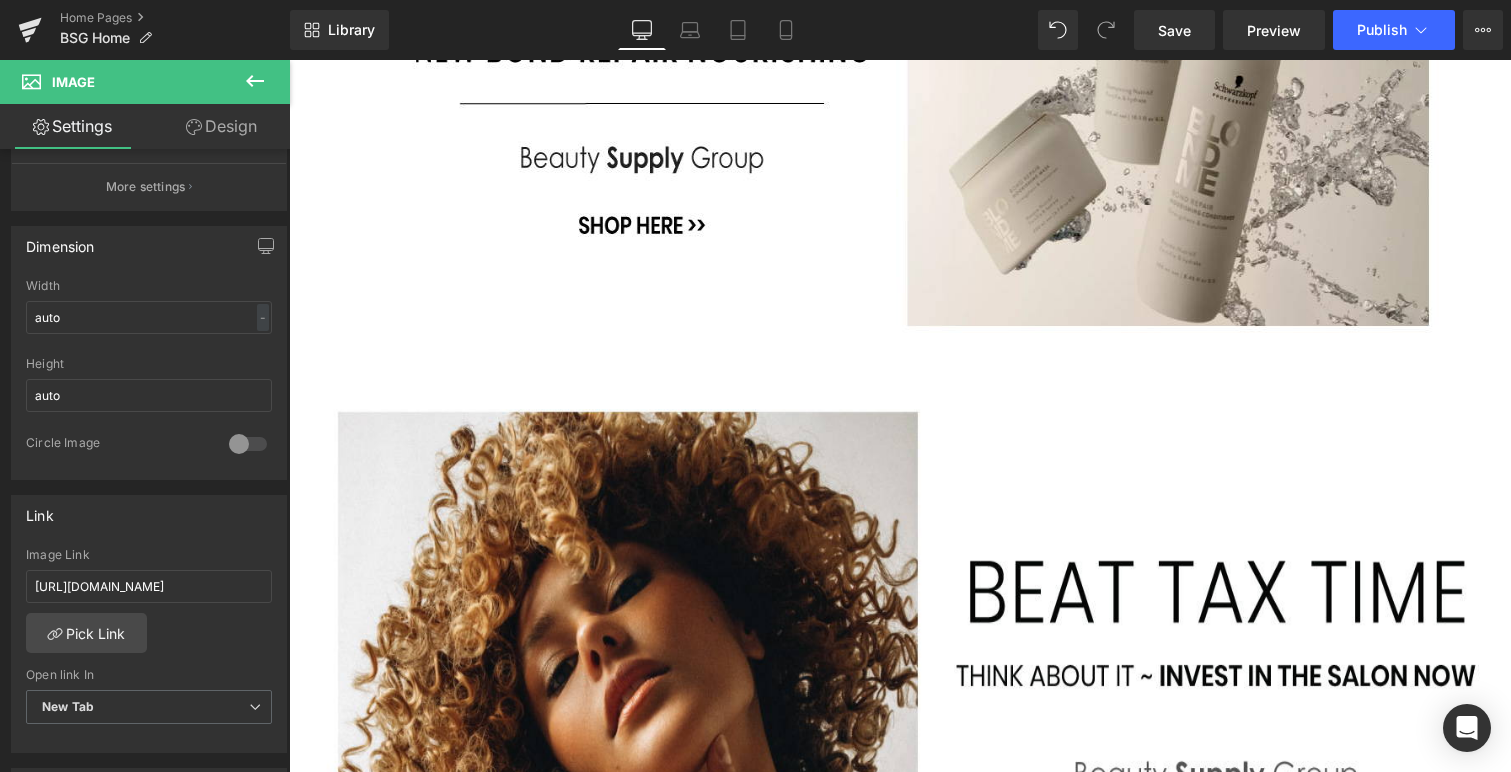 click on "Image         Image         NEW [GEOGRAPHIC_DATA] CACAU NANOPLASTIA ~  TECHNOLOGY AND NUTRITION FOR FLAWLESS STRAIGHTENING   ~    SHOP THE RANGE HERE. Text Block         Text Block" at bounding box center (600, 3688) 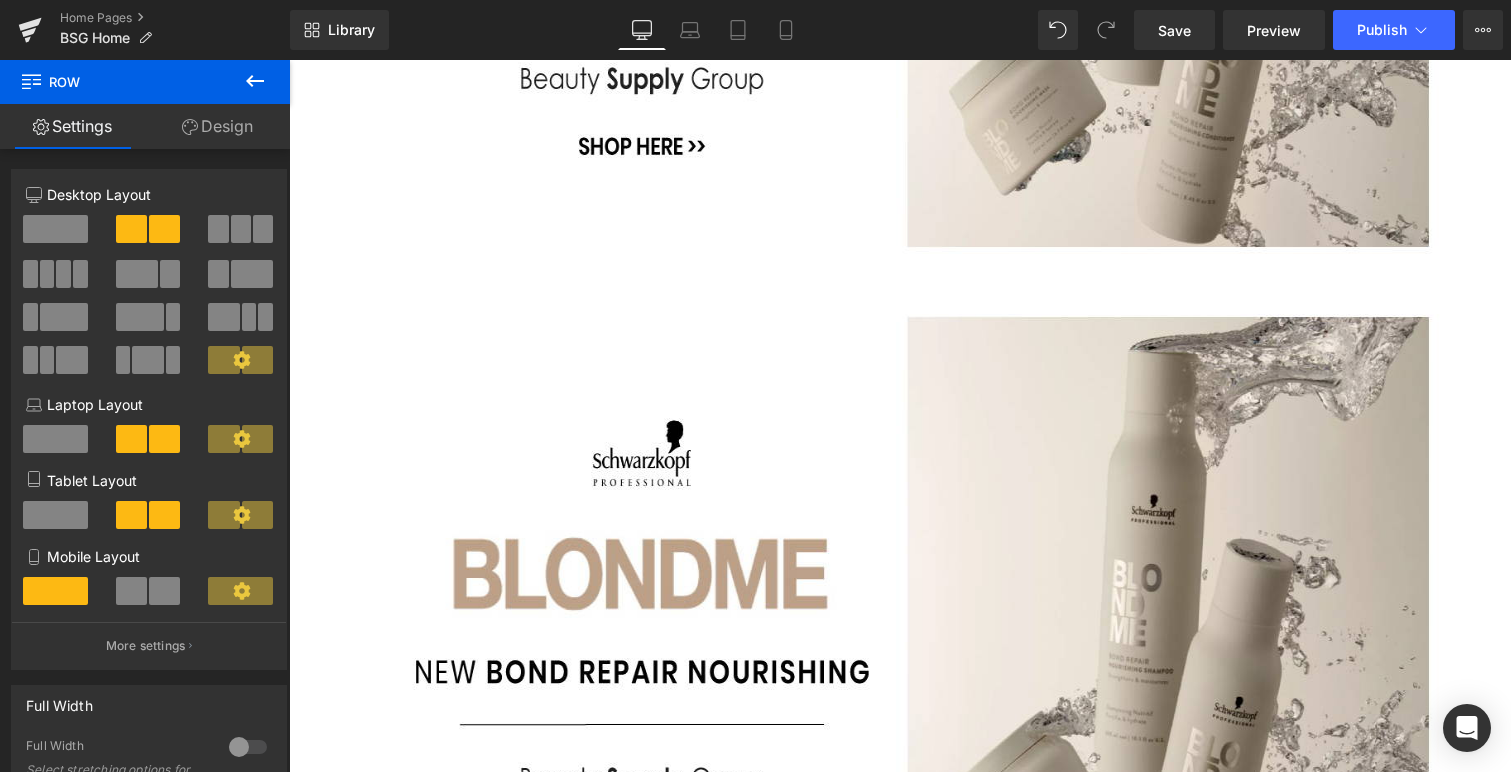 scroll, scrollTop: 778, scrollLeft: 0, axis: vertical 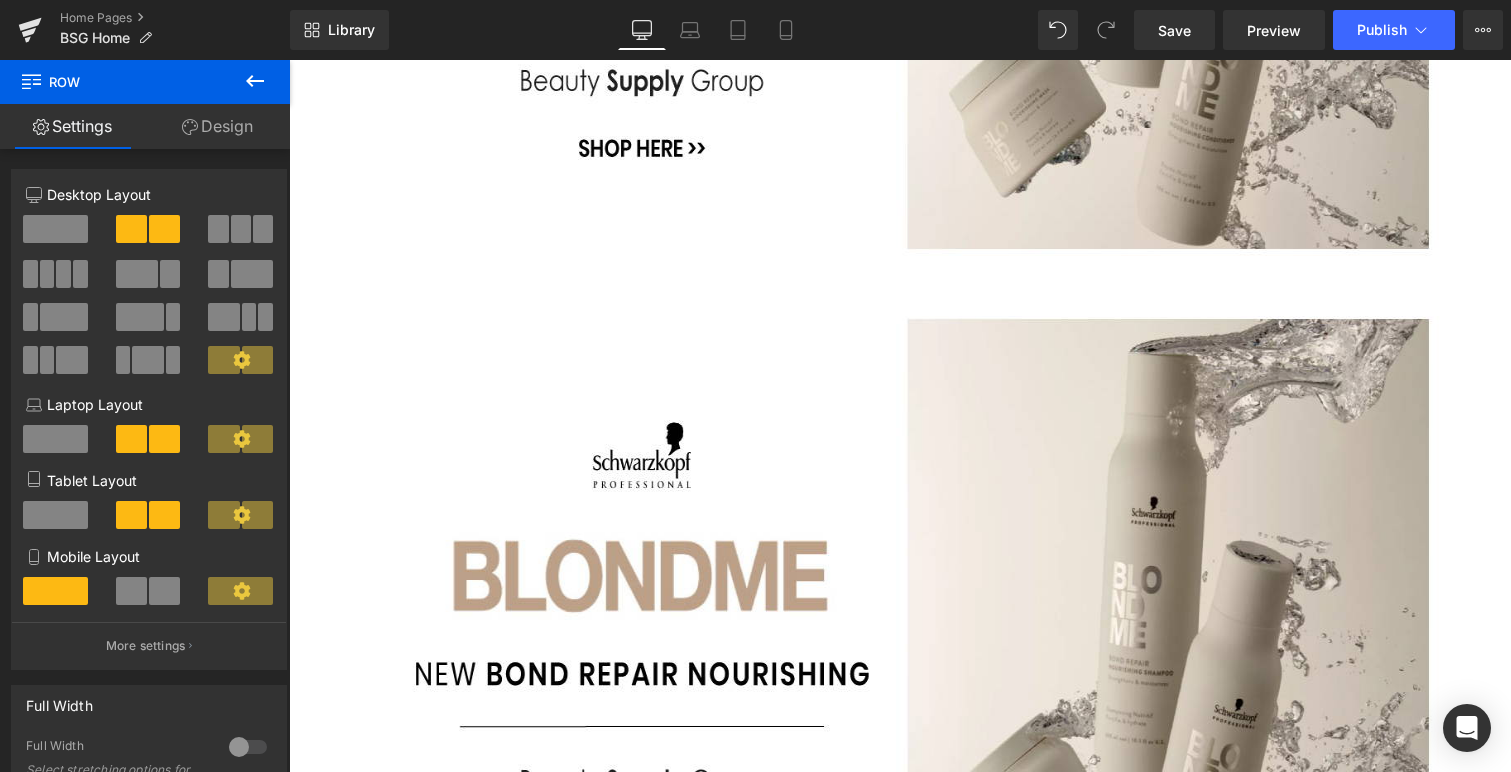 click at bounding box center [1300, 2716] 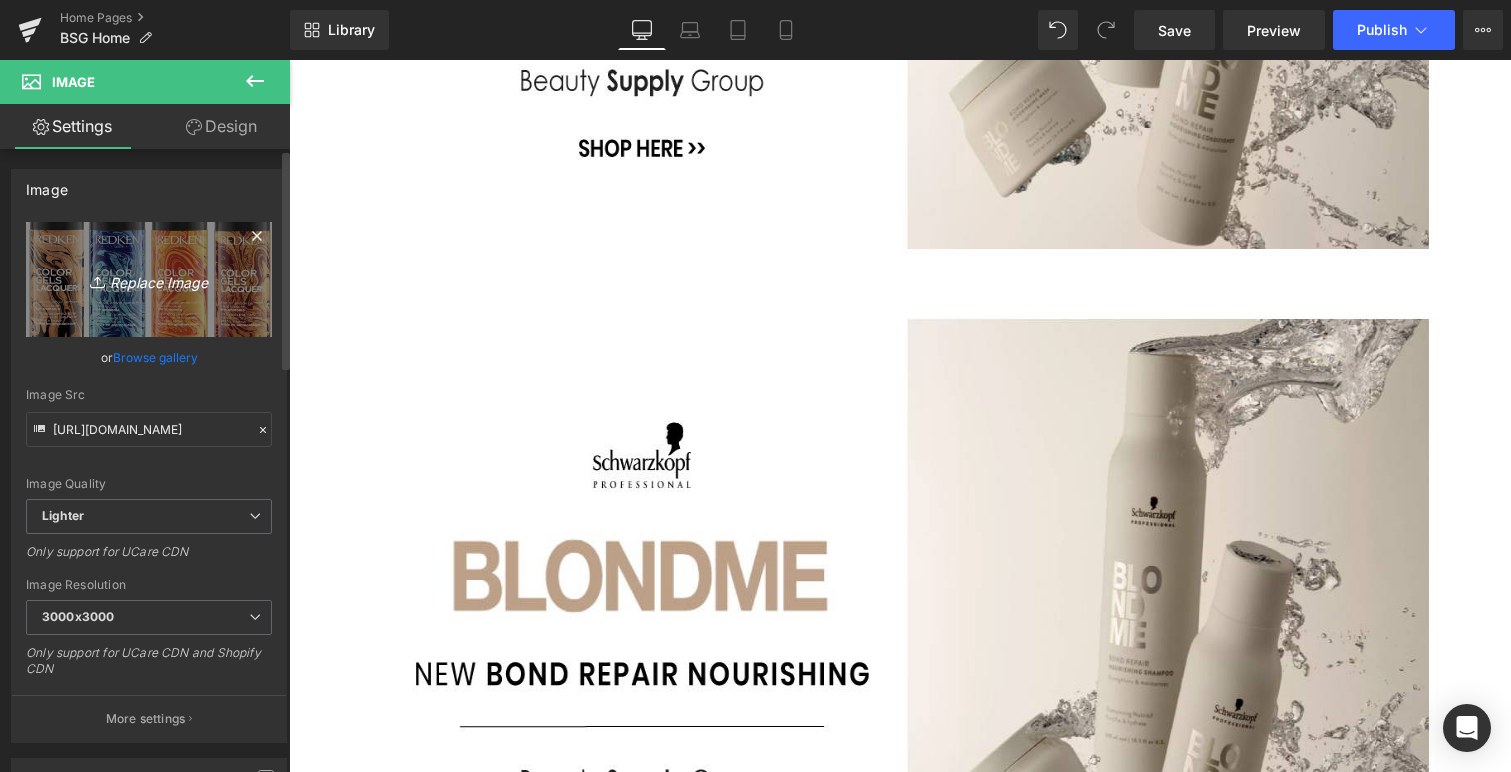 click on "Replace Image" at bounding box center [149, 279] 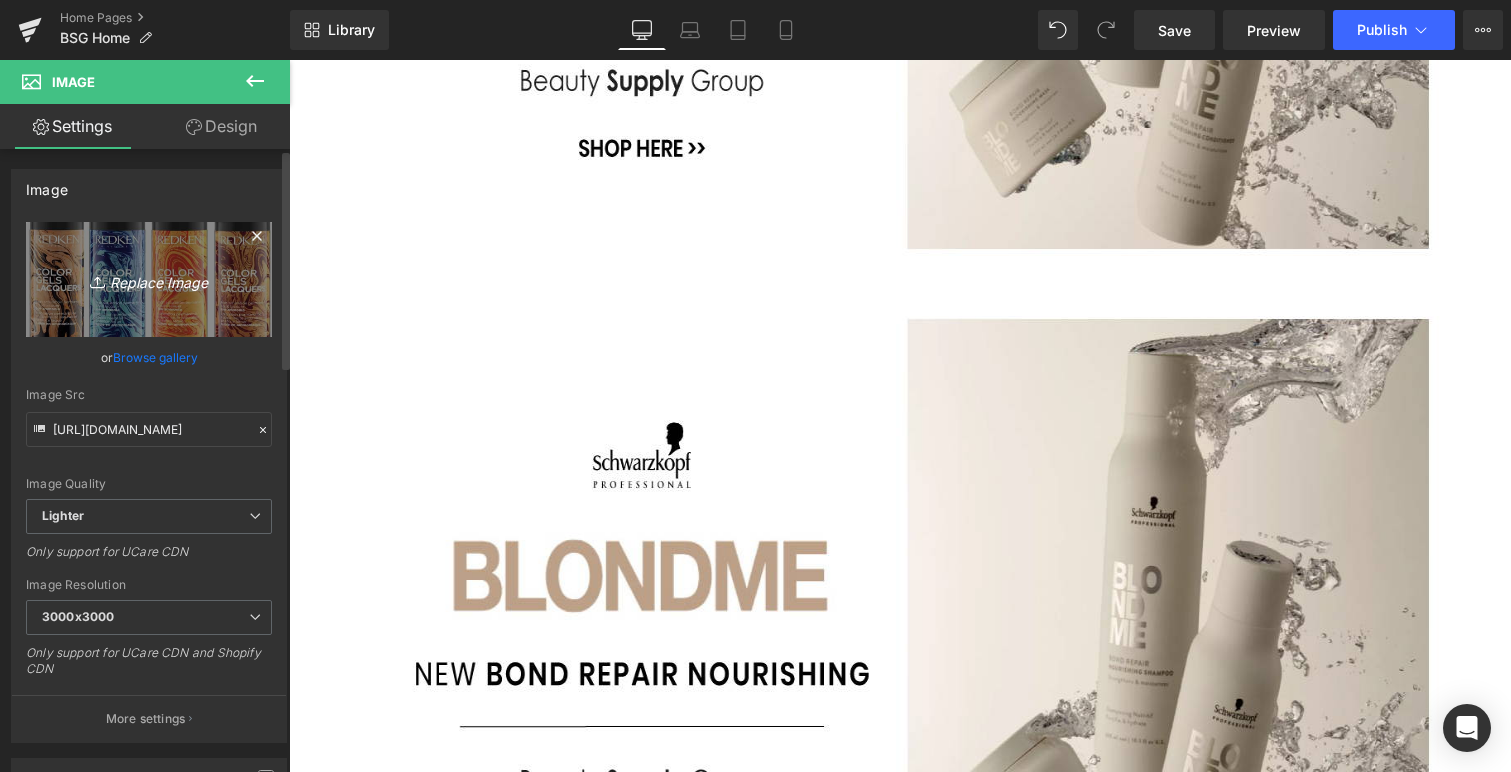 type on "C:\fakepath\CHI-TUBE.jpg" 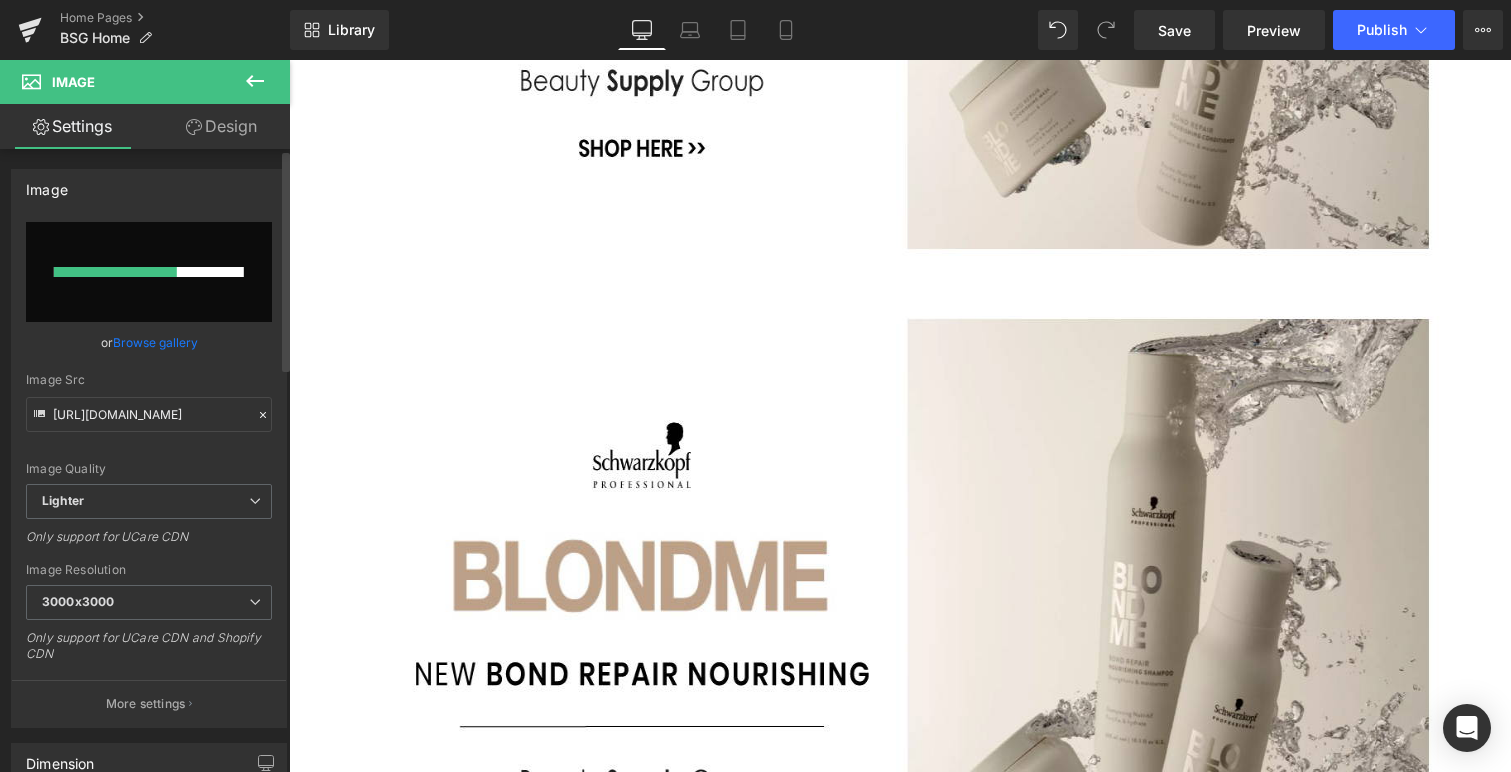 type 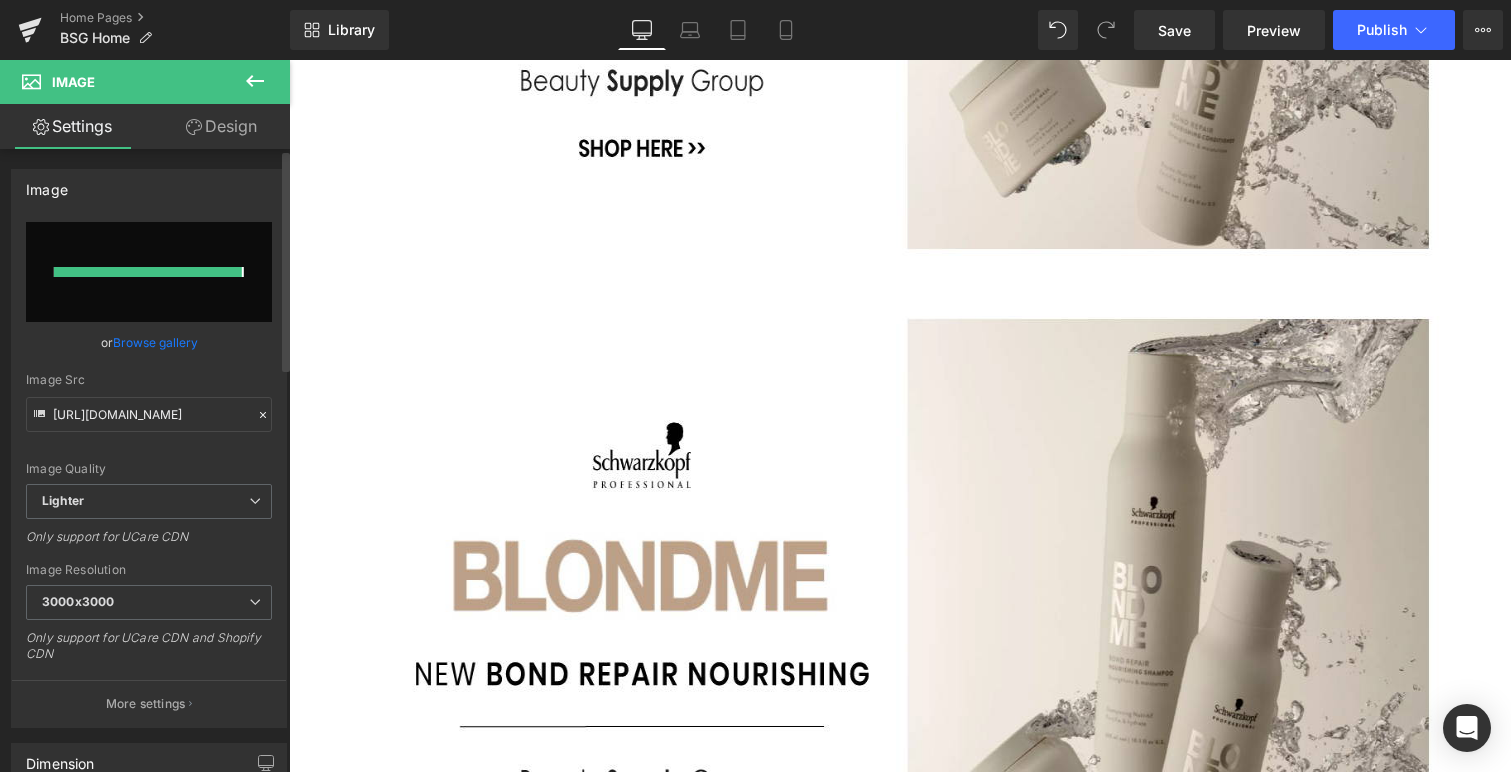 type on "[URL][DOMAIN_NAME]" 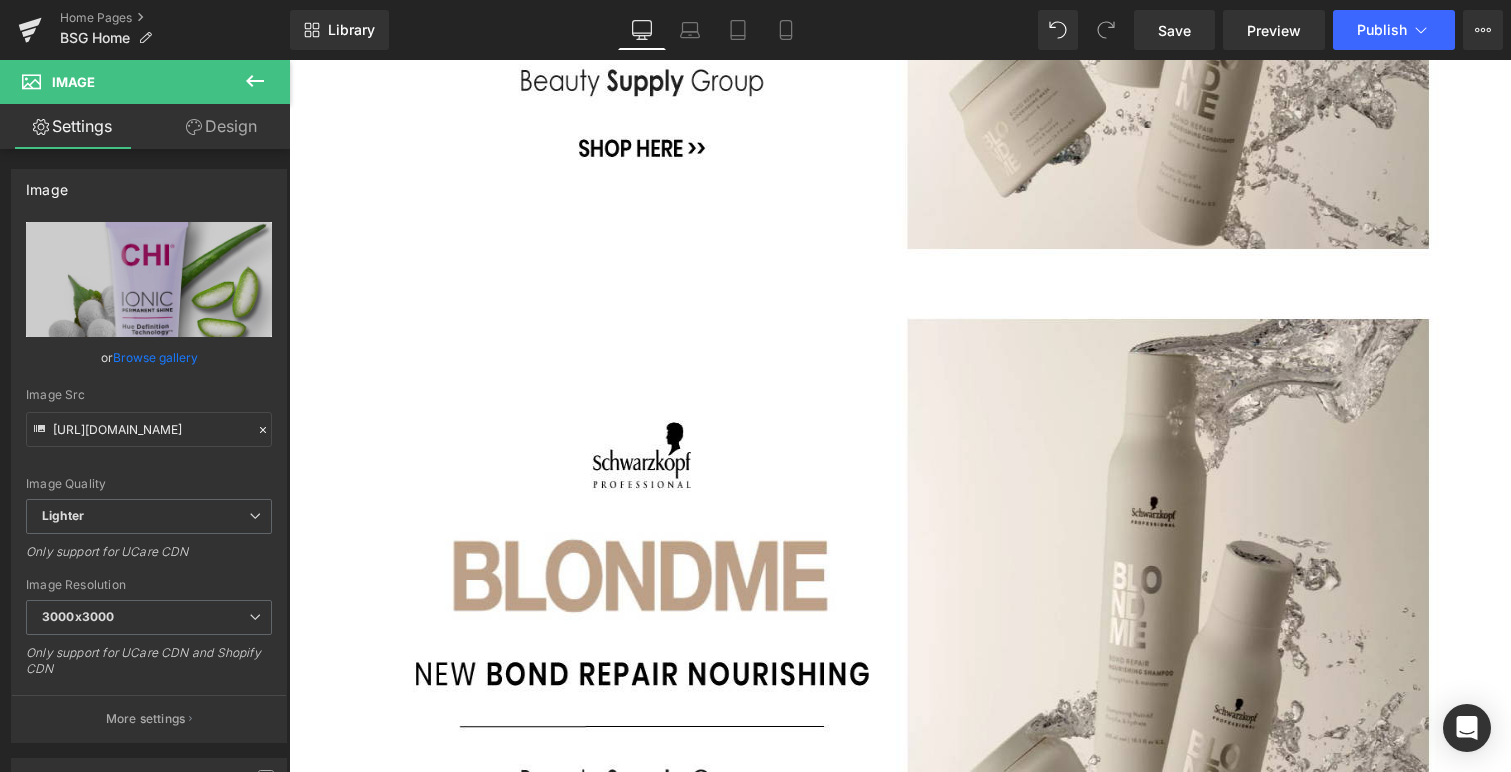 click at bounding box center (1300, 3081) 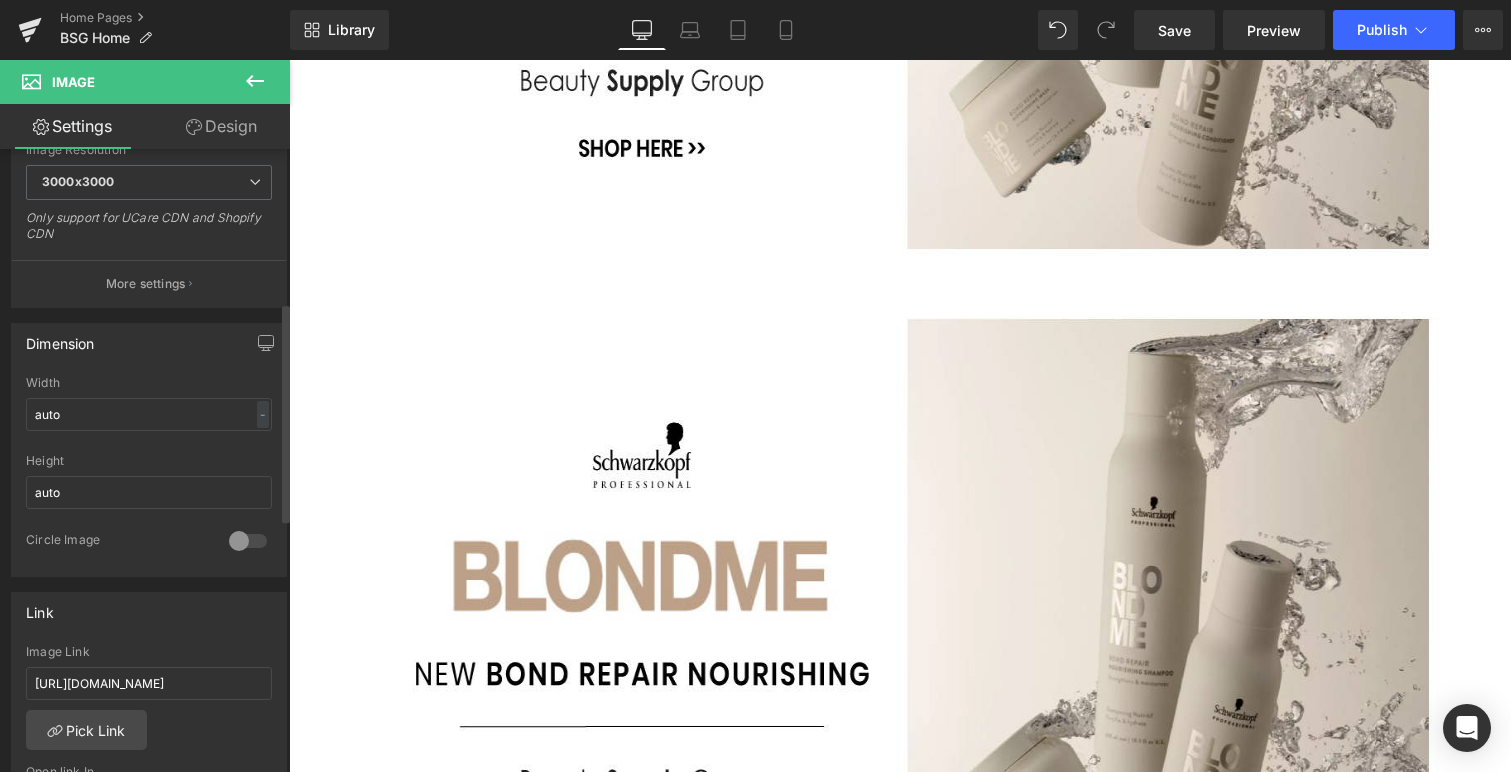 scroll, scrollTop: 436, scrollLeft: 0, axis: vertical 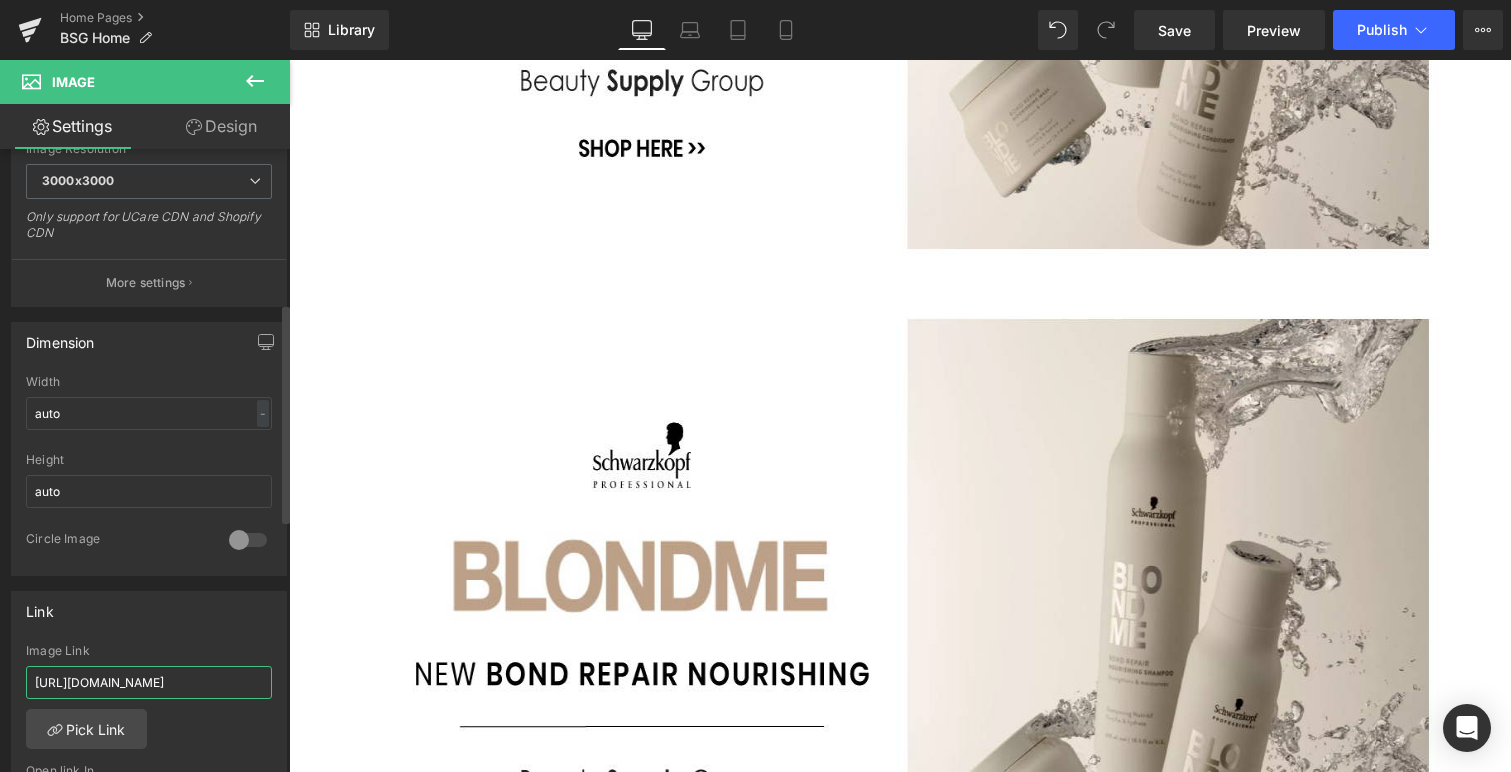 click on "[URL][DOMAIN_NAME]" at bounding box center (149, 682) 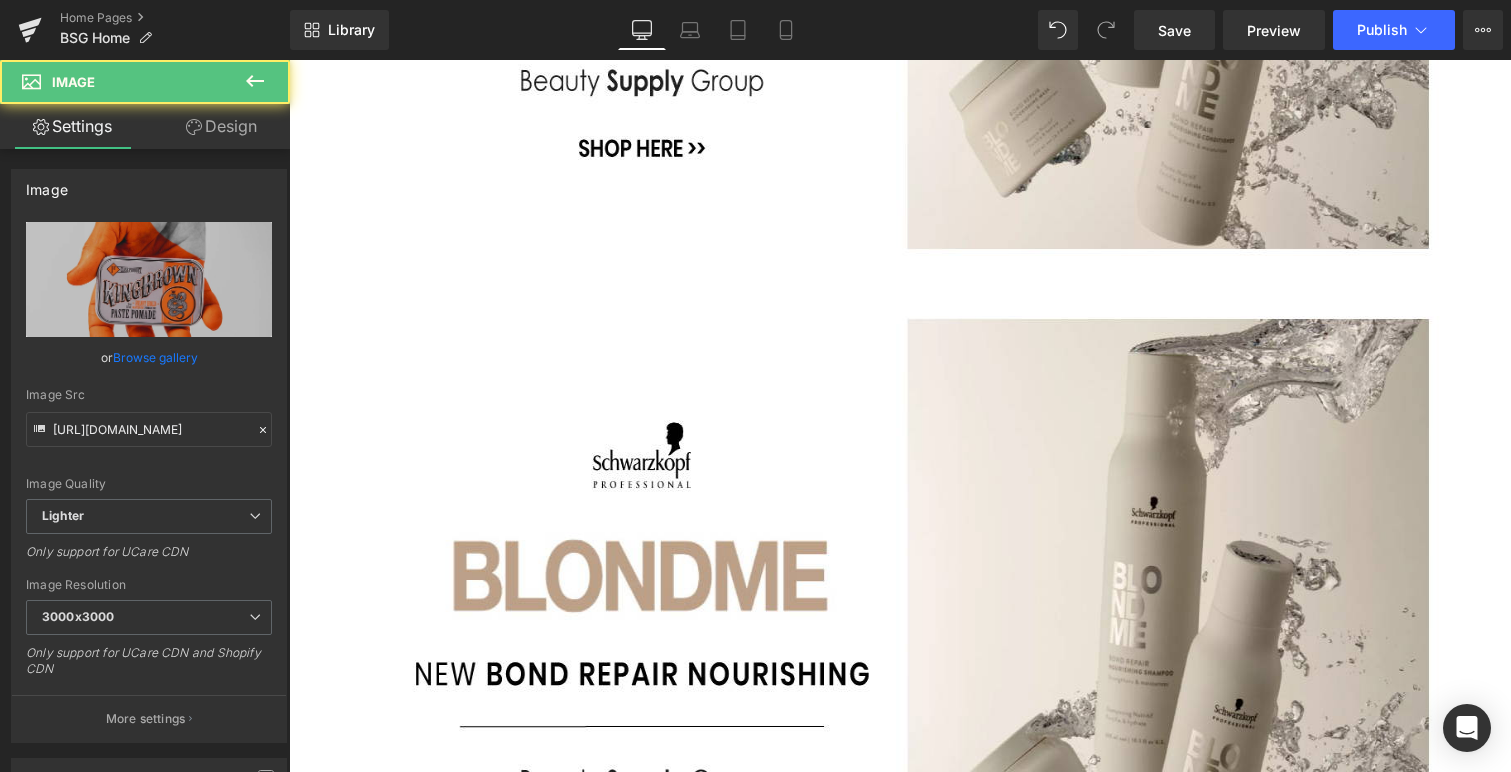 click at bounding box center [900, 2716] 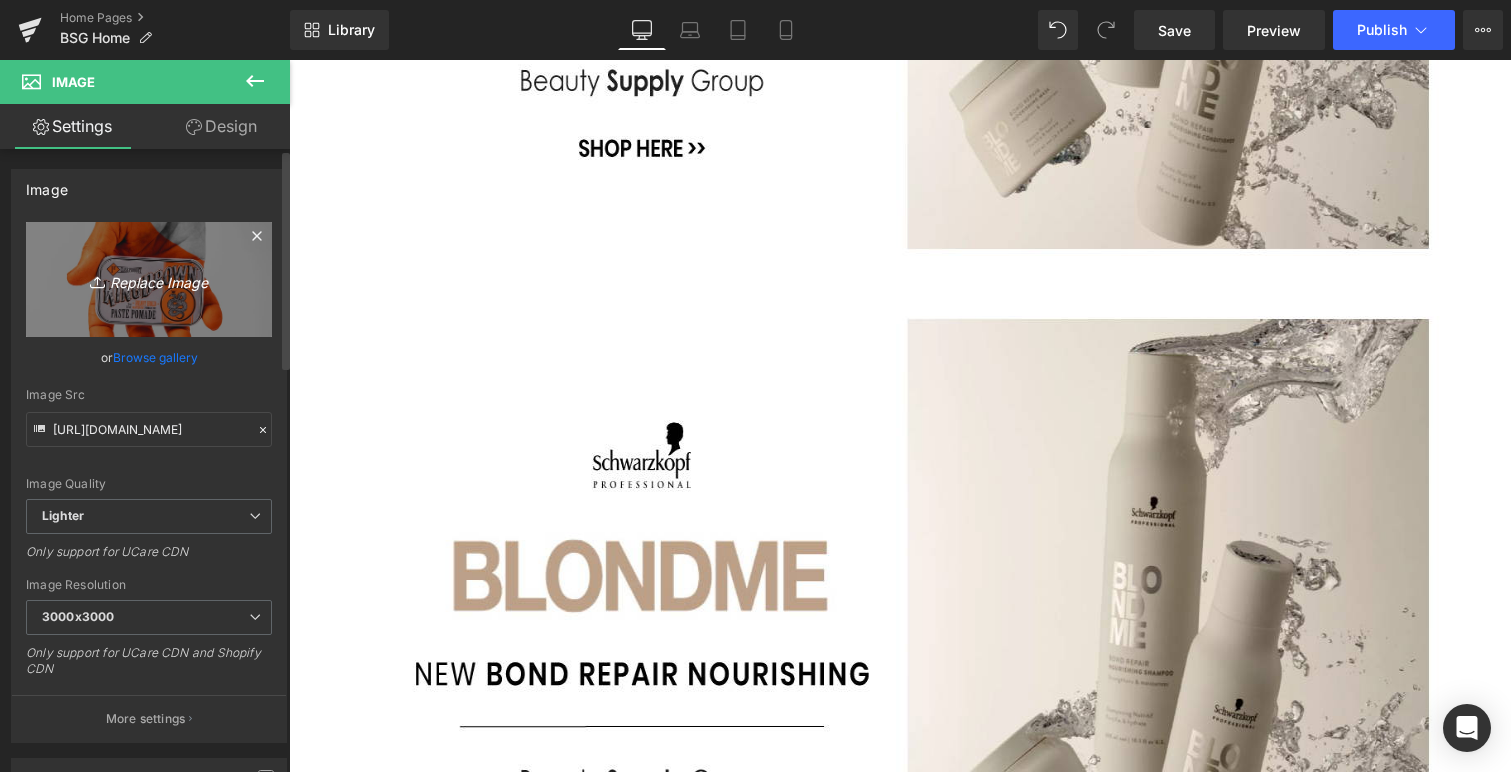 click on "Replace Image" at bounding box center [149, 279] 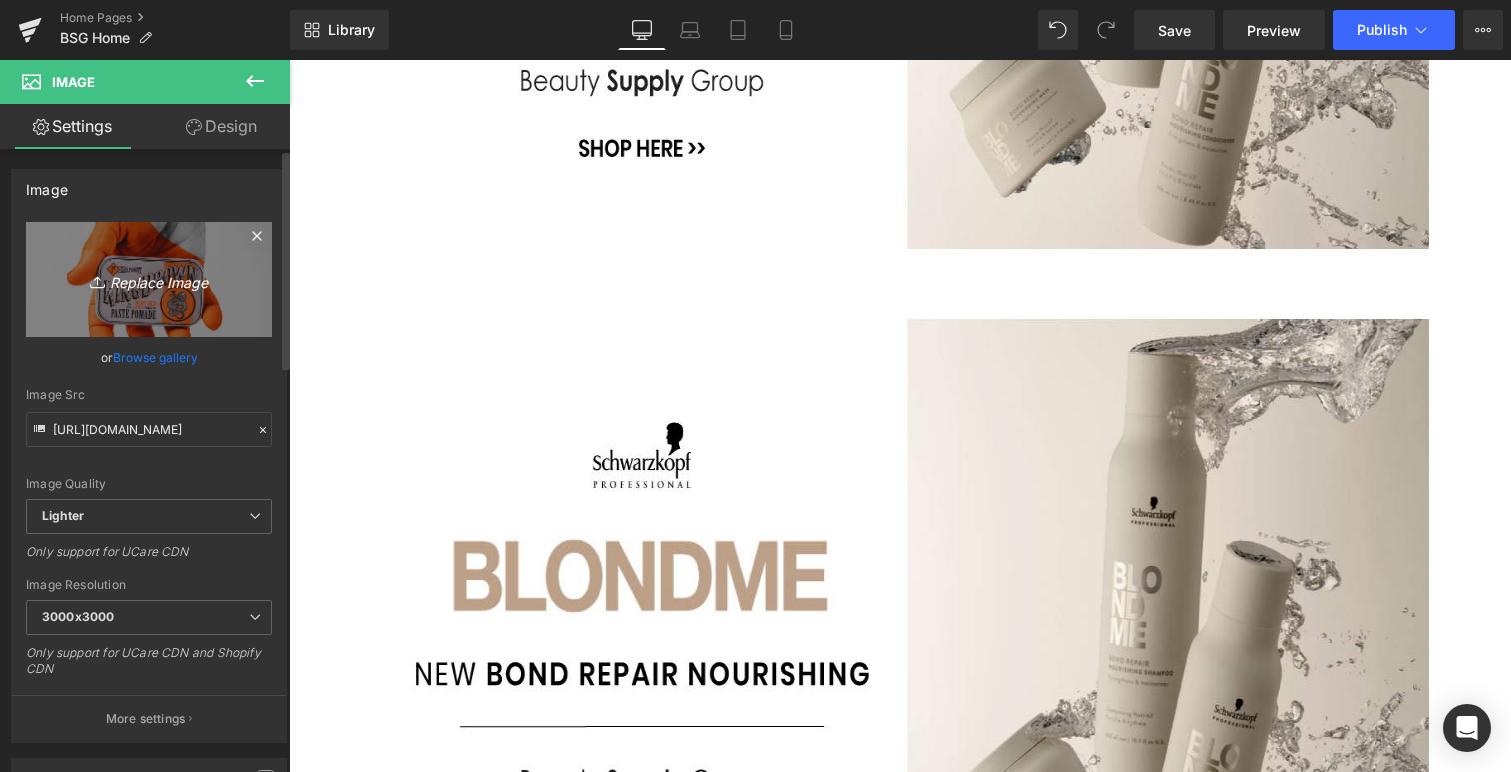 type on "C:\fakepath\BarberSG-TILE67584.jpg" 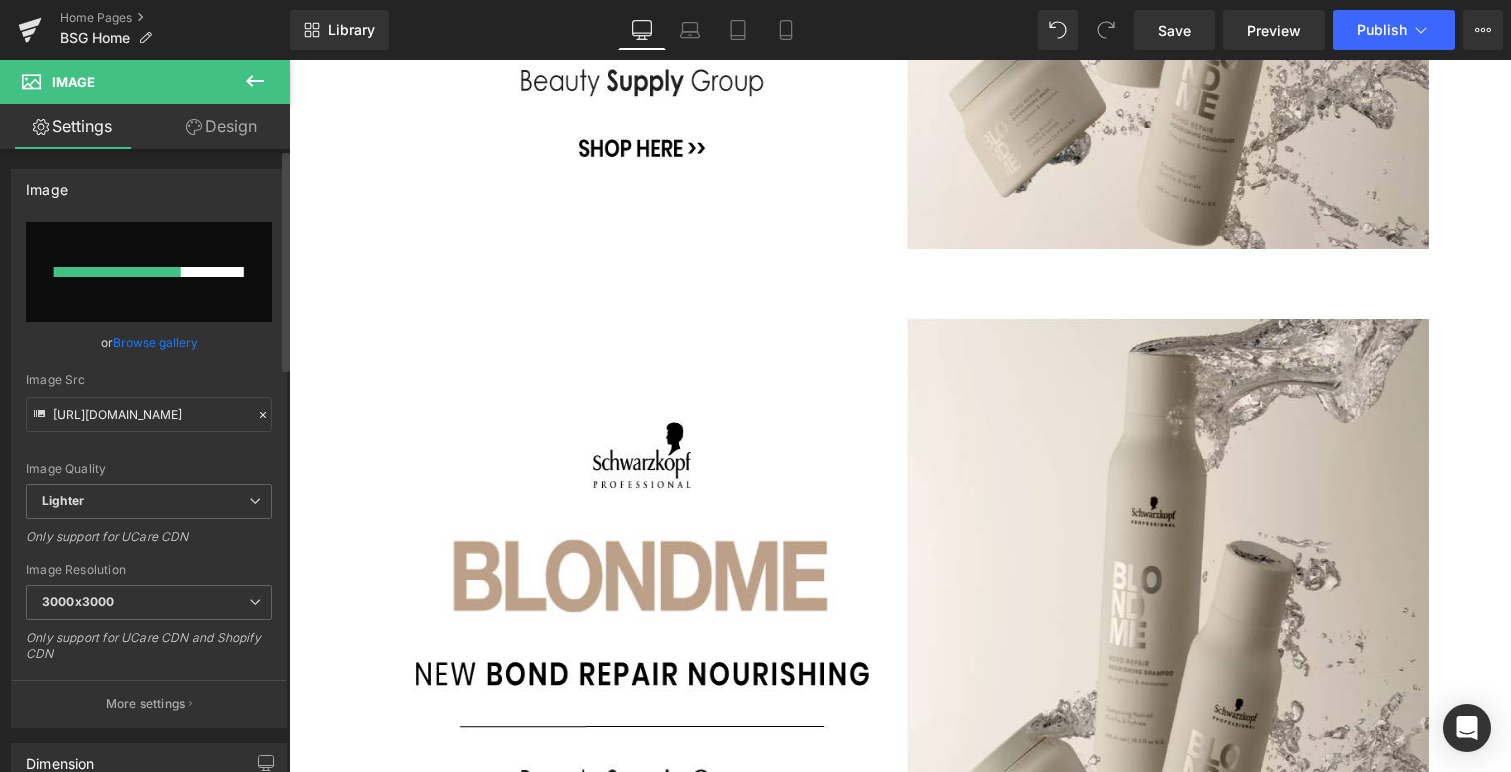 type 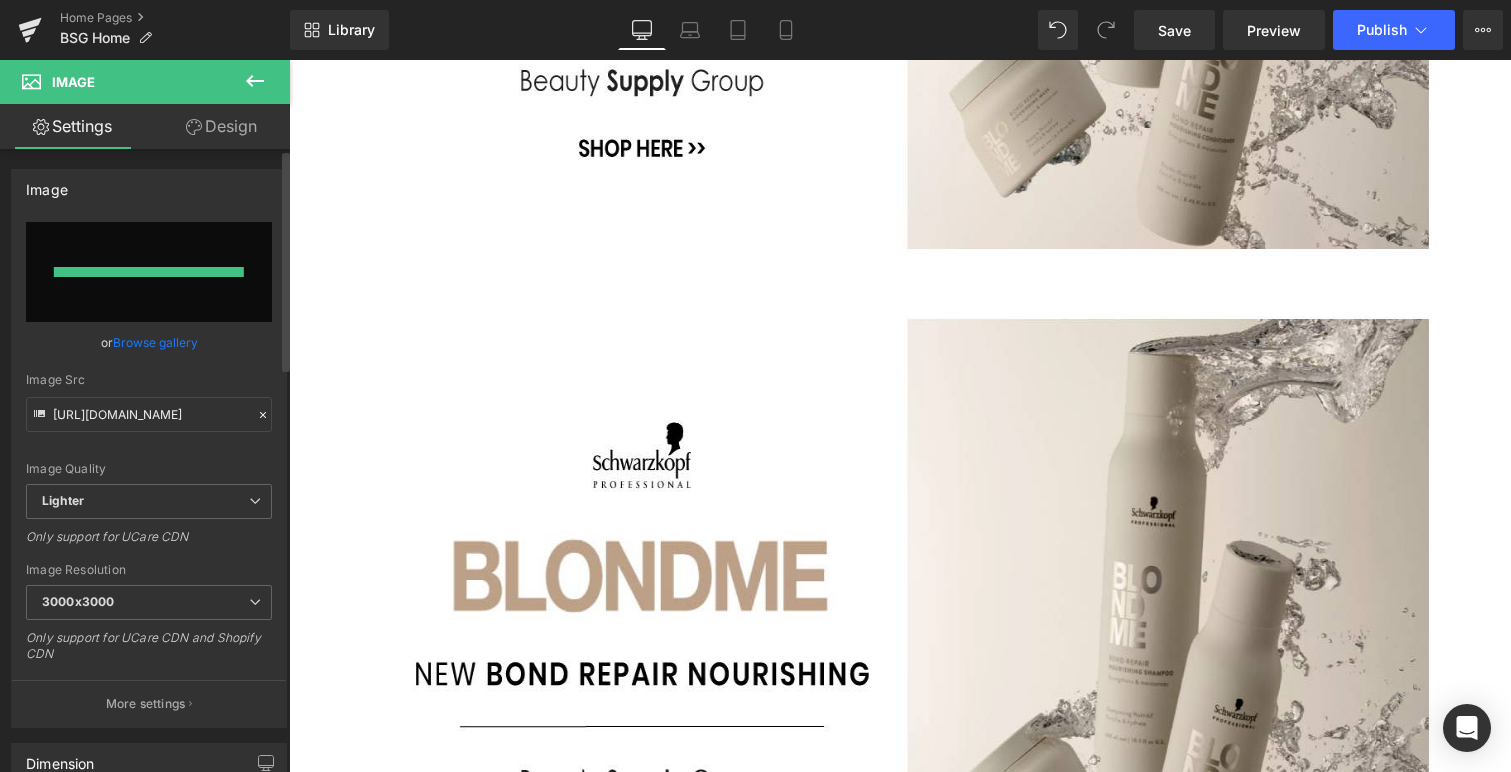 type on "[URL][DOMAIN_NAME]" 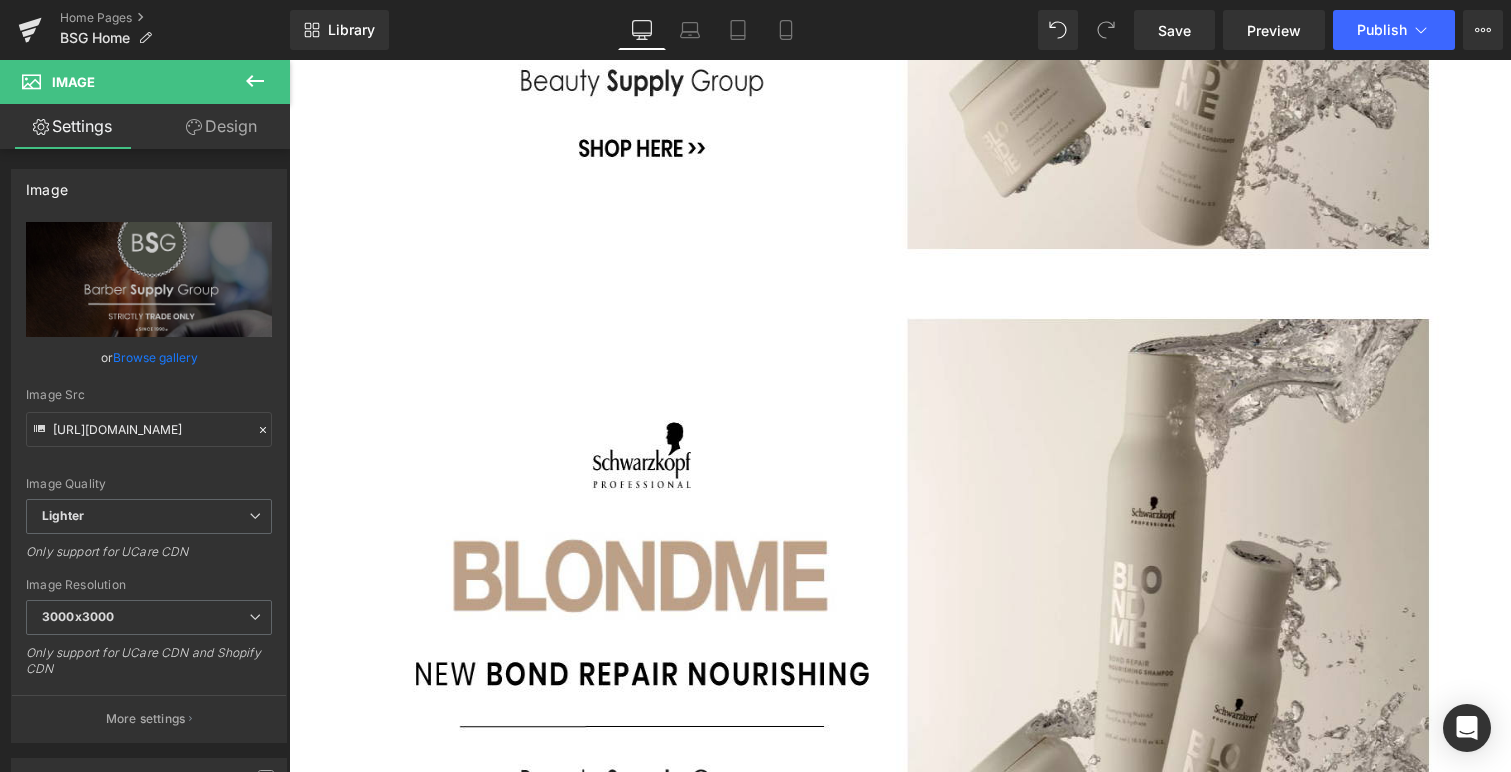 click at bounding box center (500, 3021) 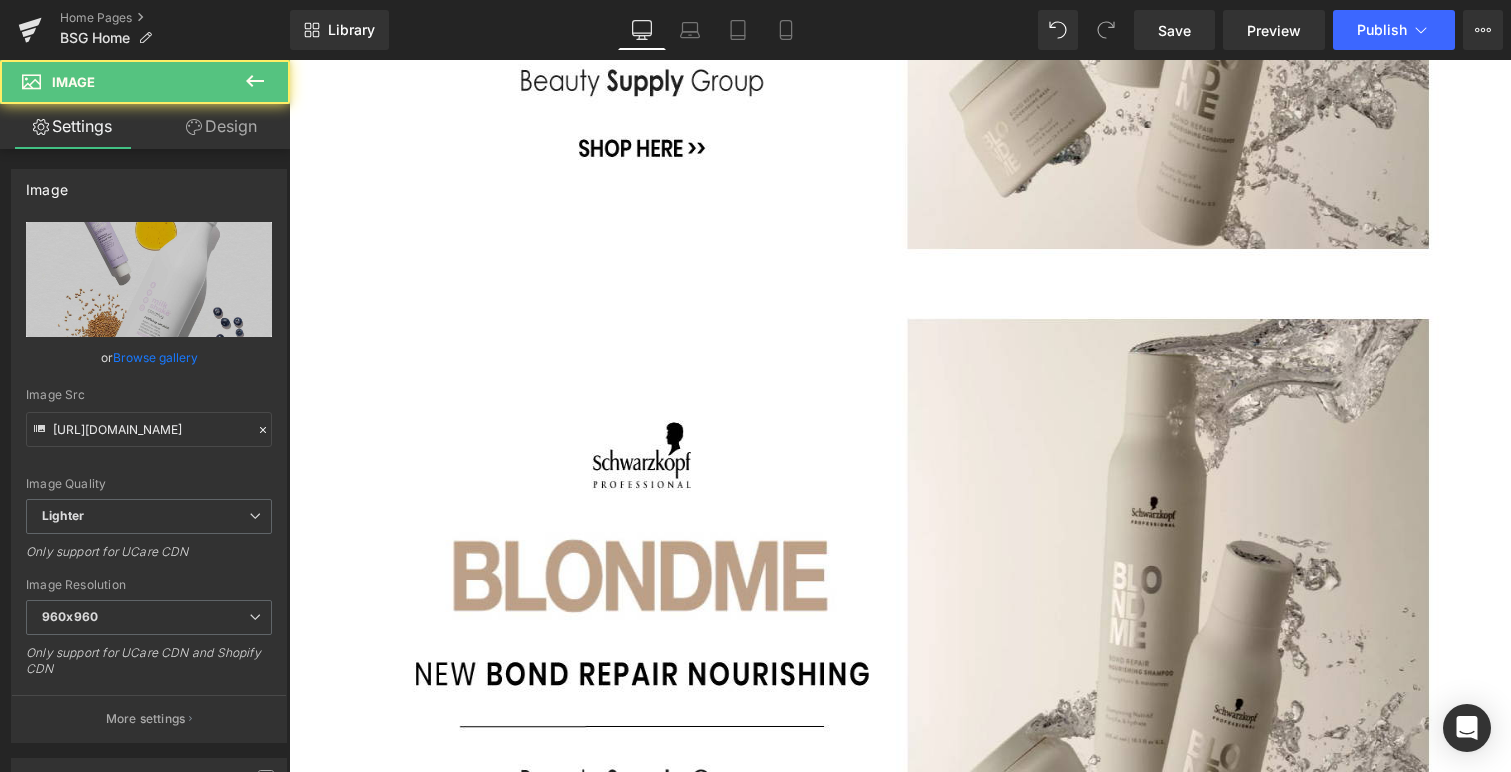 click at bounding box center (500, 3021) 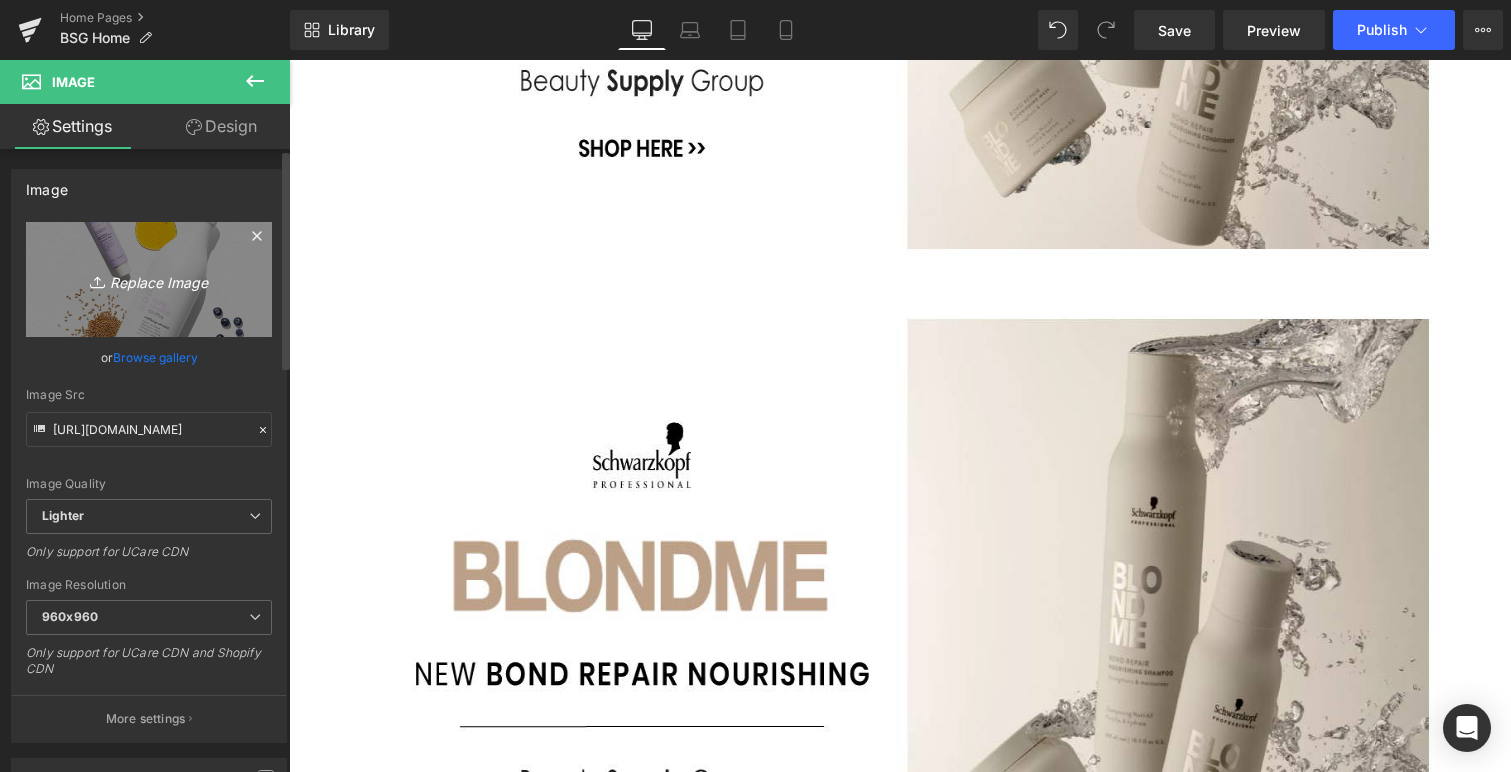 click on "Replace Image" at bounding box center [149, 279] 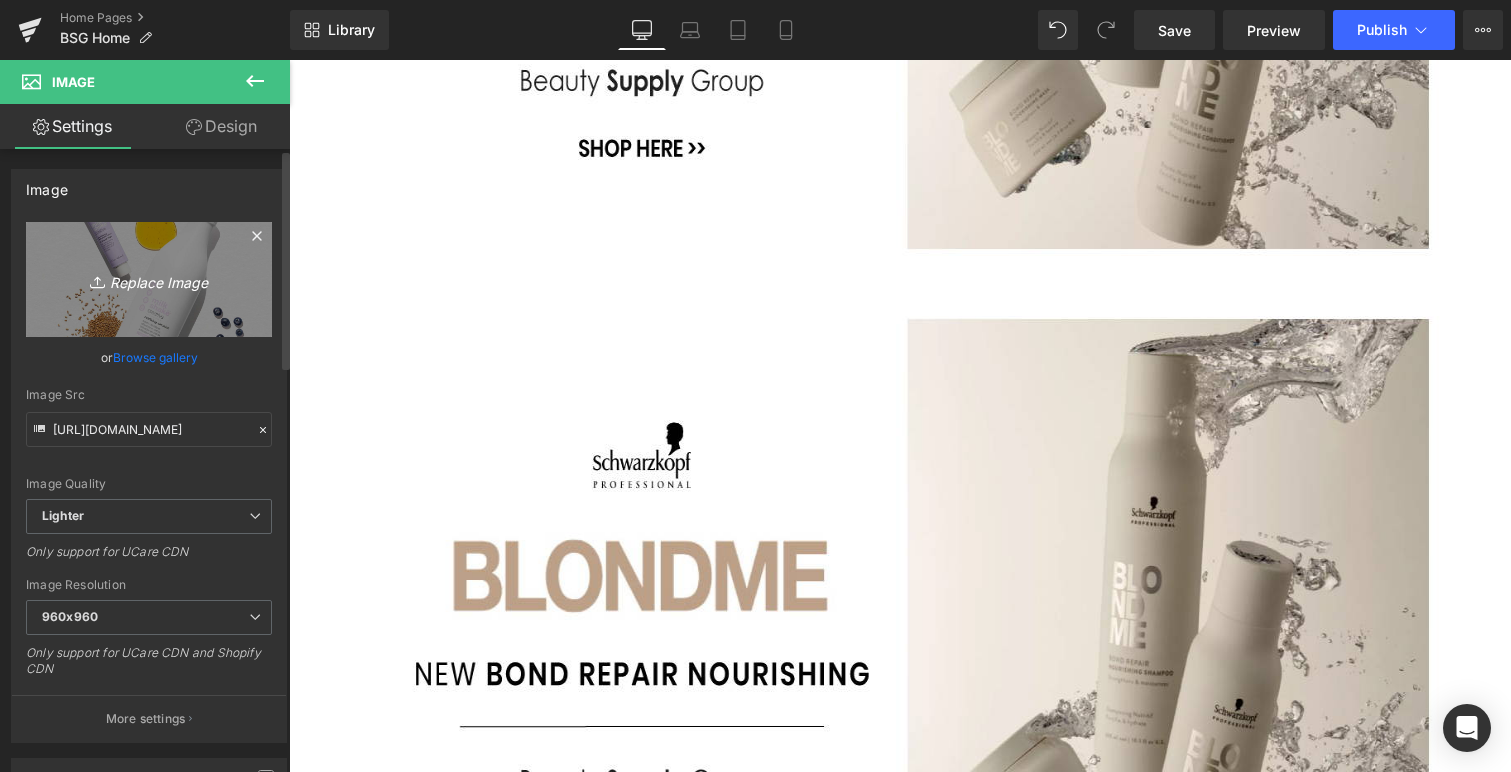 type on "C:\fakepath\MILKY.jpg" 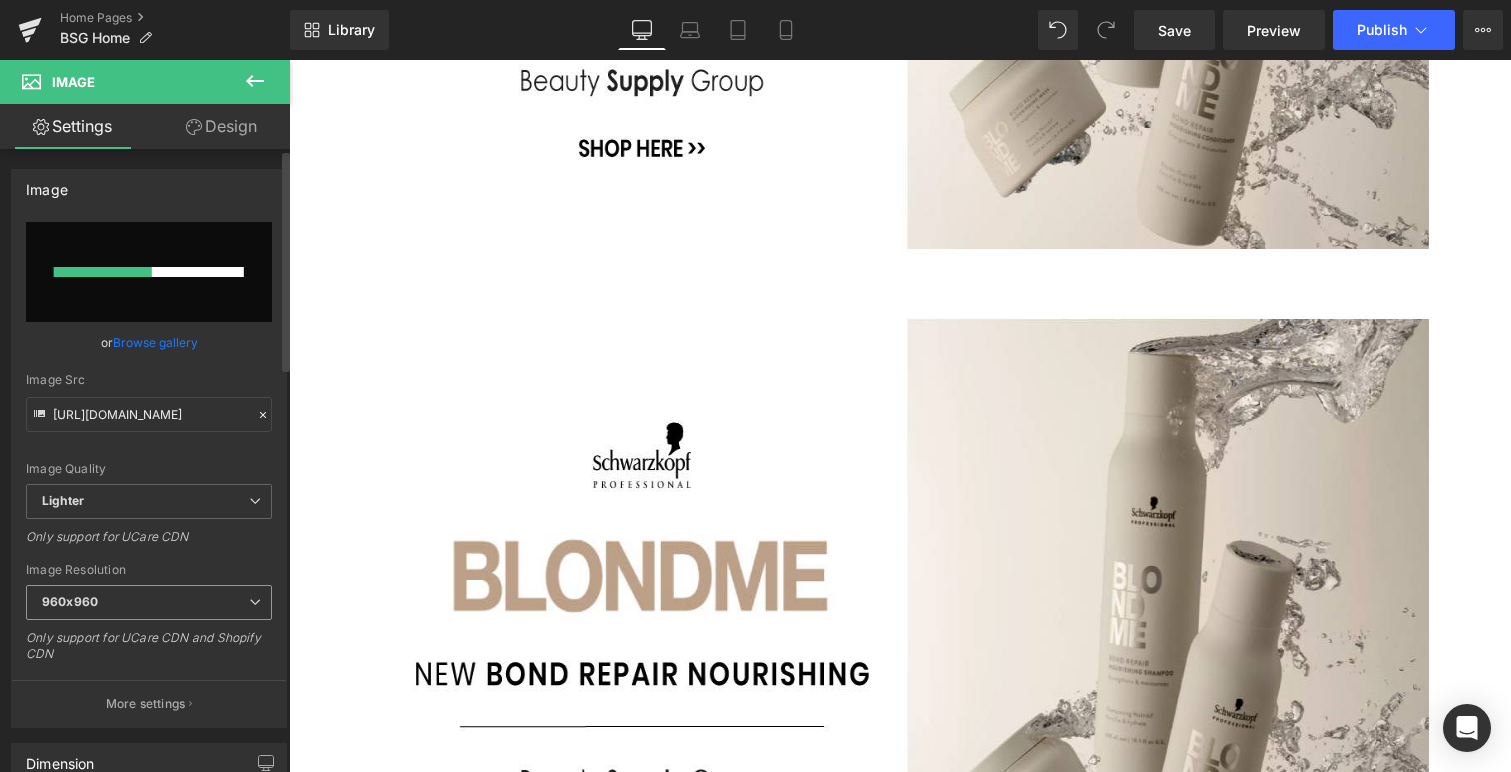 type 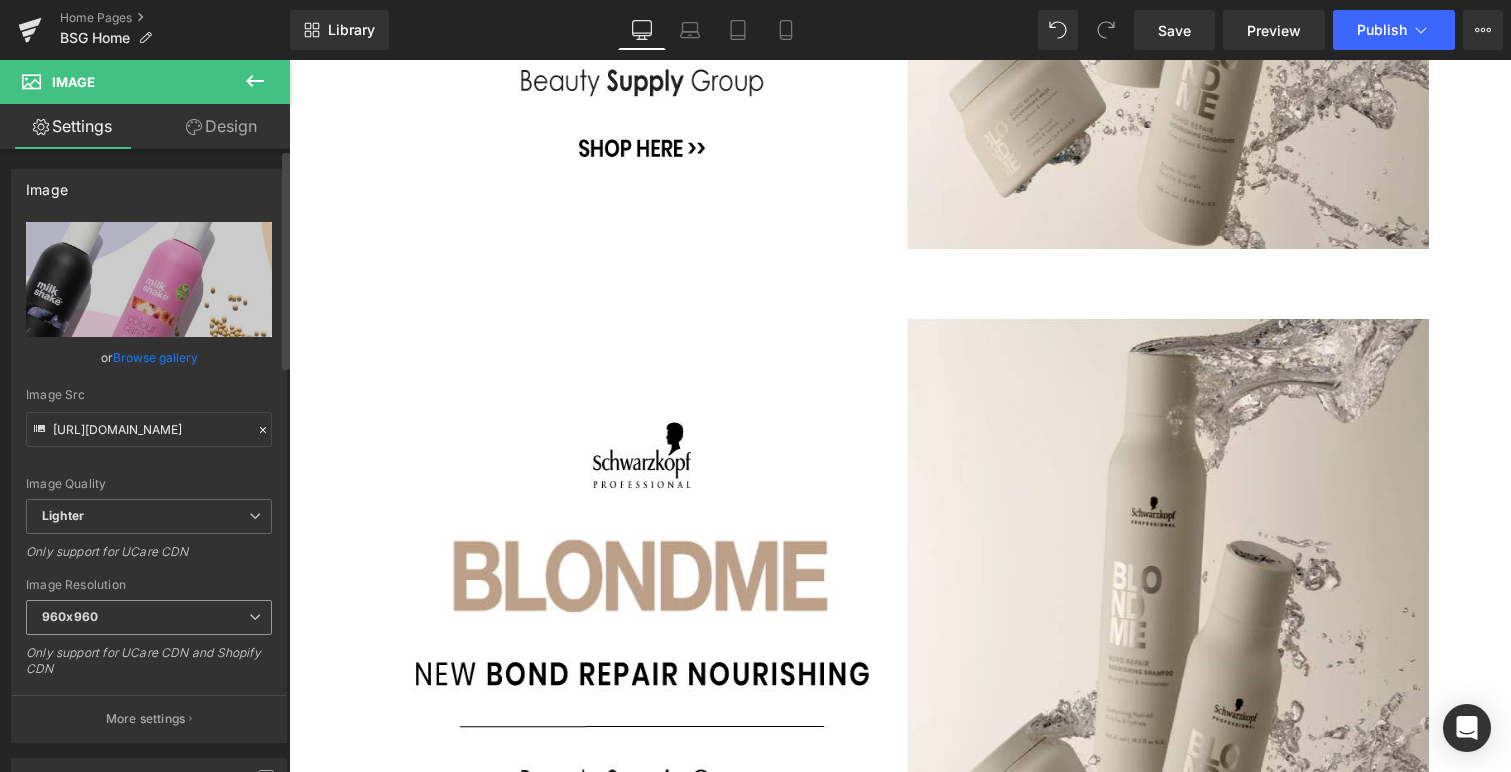 type on "[URL][DOMAIN_NAME]" 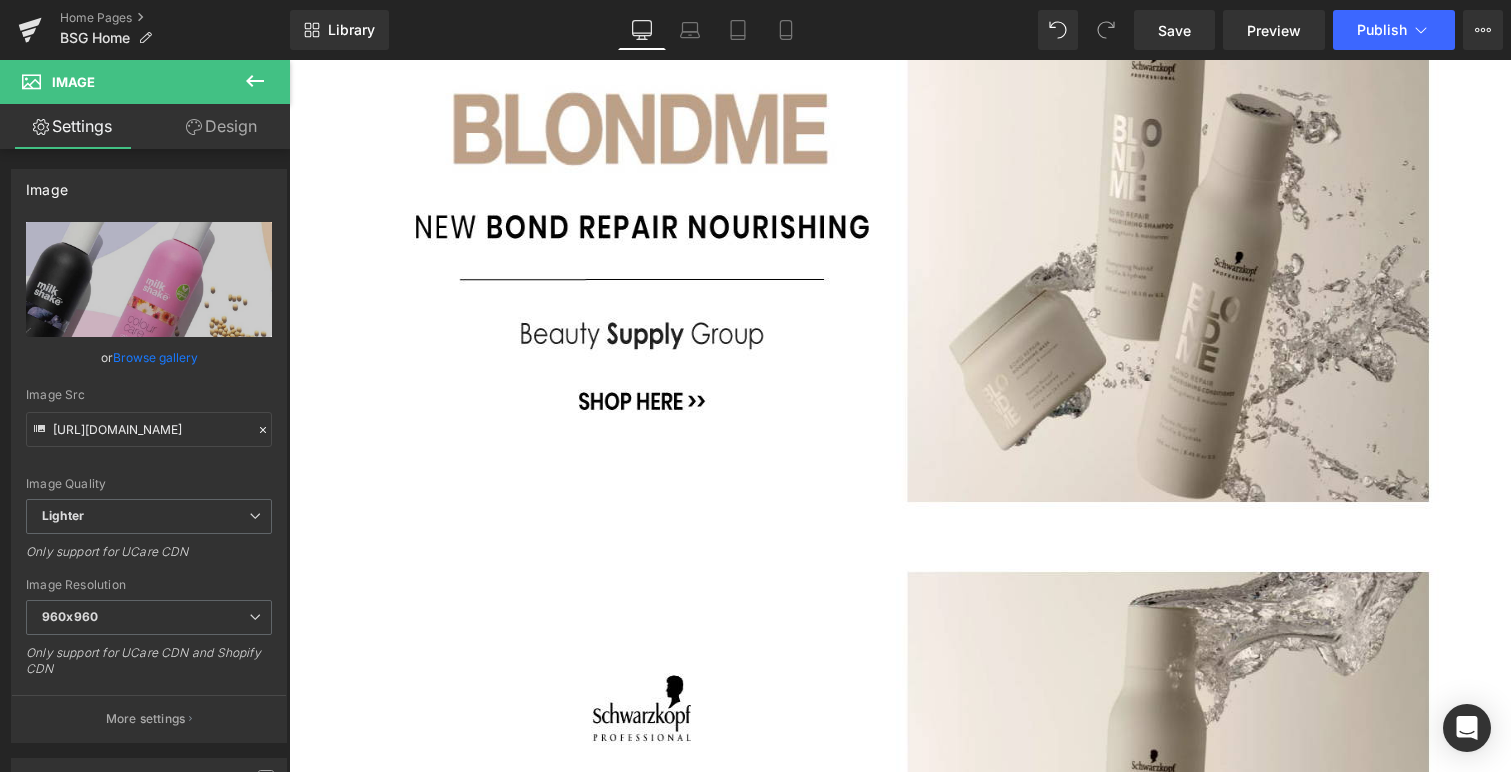 scroll, scrollTop: 379, scrollLeft: 0, axis: vertical 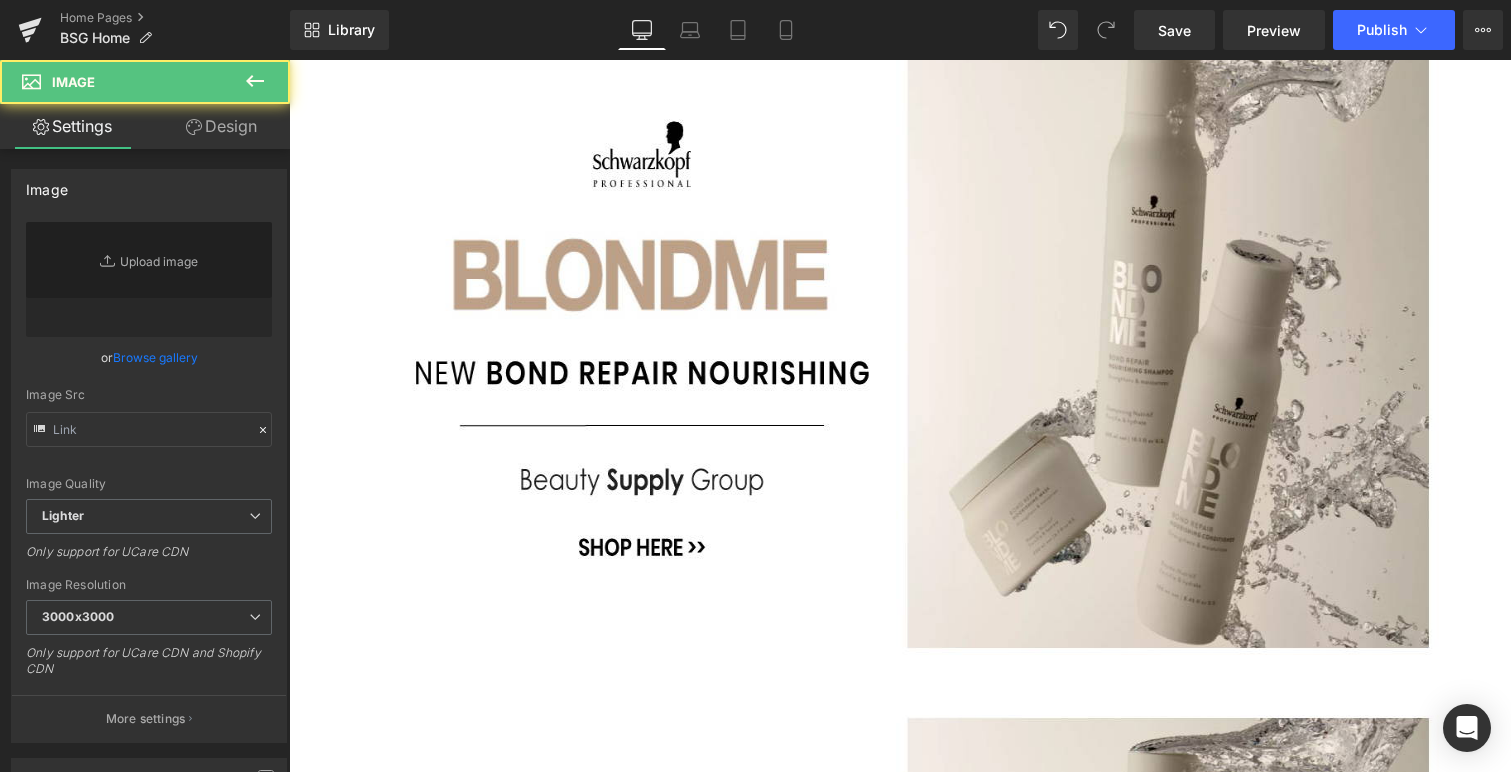 type on "[URL][DOMAIN_NAME]" 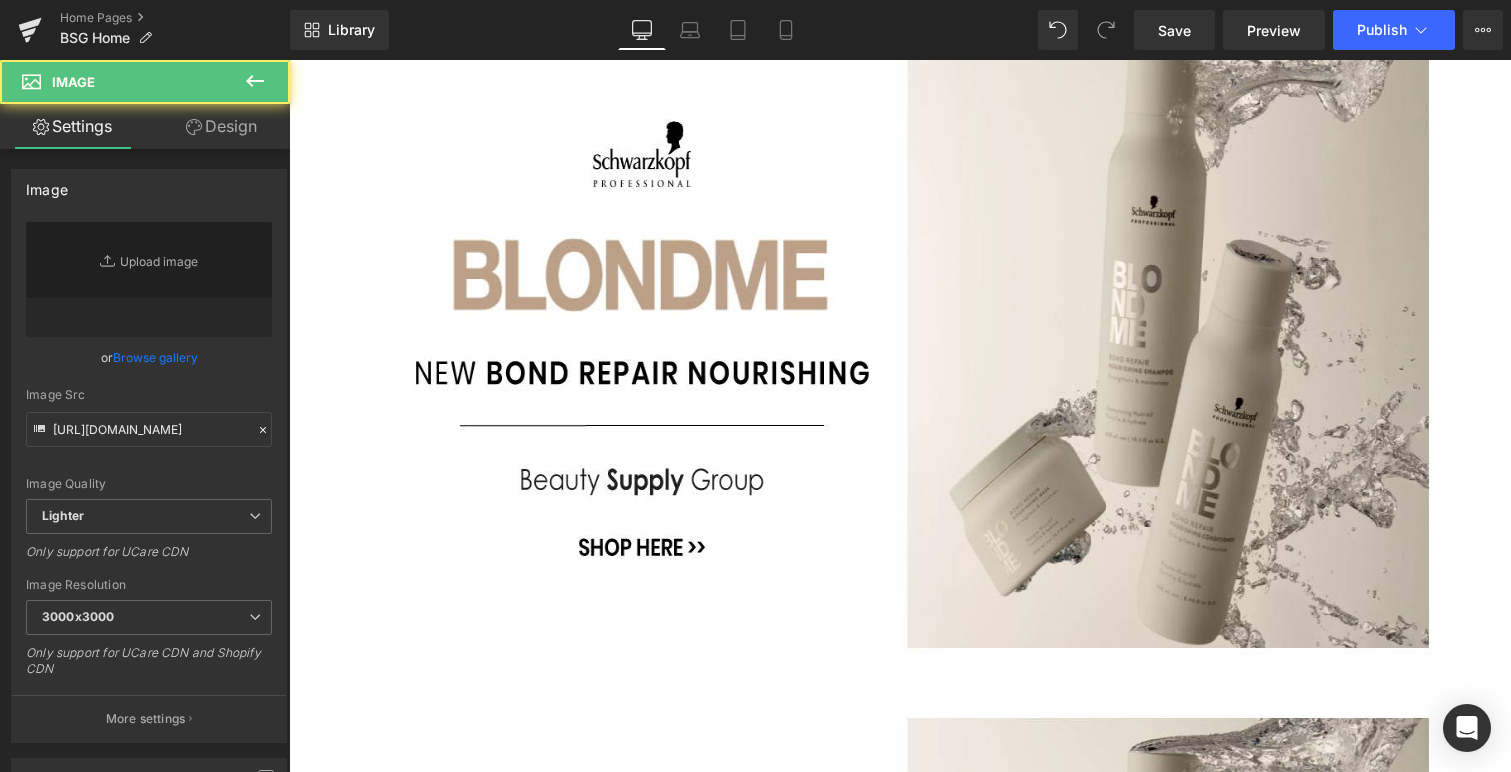 click at bounding box center [289, 60] 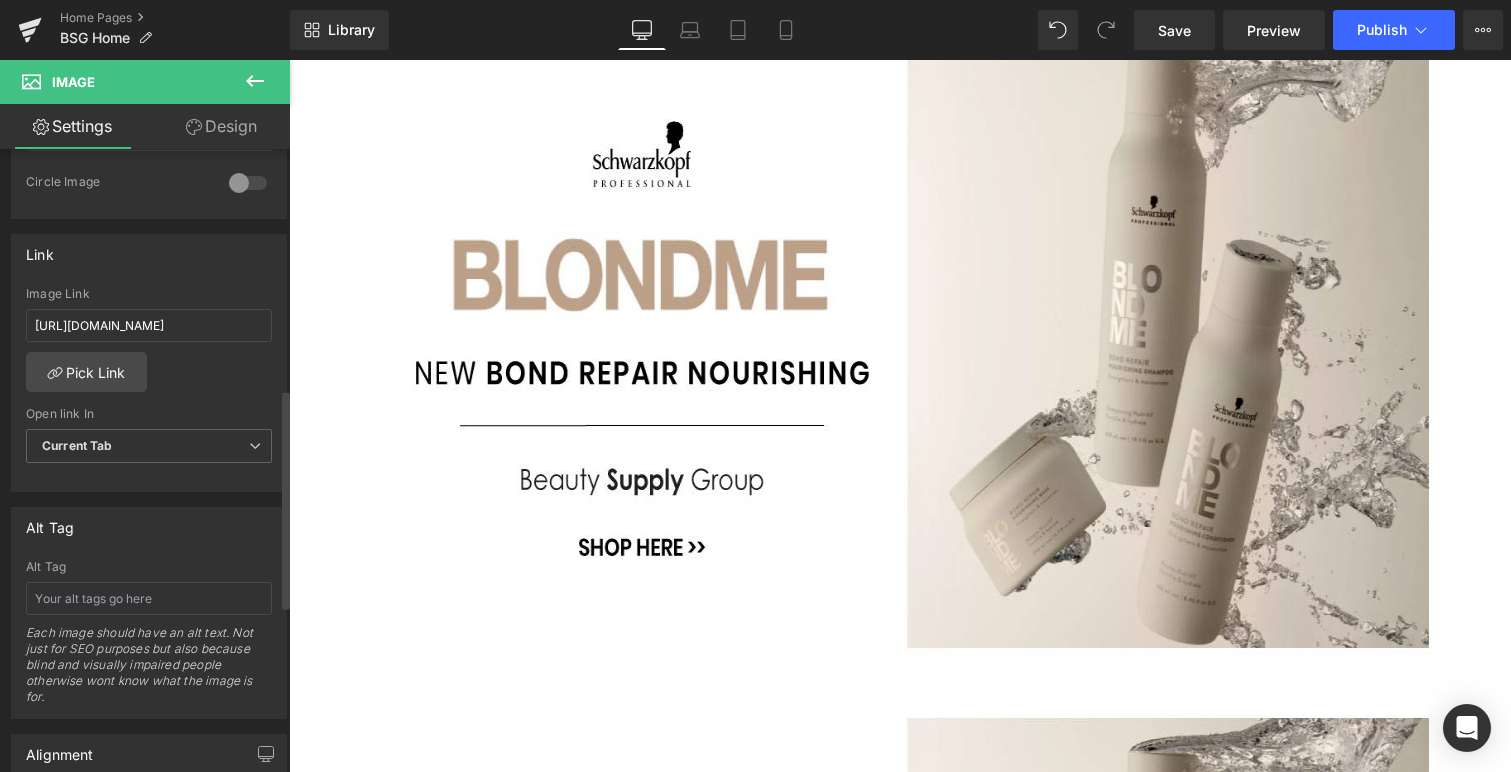 scroll, scrollTop: 799, scrollLeft: 0, axis: vertical 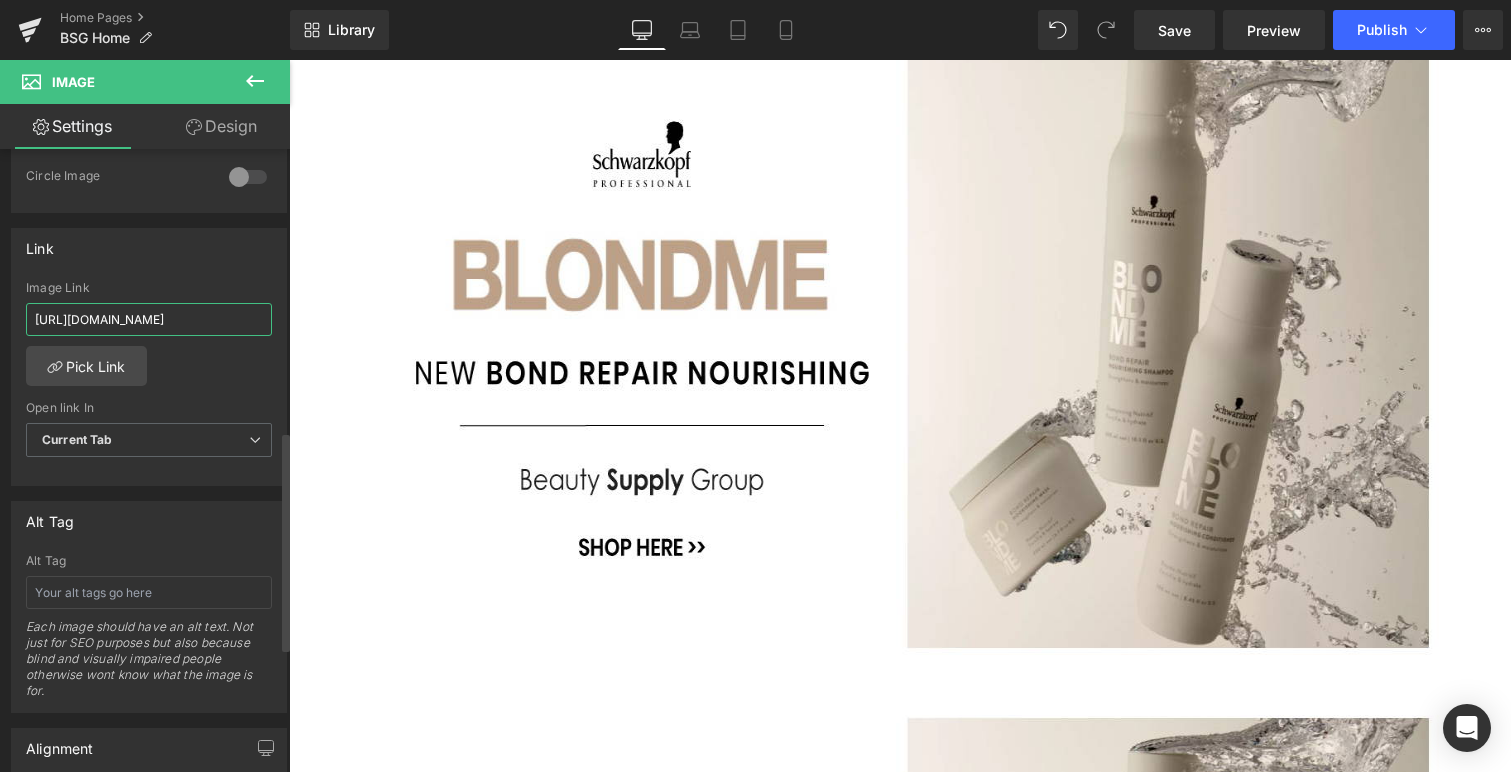click on "[URL][DOMAIN_NAME]" at bounding box center (149, 319) 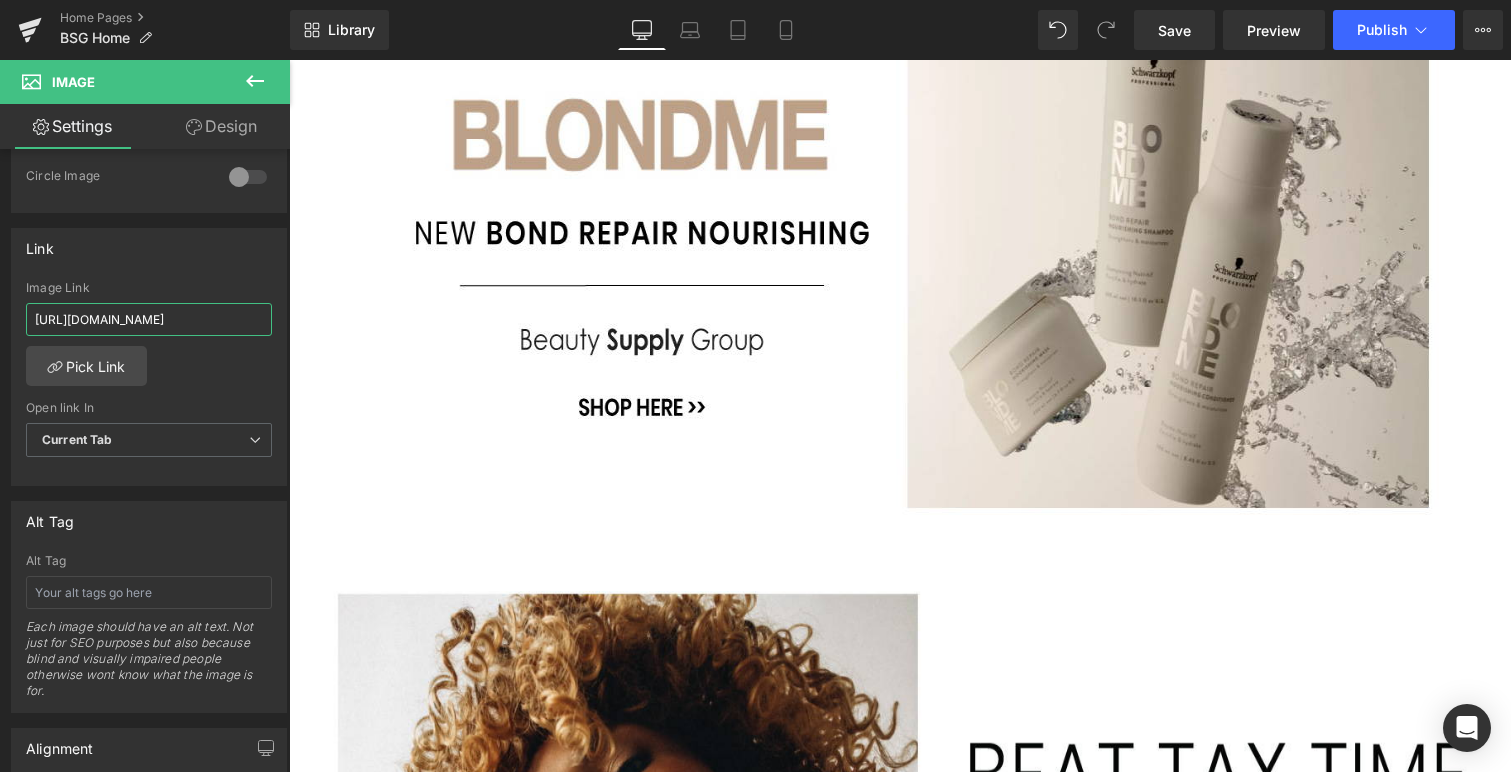scroll, scrollTop: 1219, scrollLeft: 0, axis: vertical 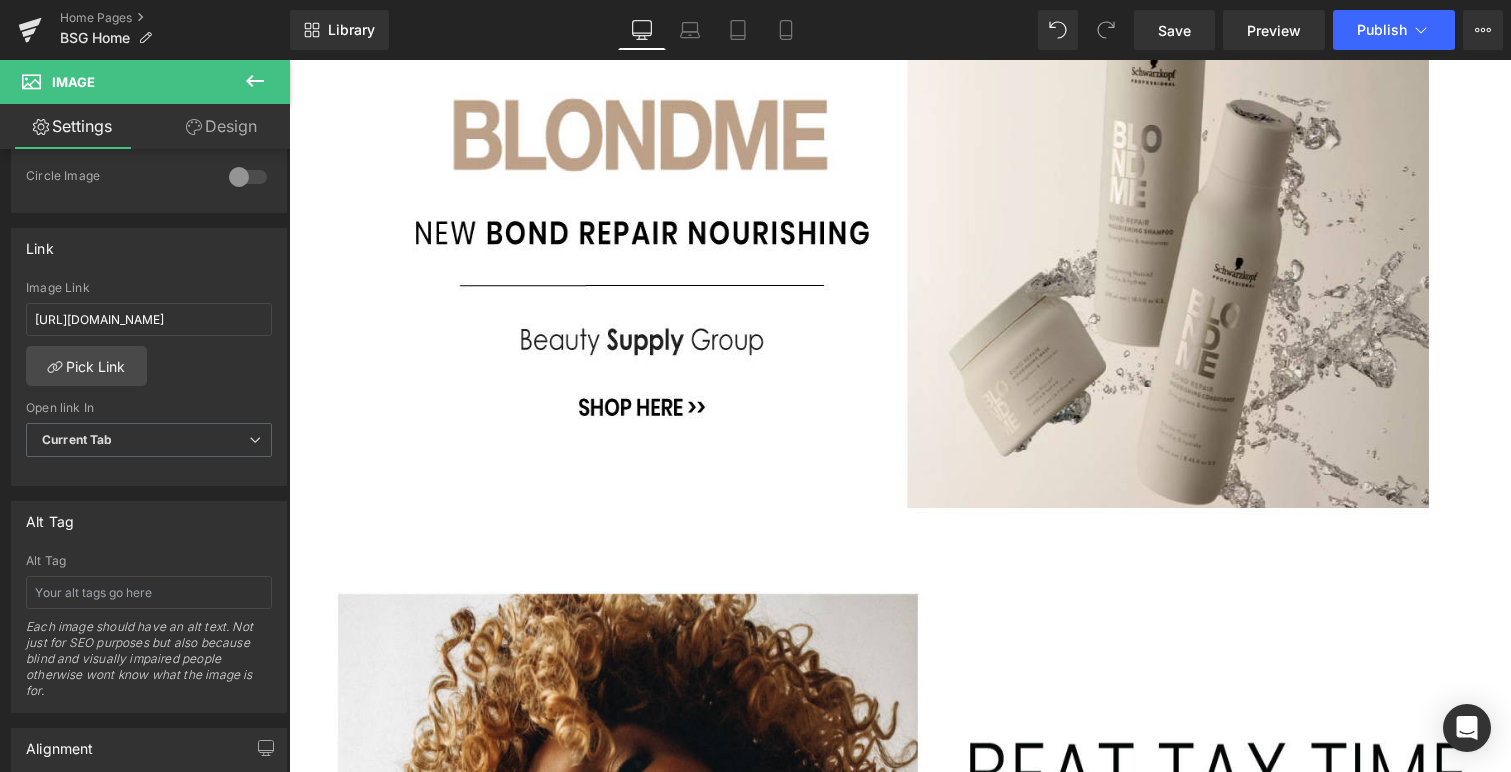 click at bounding box center [1200, 3445] 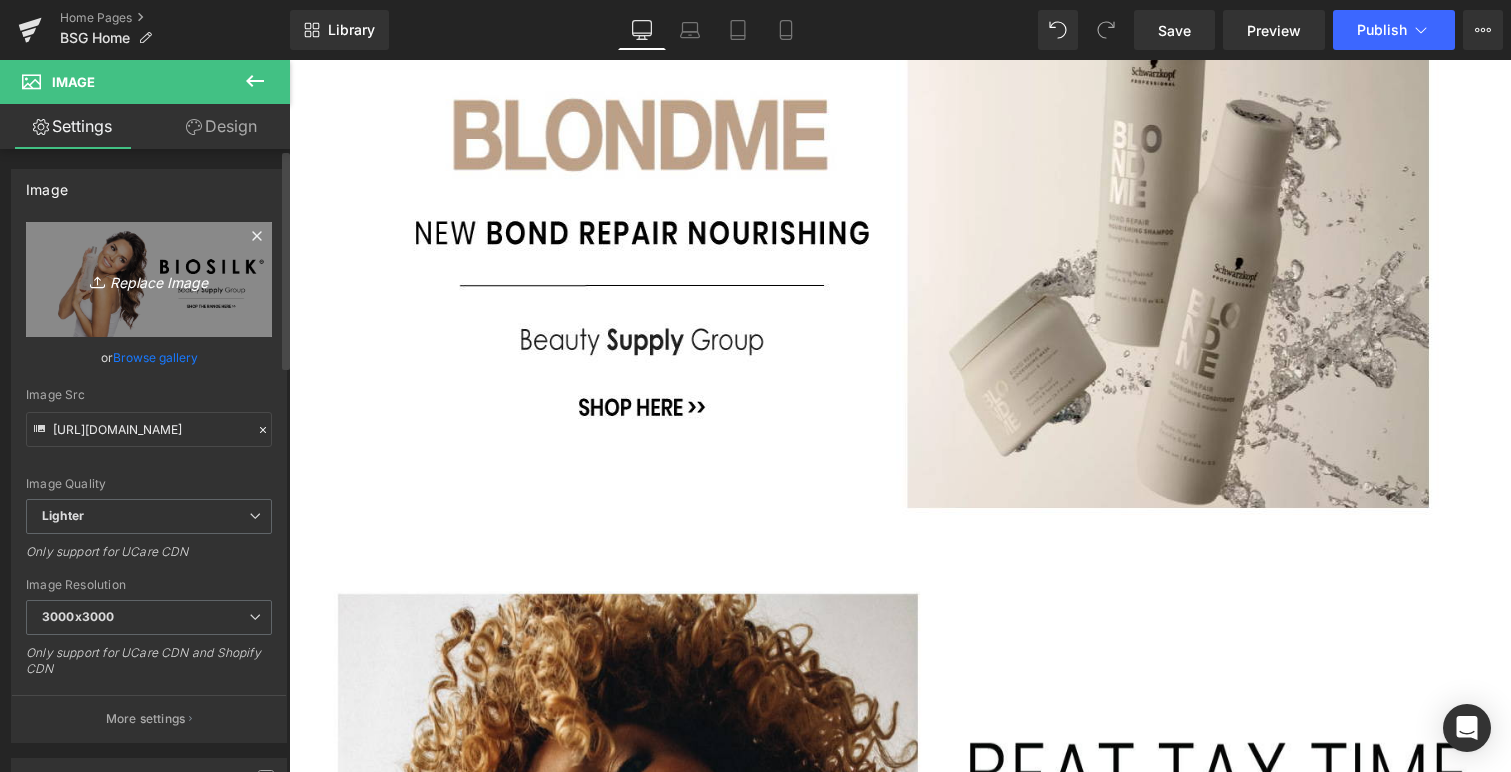 click on "Replace Image" at bounding box center [149, 279] 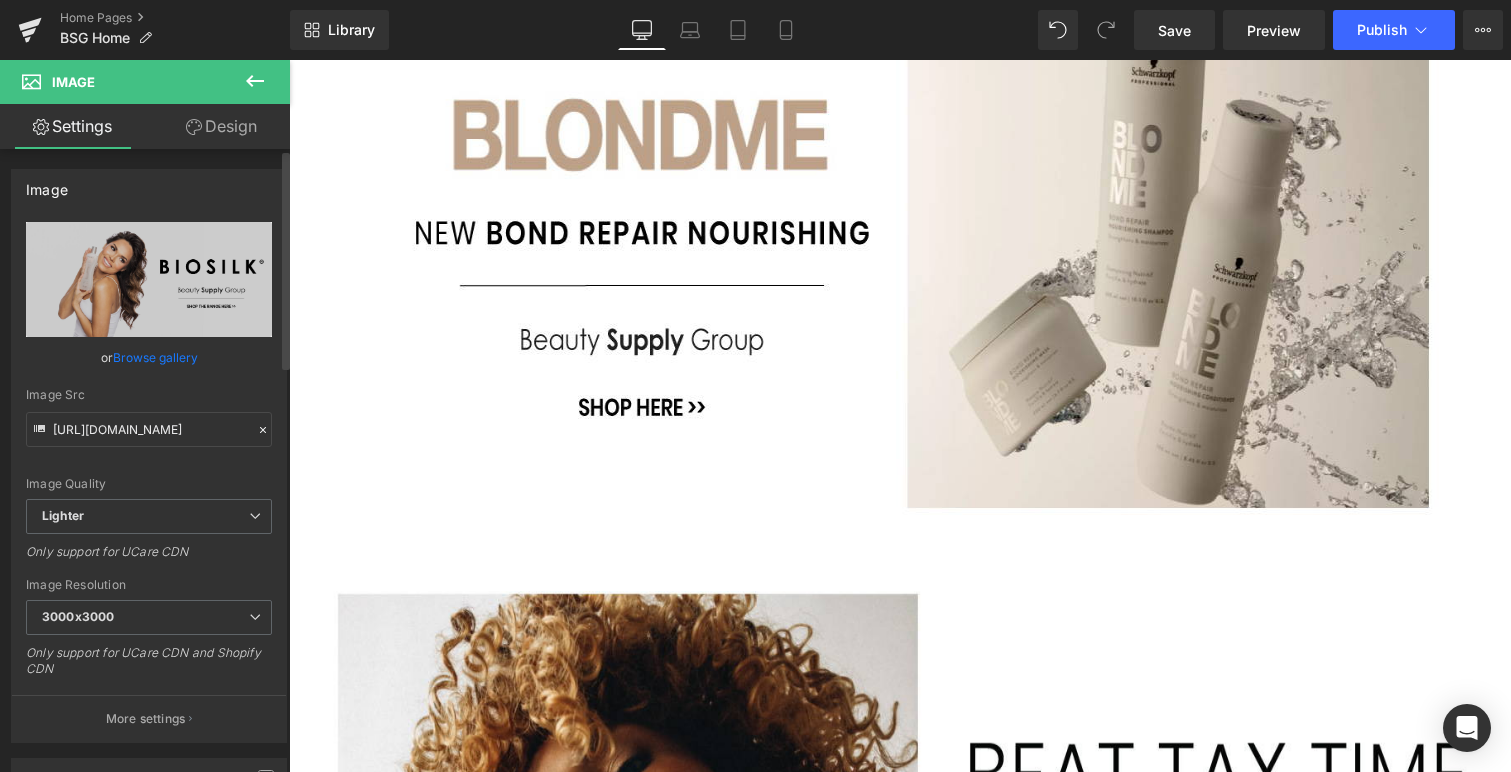 click on "Browse gallery" at bounding box center (155, 357) 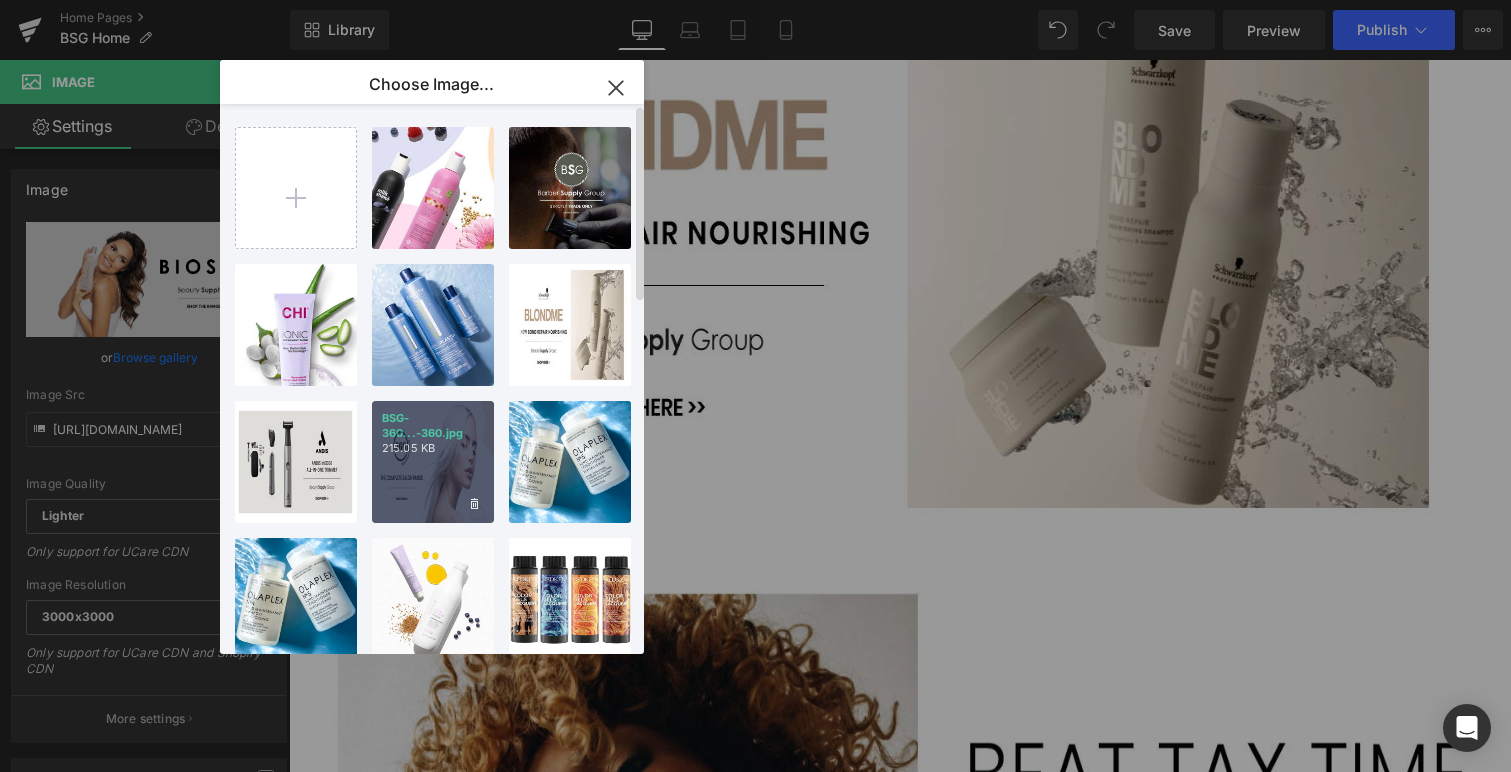 click on "BSG-360...-360.jpg 215.05 KB" at bounding box center (433, 462) 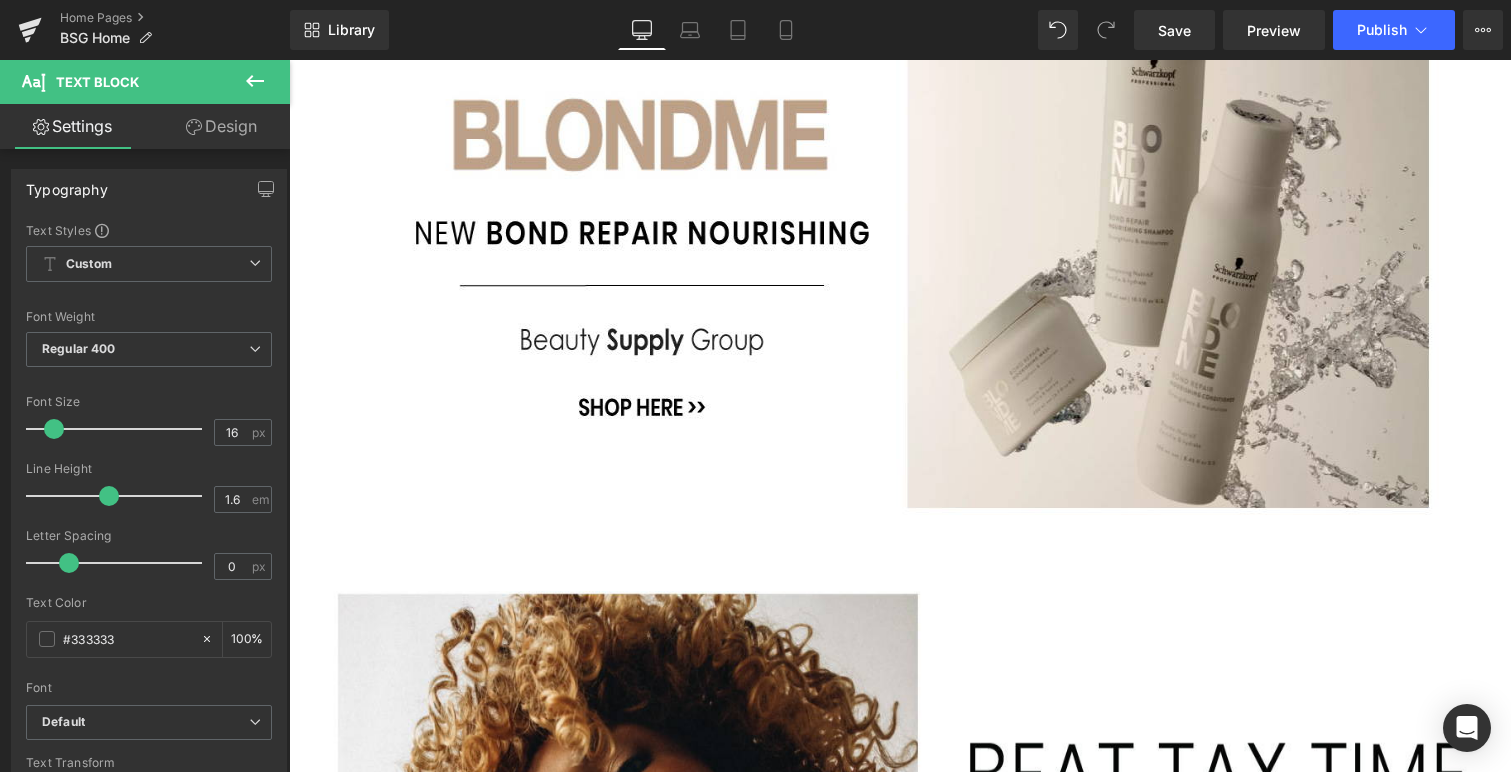 drag, startPoint x: 1059, startPoint y: 607, endPoint x: 1113, endPoint y: 604, distance: 54.08327 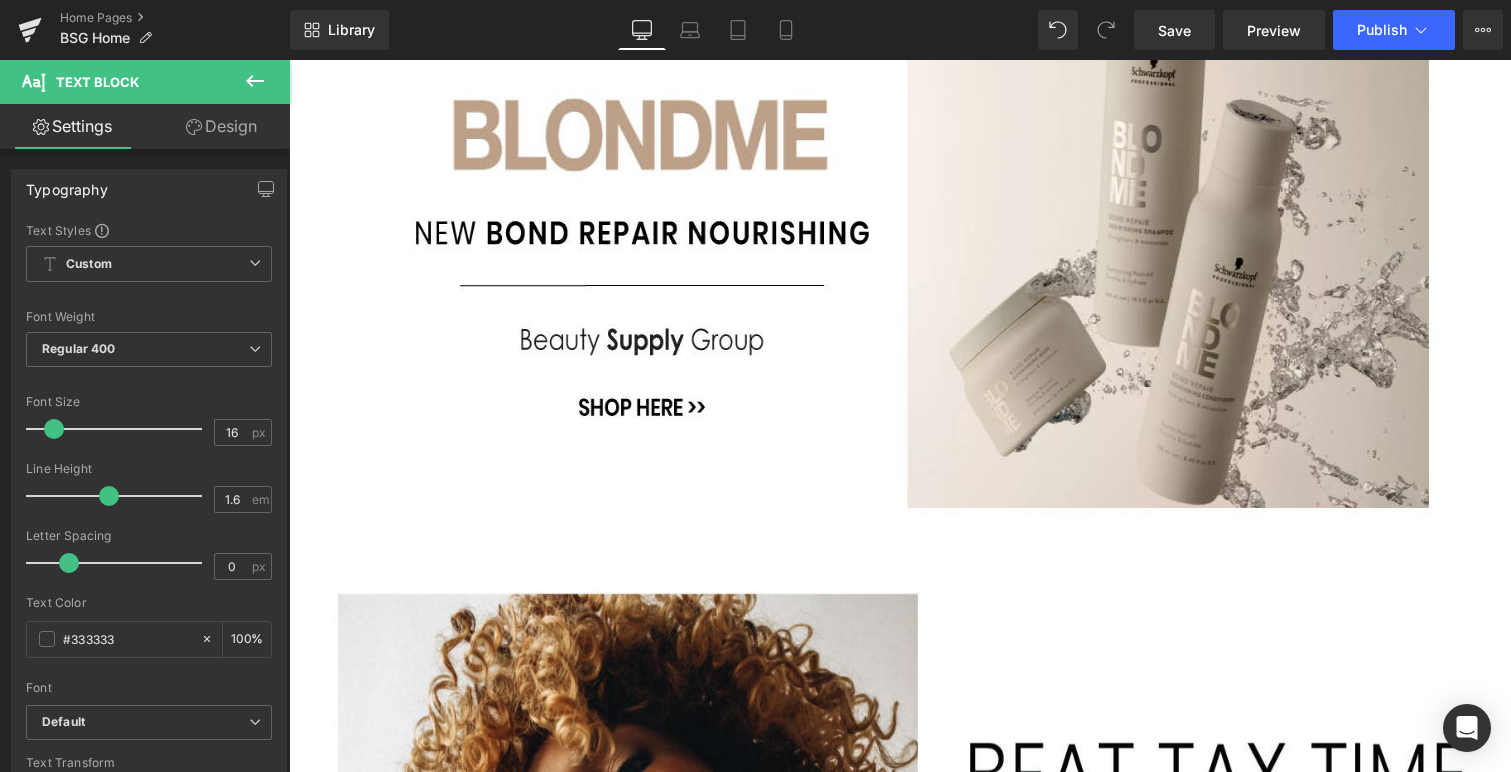 click on "BIOSILK ~" at bounding box center [1095, 4024] 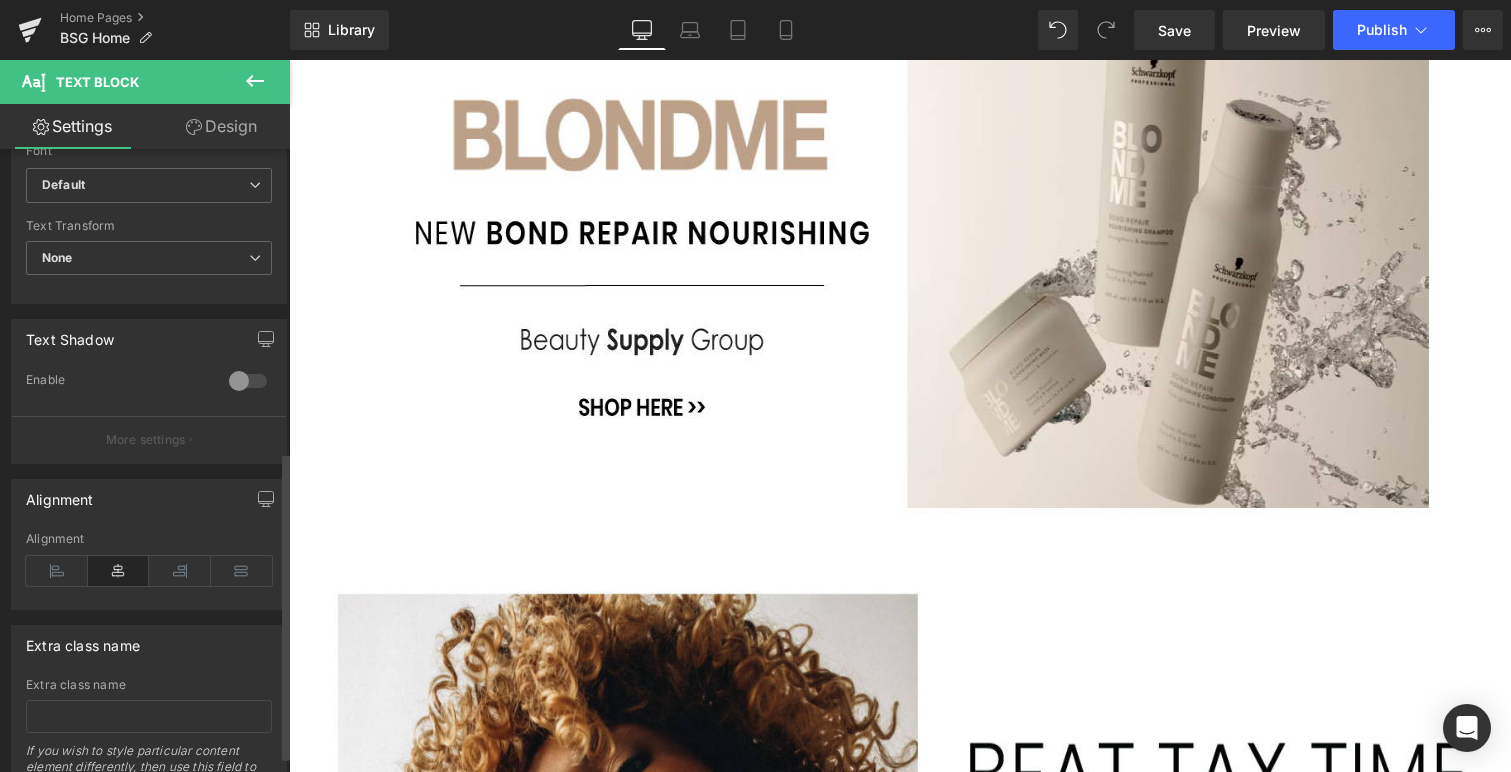 scroll, scrollTop: 643, scrollLeft: 0, axis: vertical 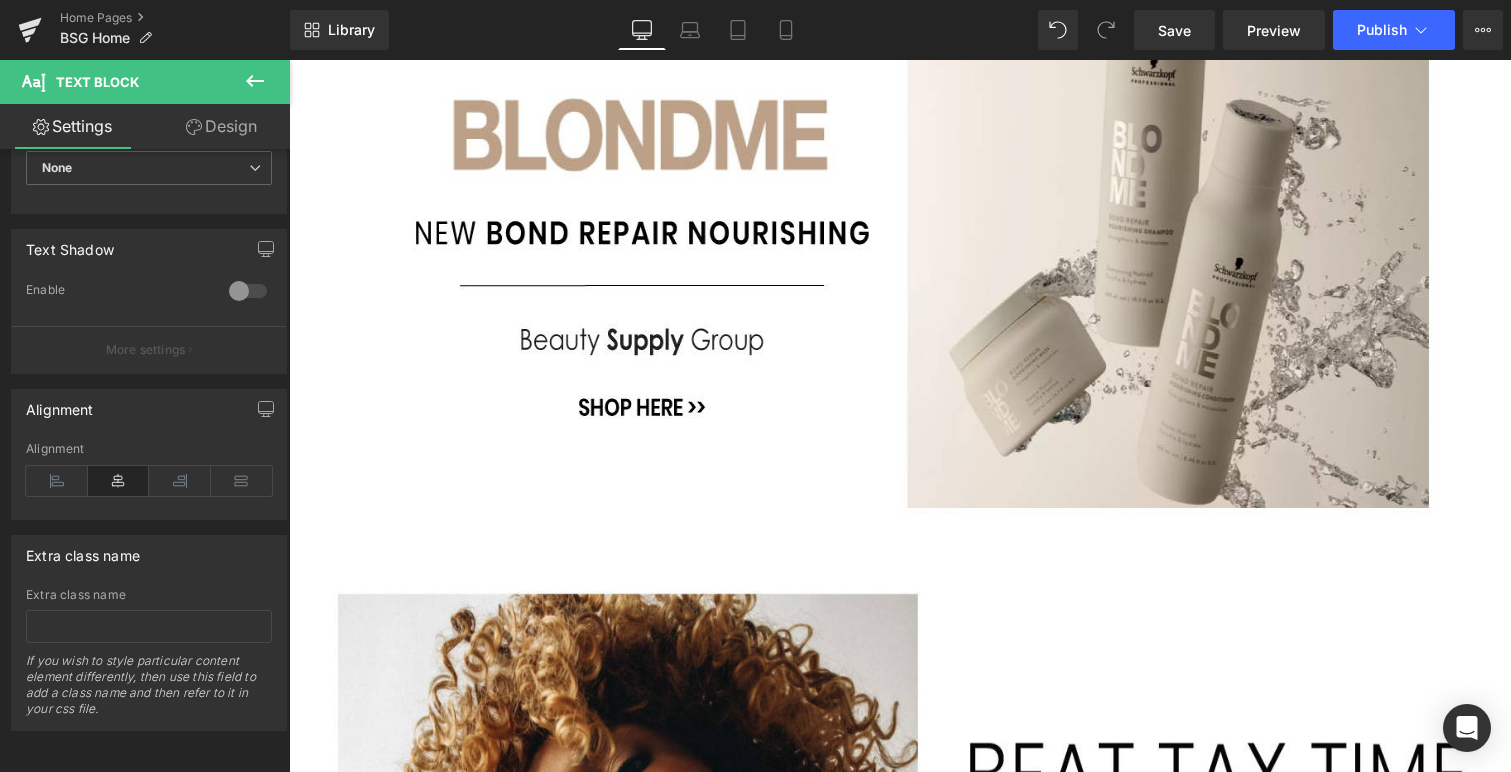 click at bounding box center (1200, 3662) 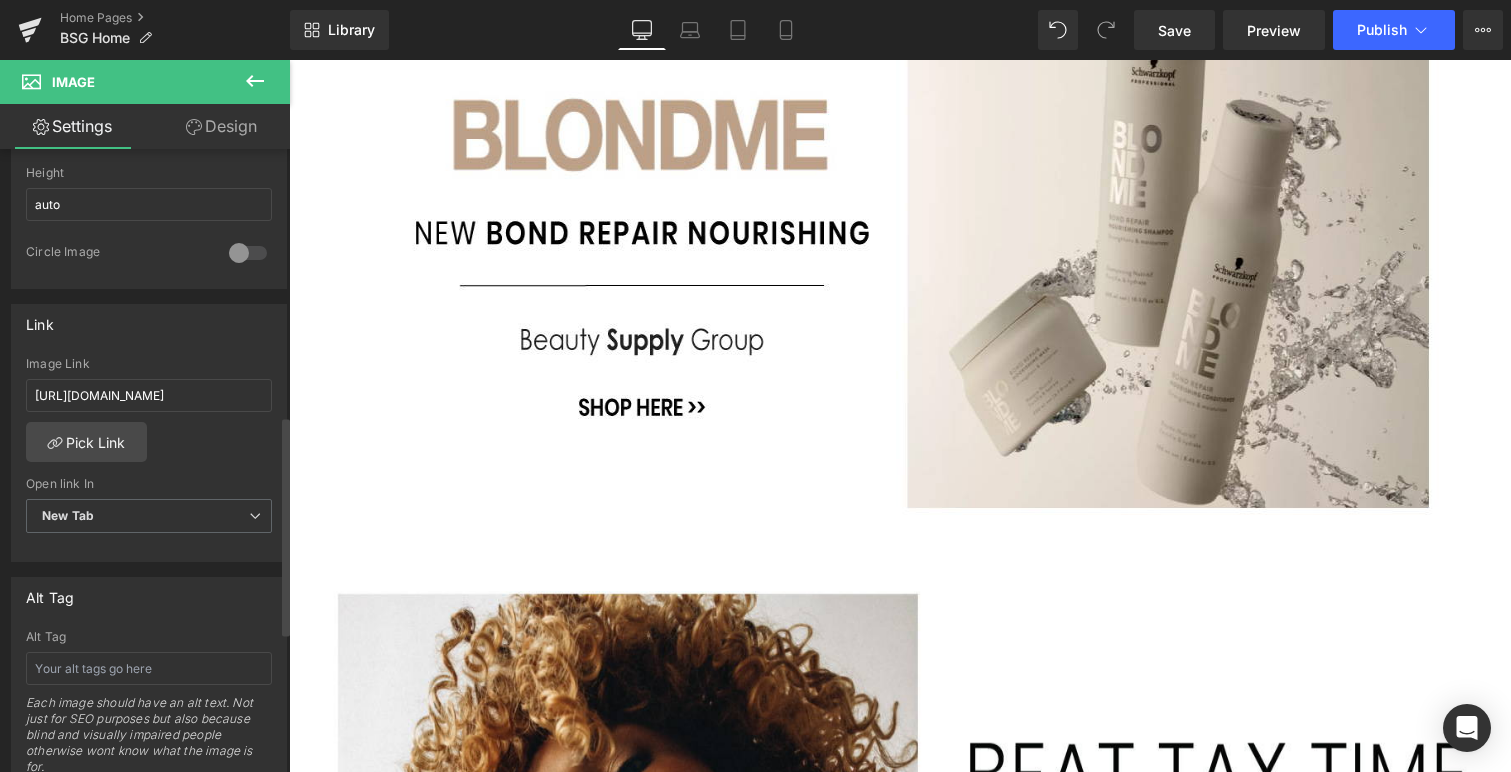 scroll, scrollTop: 715, scrollLeft: 0, axis: vertical 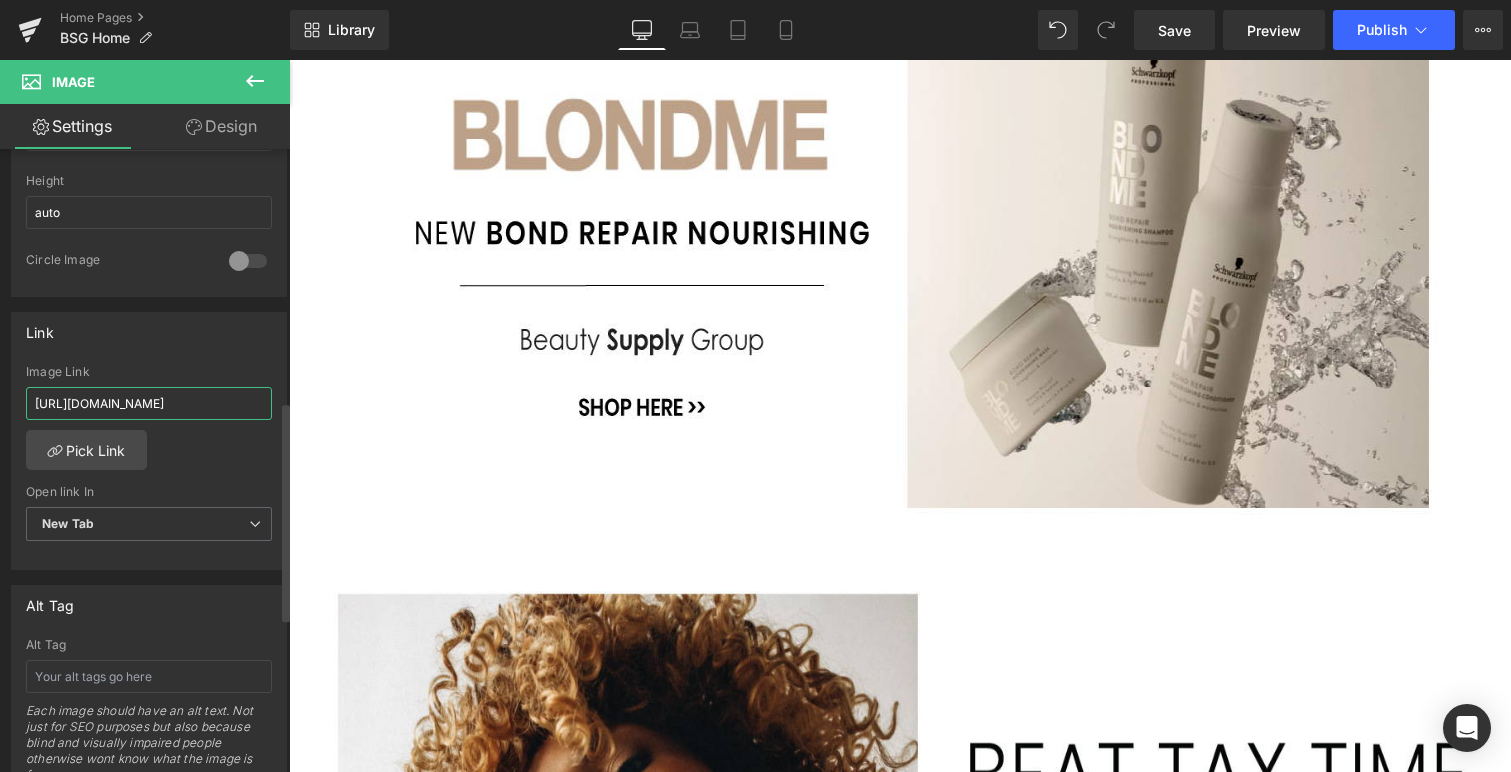 click on "[URL][DOMAIN_NAME]" at bounding box center [149, 403] 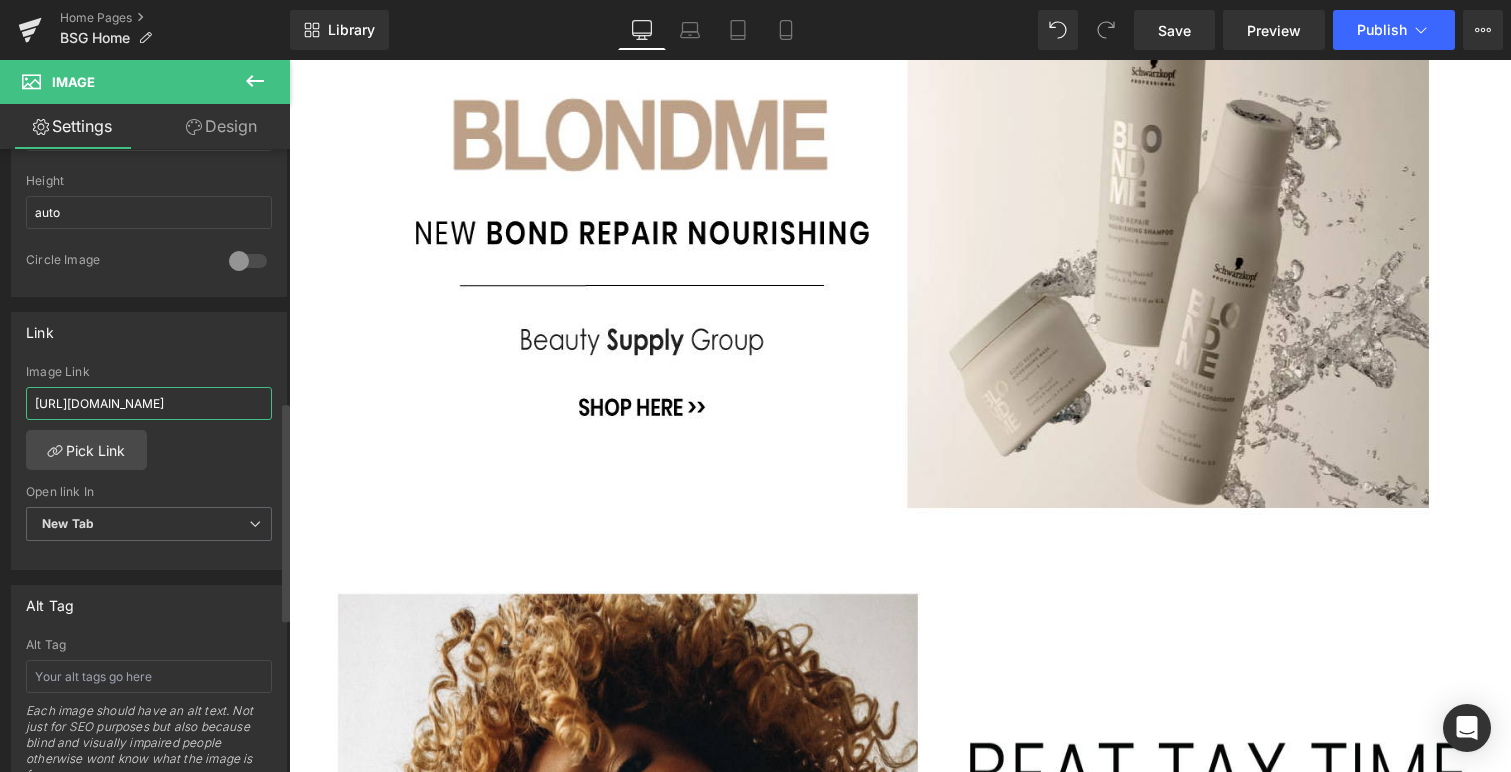 click on "[URL][DOMAIN_NAME]" at bounding box center (149, 403) 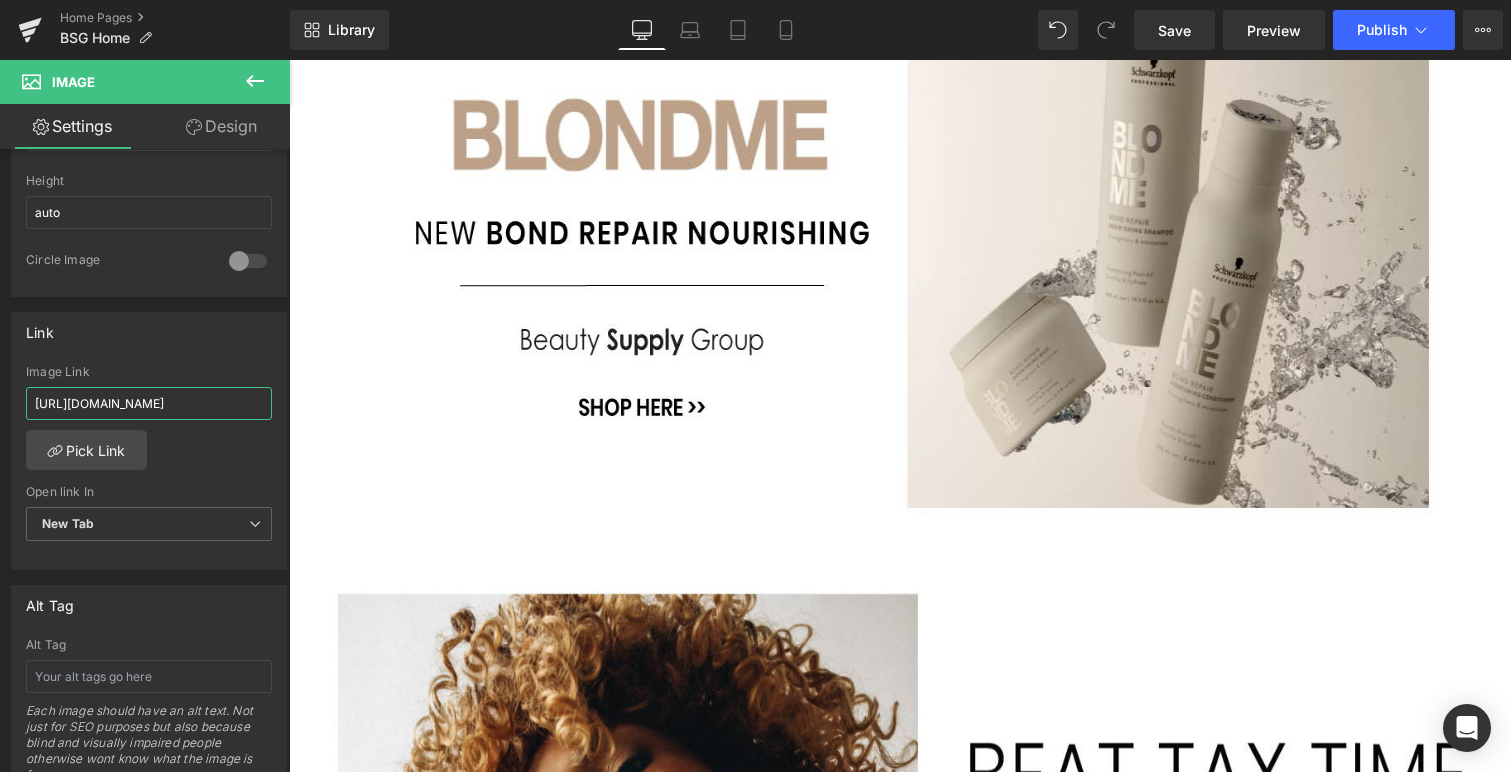scroll, scrollTop: 0, scrollLeft: 150, axis: horizontal 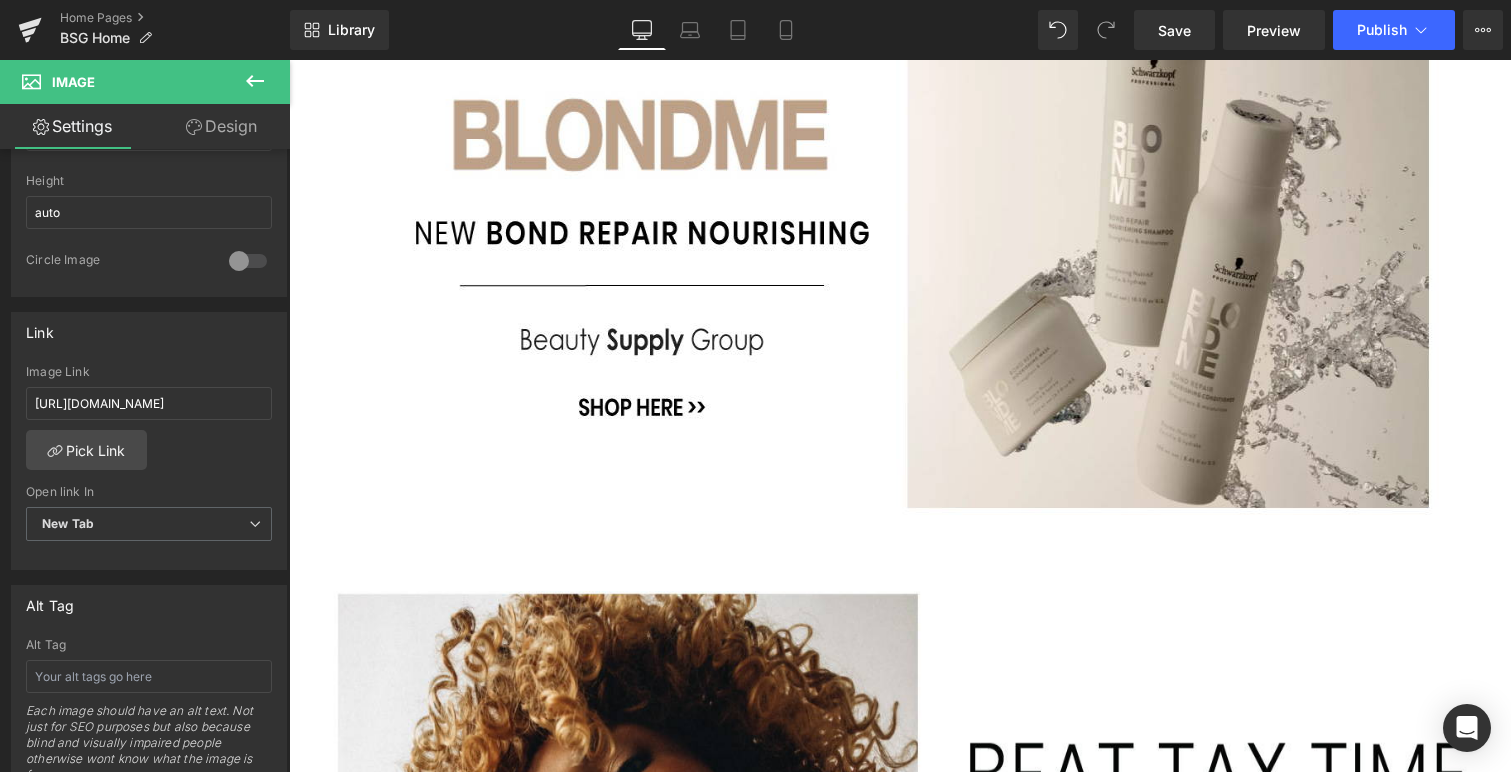 click on "BIOSILK ~" at bounding box center (1095, 4024) 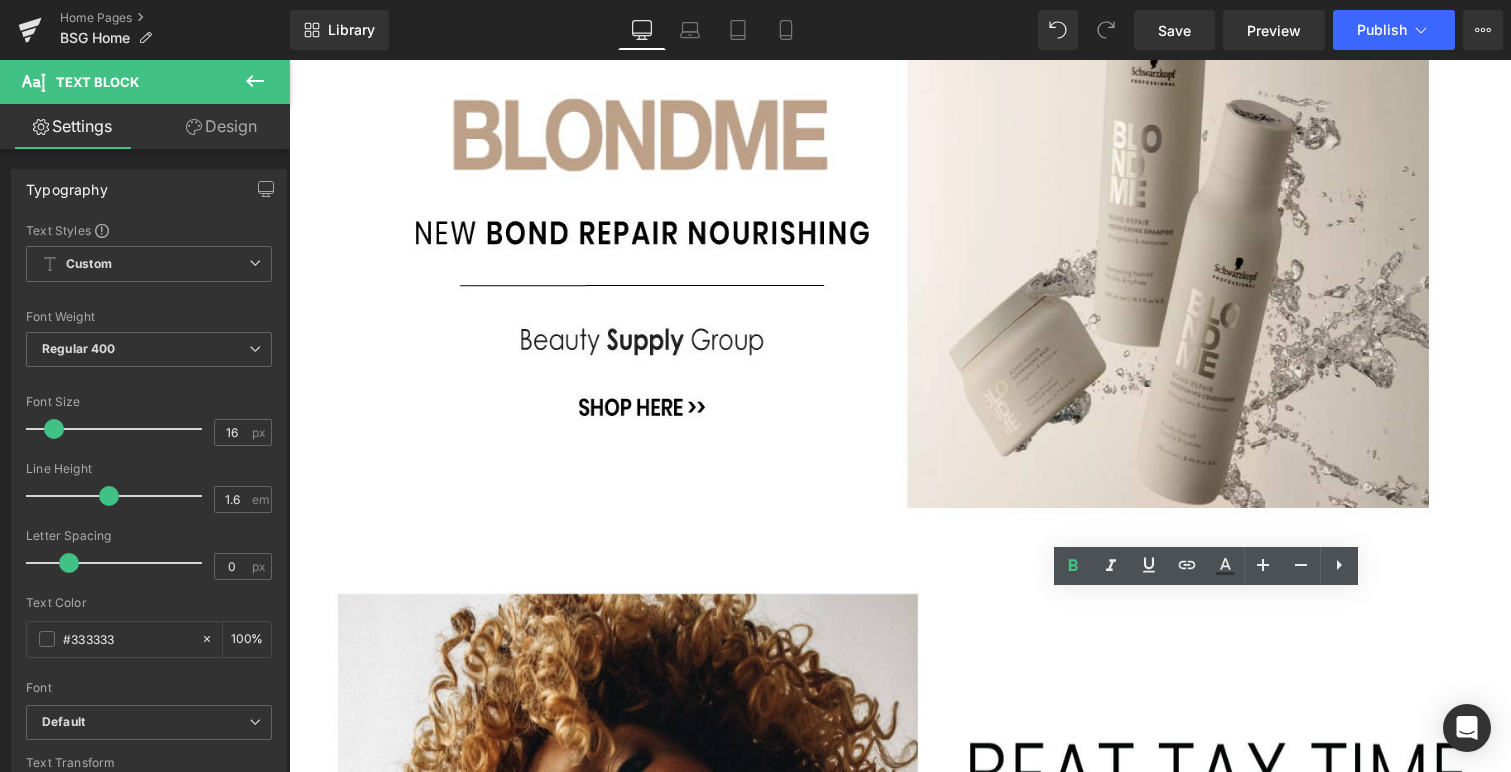 drag, startPoint x: 1058, startPoint y: 604, endPoint x: 1113, endPoint y: 604, distance: 55 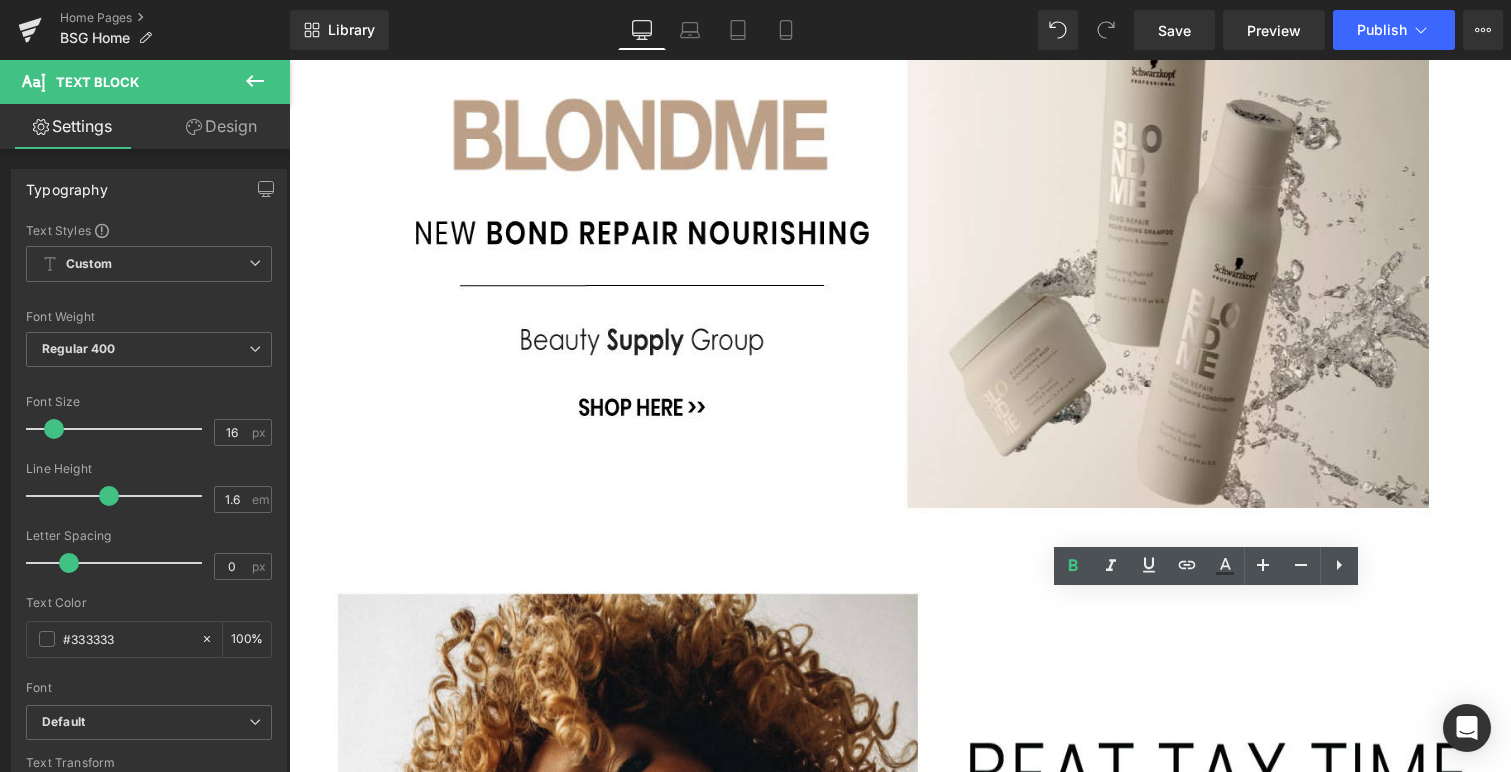 click on "BIOSILK ~" at bounding box center [1095, 4024] 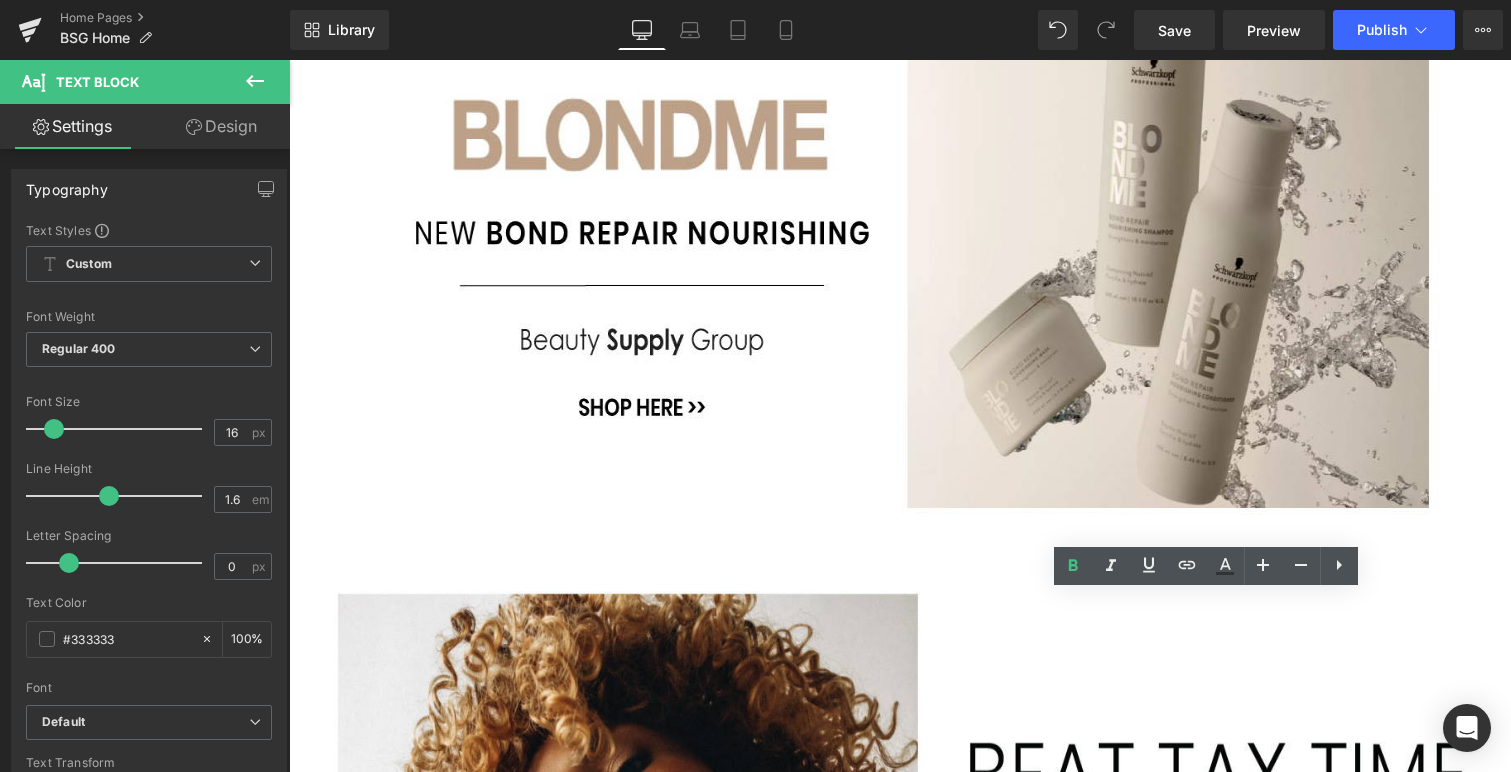 type 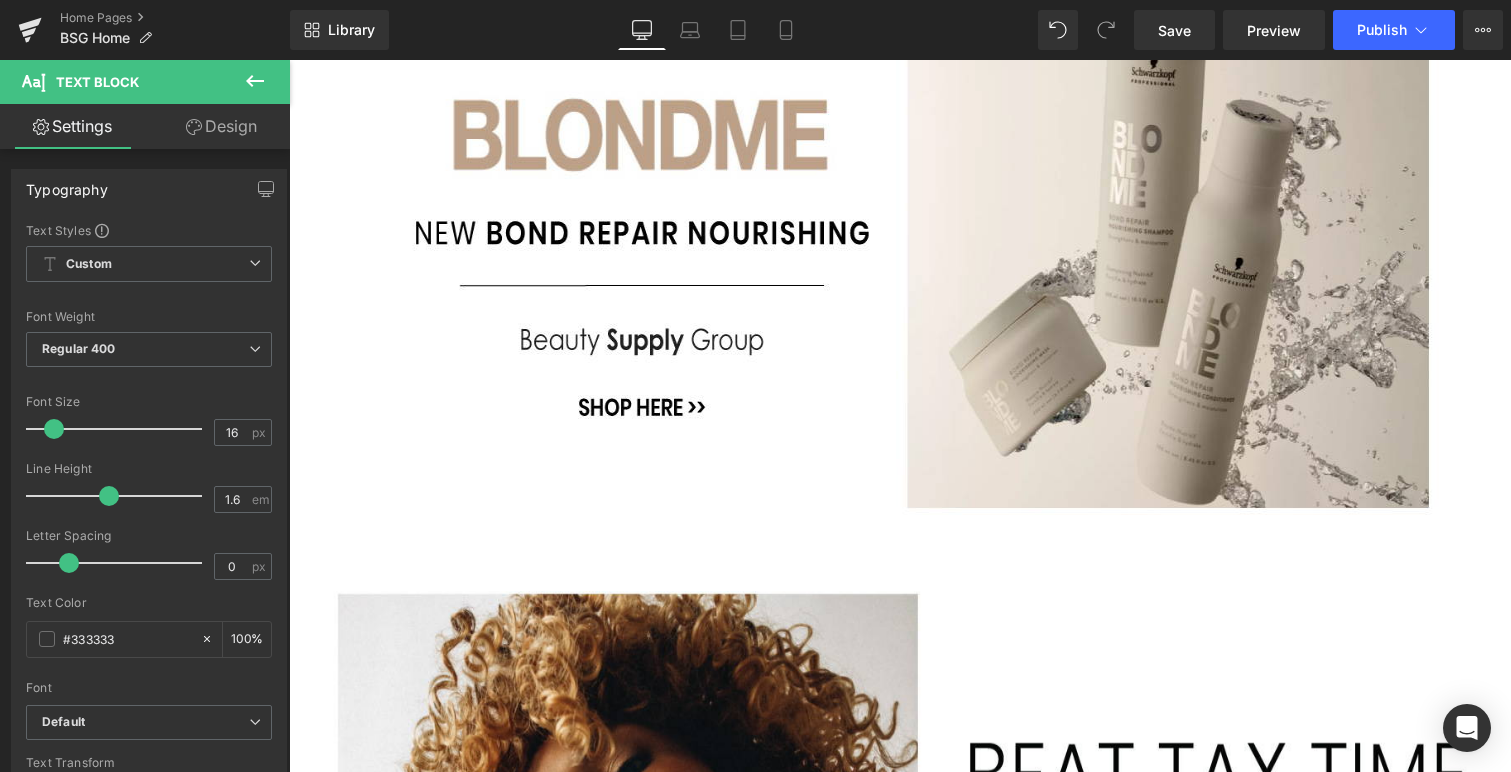 drag, startPoint x: 1205, startPoint y: 604, endPoint x: 1296, endPoint y: 604, distance: 91 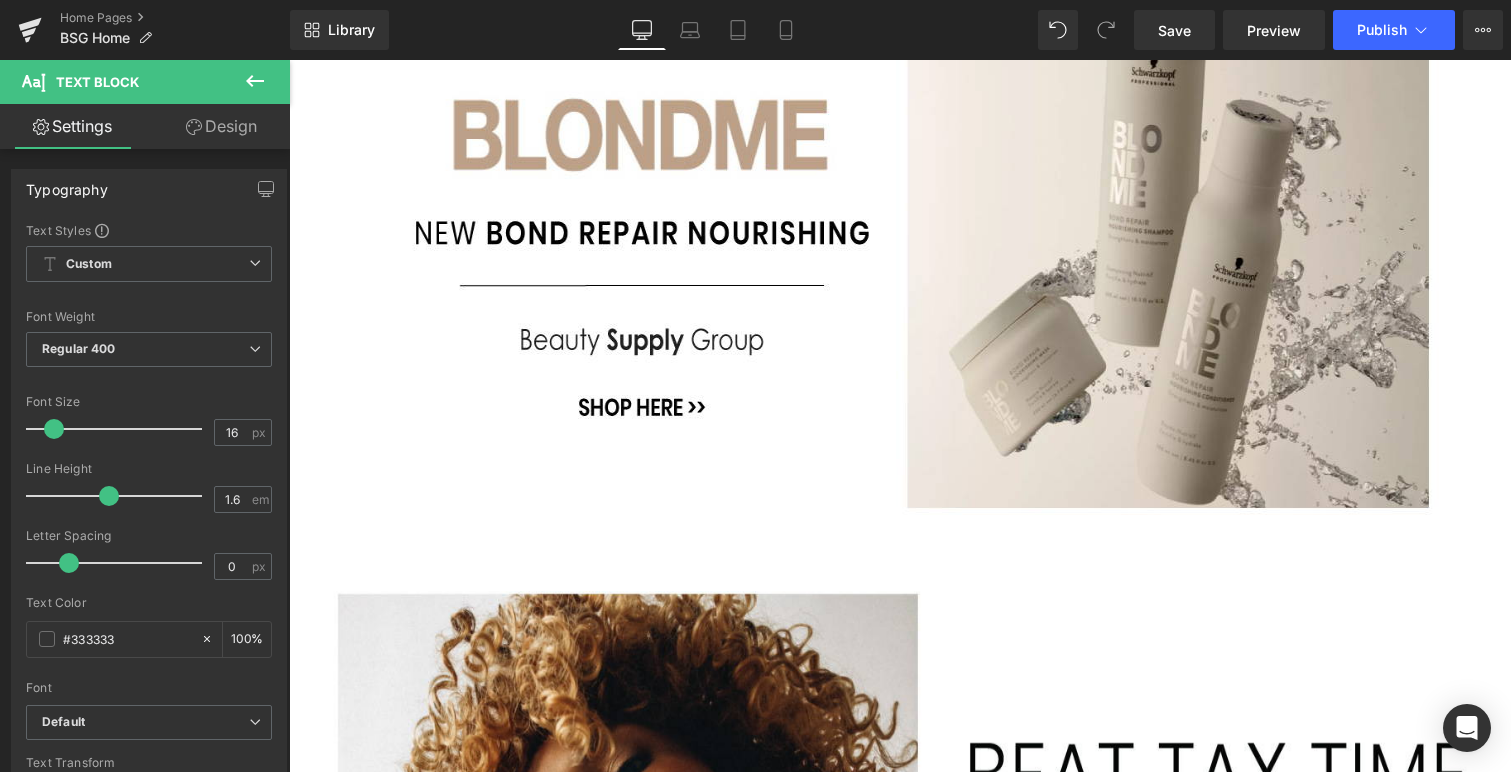 click on "360 HAIR PROFESSIONAL ~  SILK THERAPY" at bounding box center (1147, 4024) 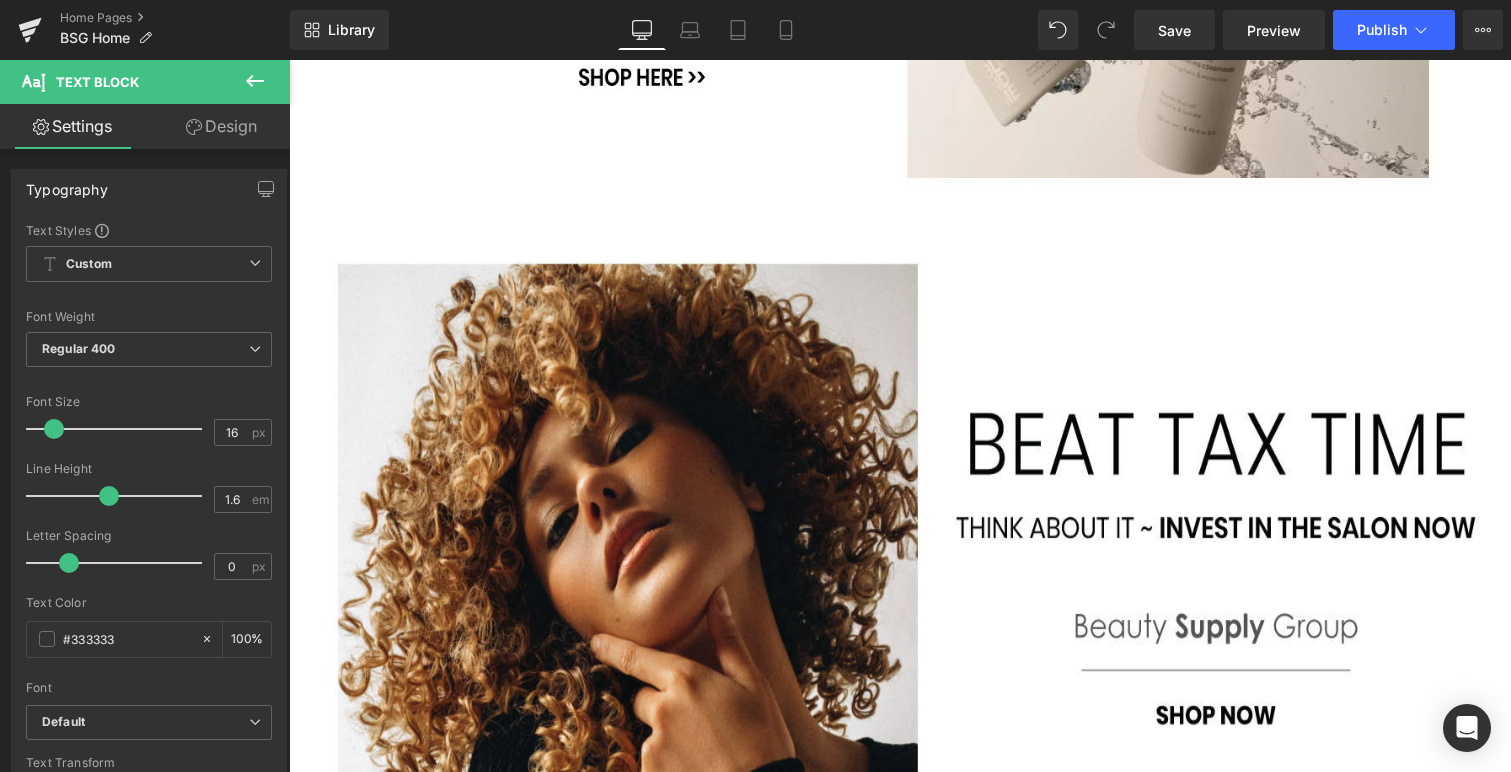 scroll, scrollTop: 1550, scrollLeft: 0, axis: vertical 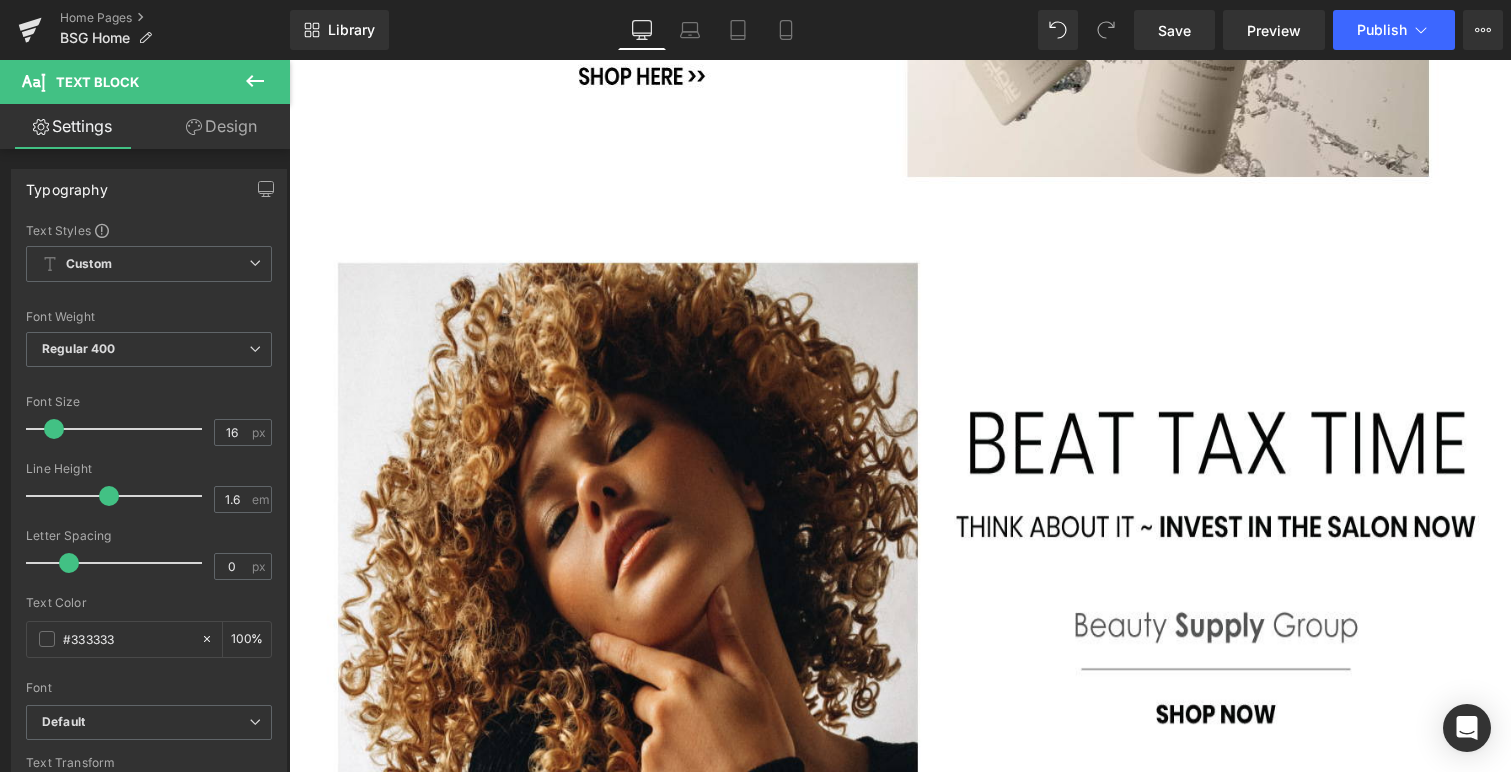 click at bounding box center [1200, 3870] 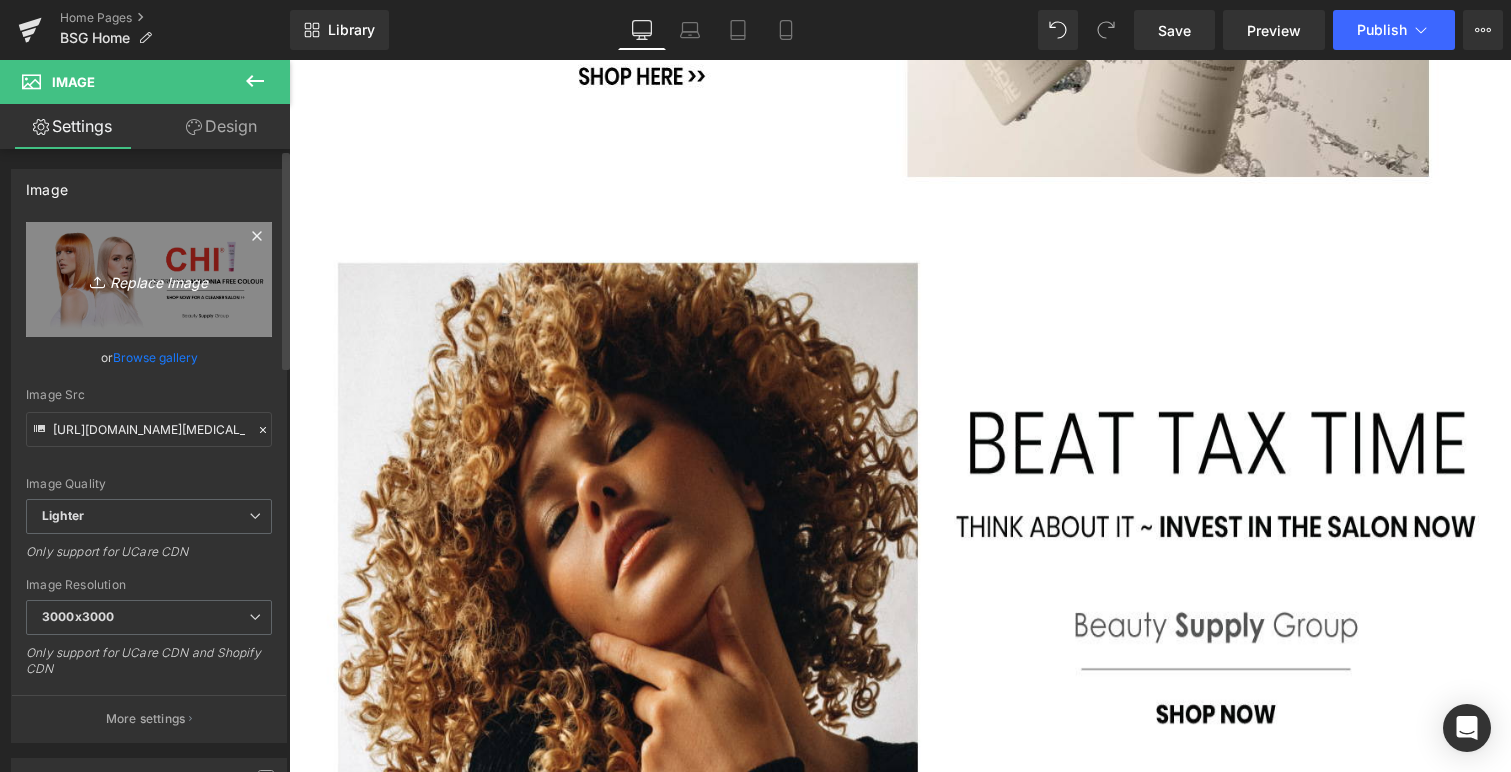 click on "Replace Image" at bounding box center [149, 279] 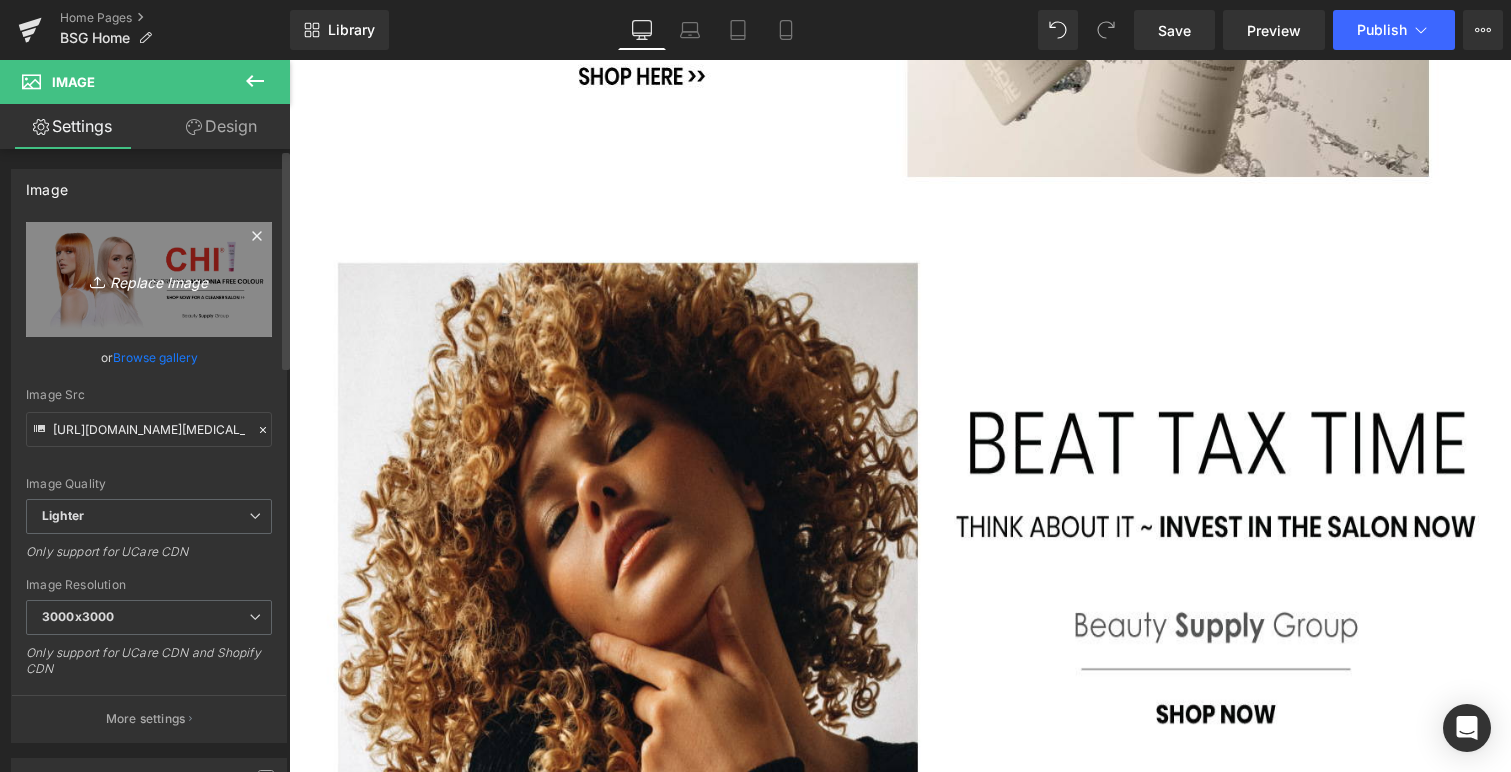 type on "C:\fakepath\BSG-Keune-stylists.jpg" 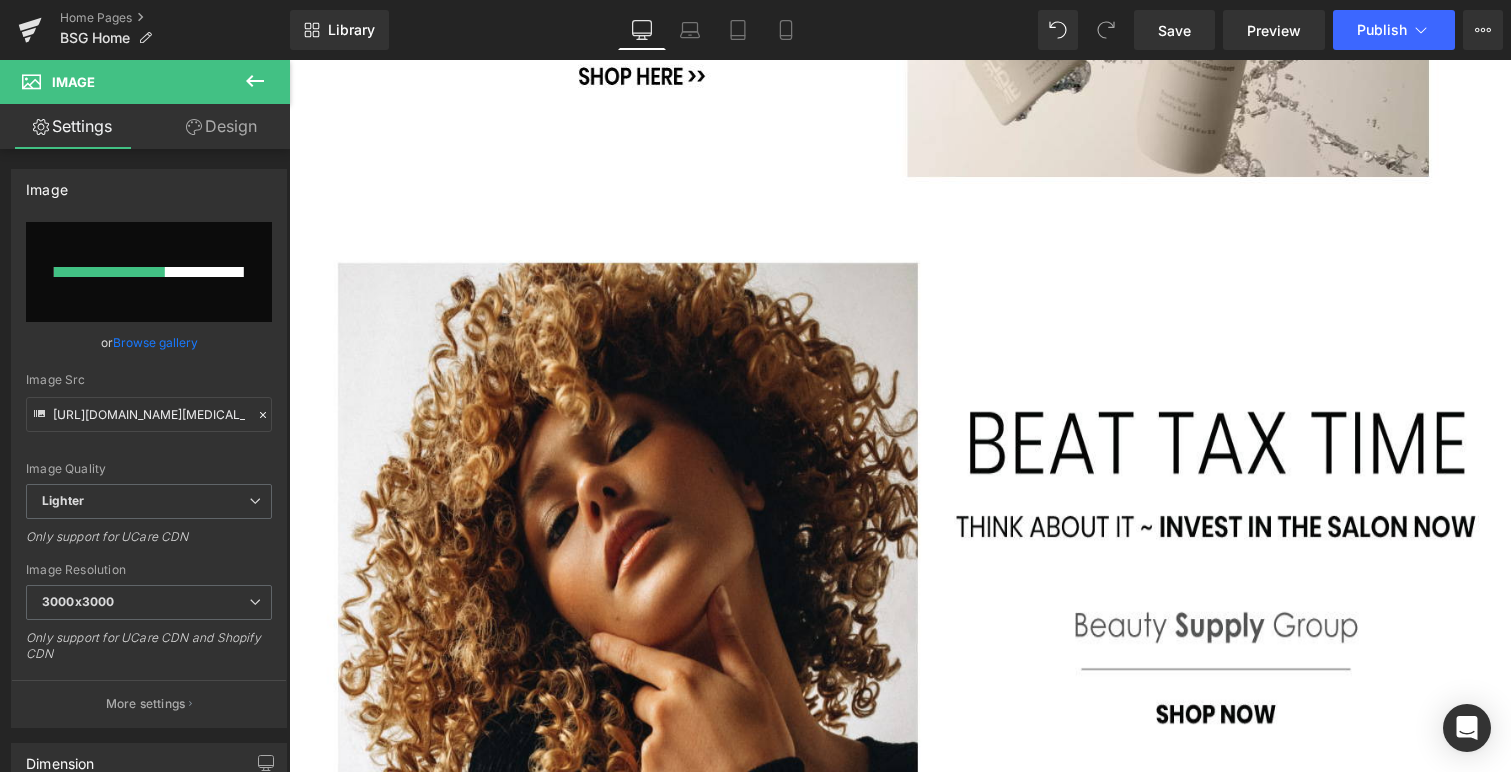 type 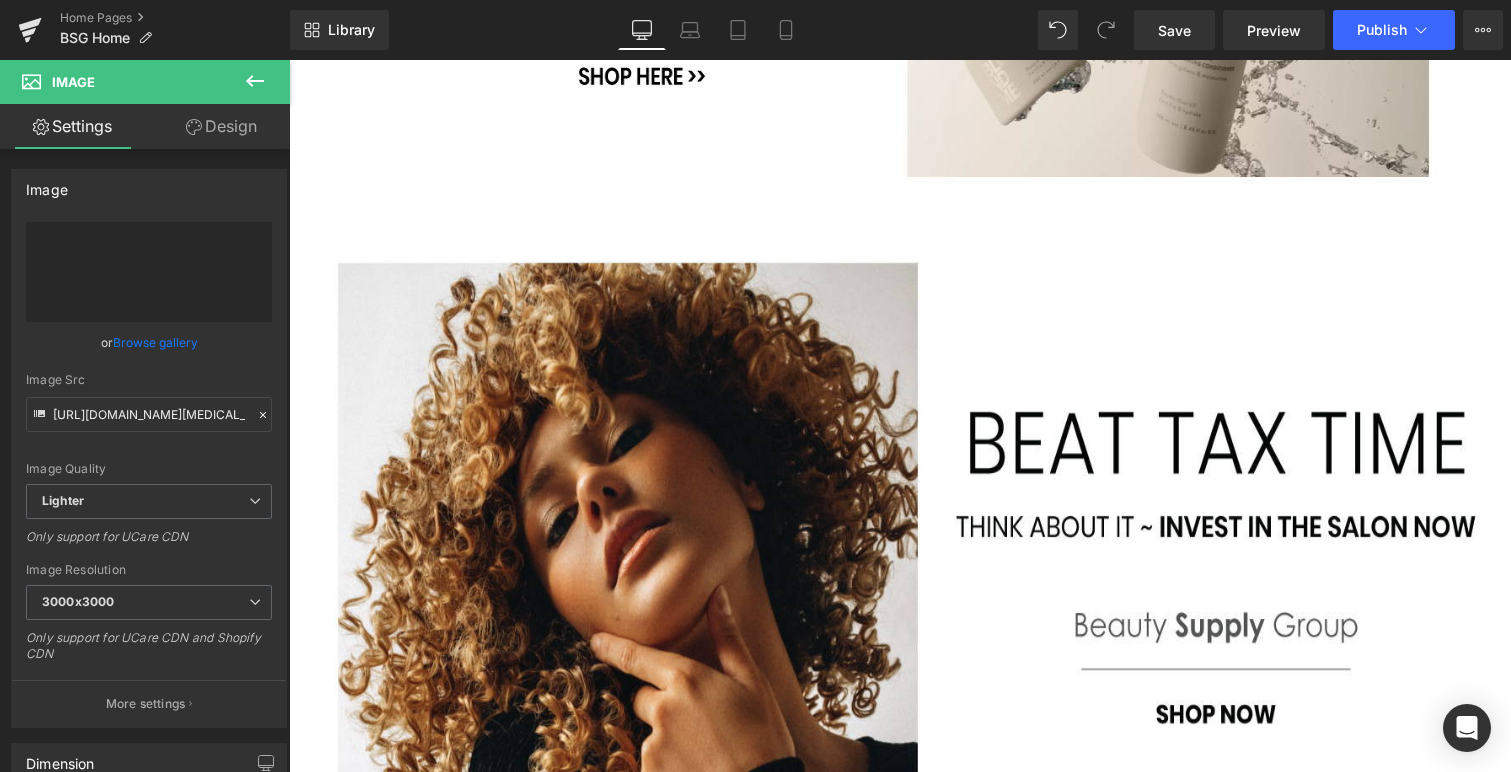 type on "[URL][DOMAIN_NAME]" 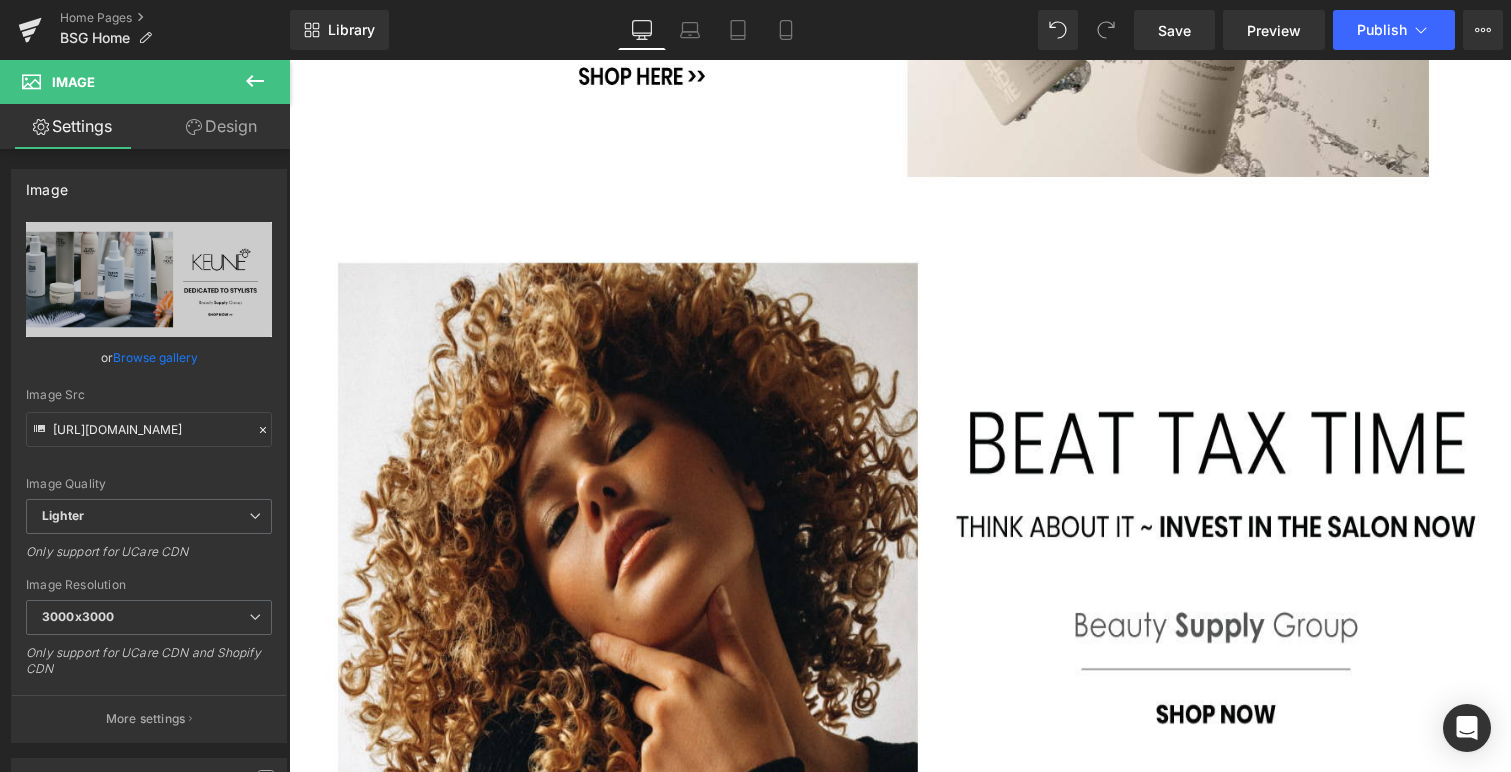 click at bounding box center (1200, 3870) 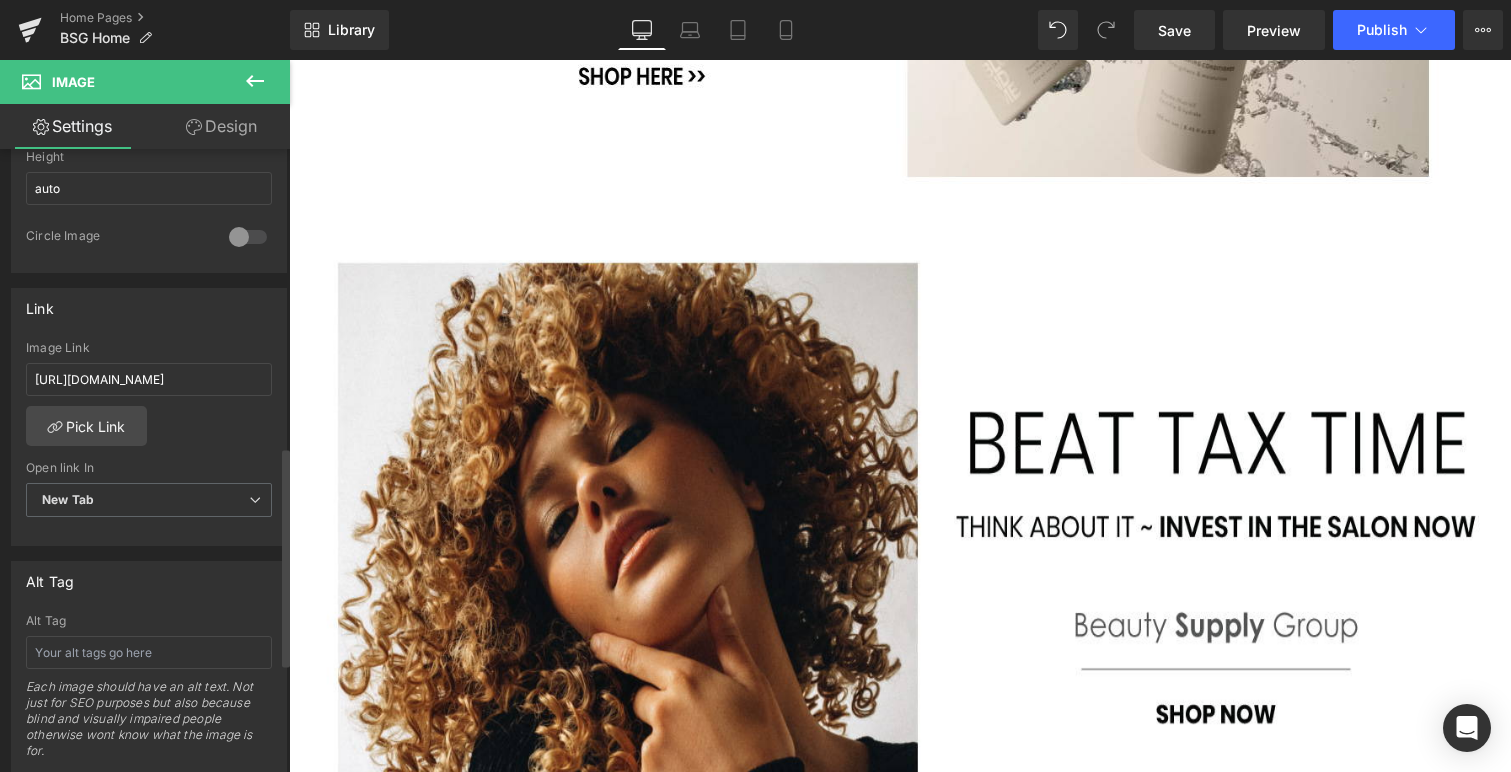 scroll, scrollTop: 689, scrollLeft: 0, axis: vertical 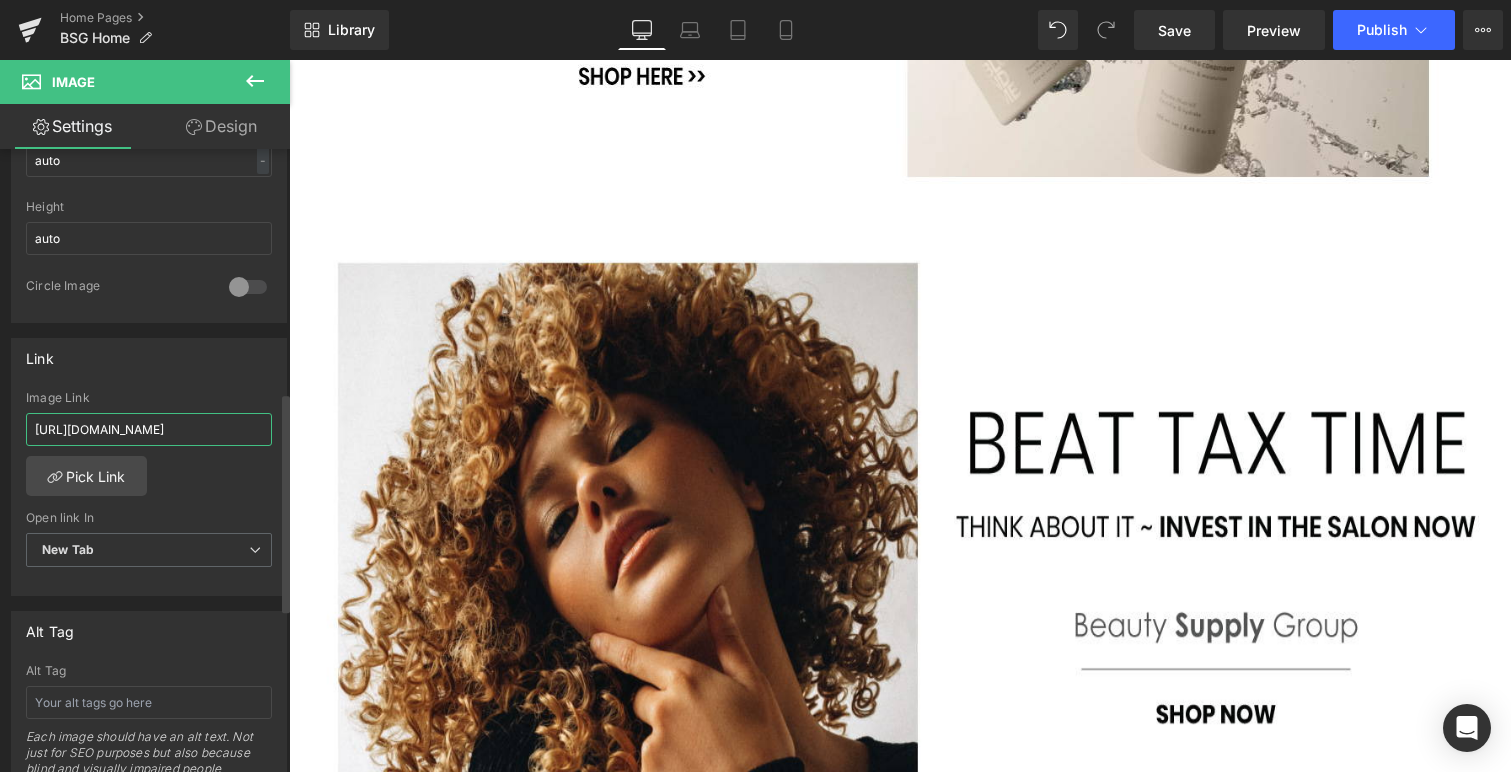 click on "[URL][DOMAIN_NAME]" at bounding box center (149, 429) 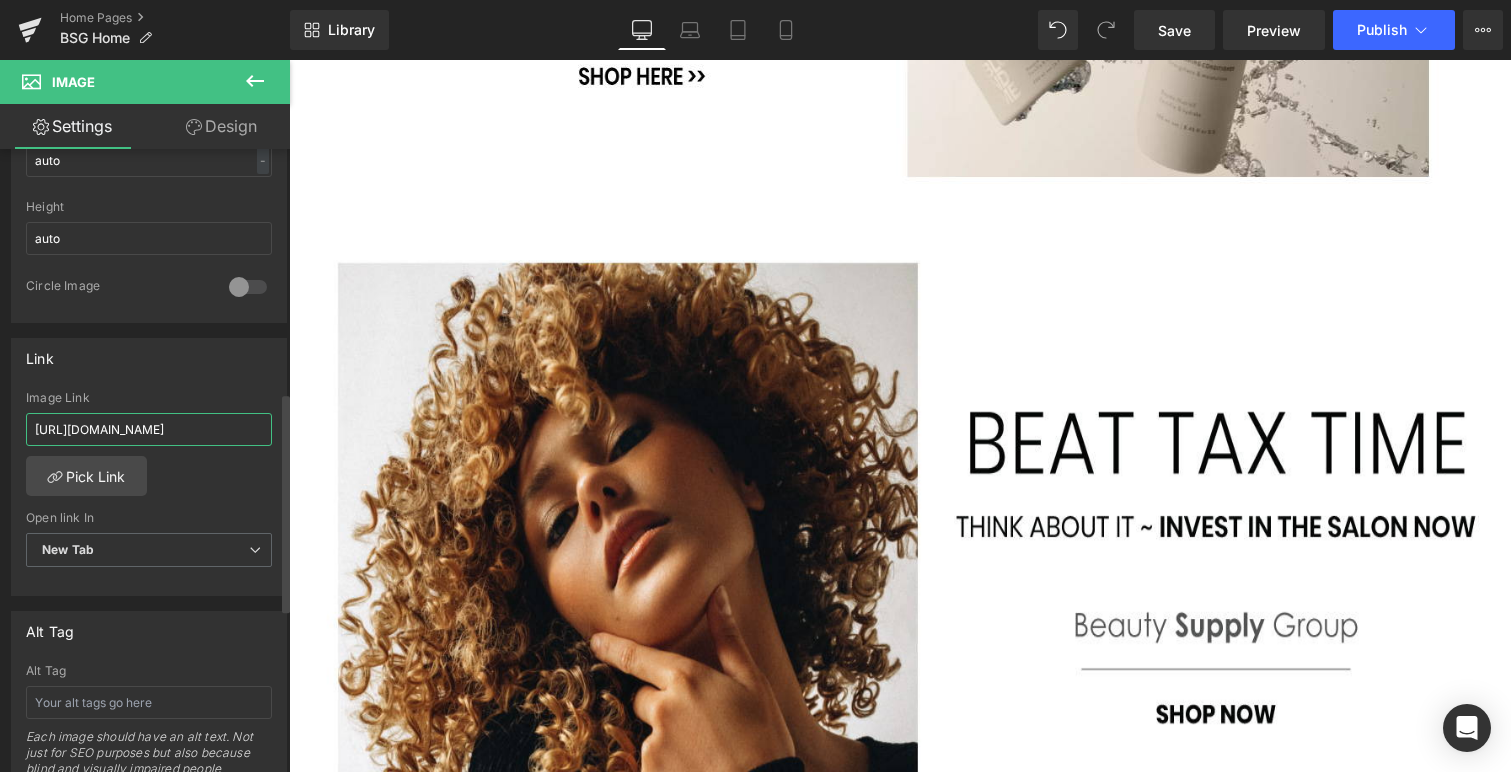 click on "[URL][DOMAIN_NAME]" at bounding box center (149, 429) 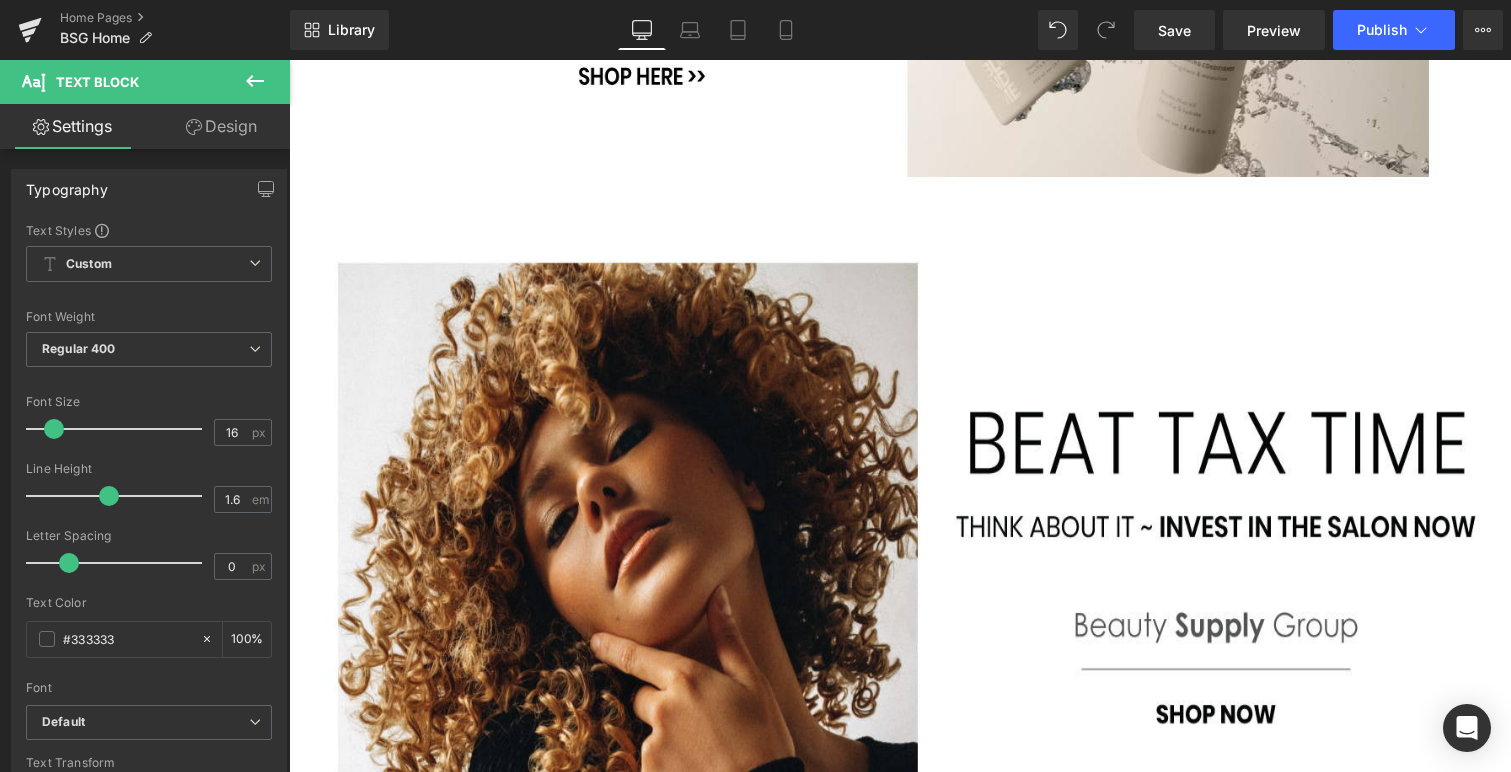drag, startPoint x: 1042, startPoint y: 598, endPoint x: 1067, endPoint y: 601, distance: 25.179358 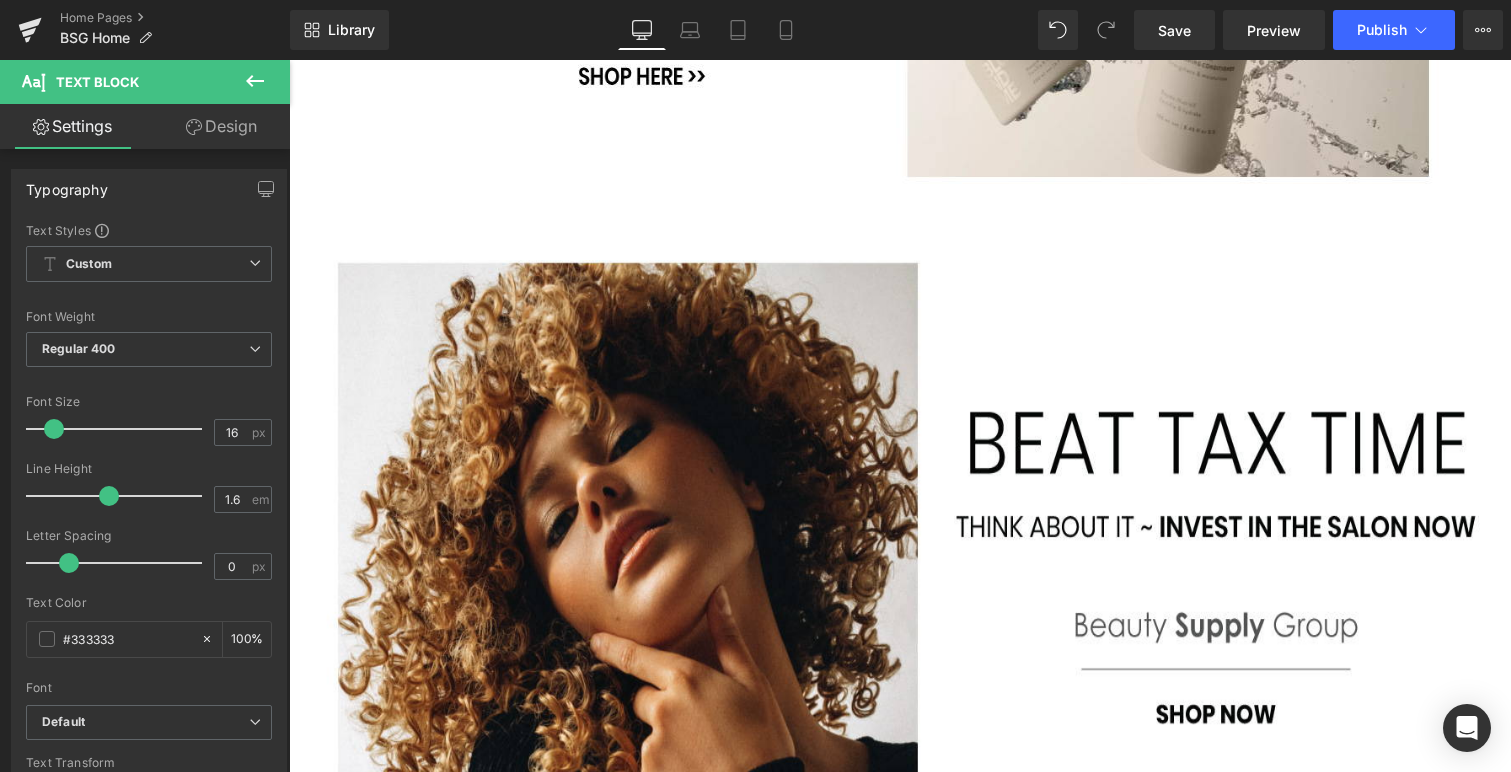 click on "CHI ~" at bounding box center (1059, 4419) 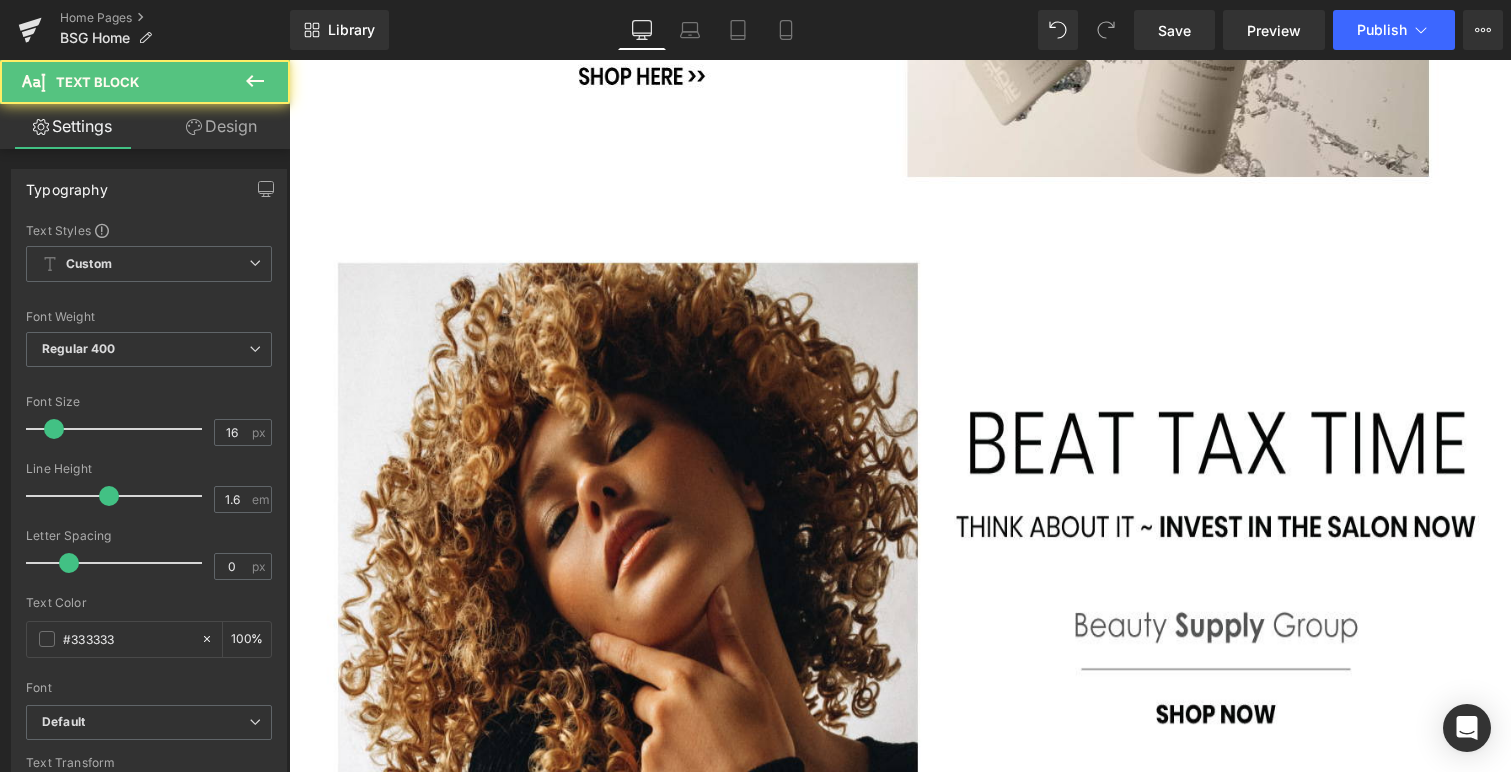 click on "CHI ~" at bounding box center [1059, 4419] 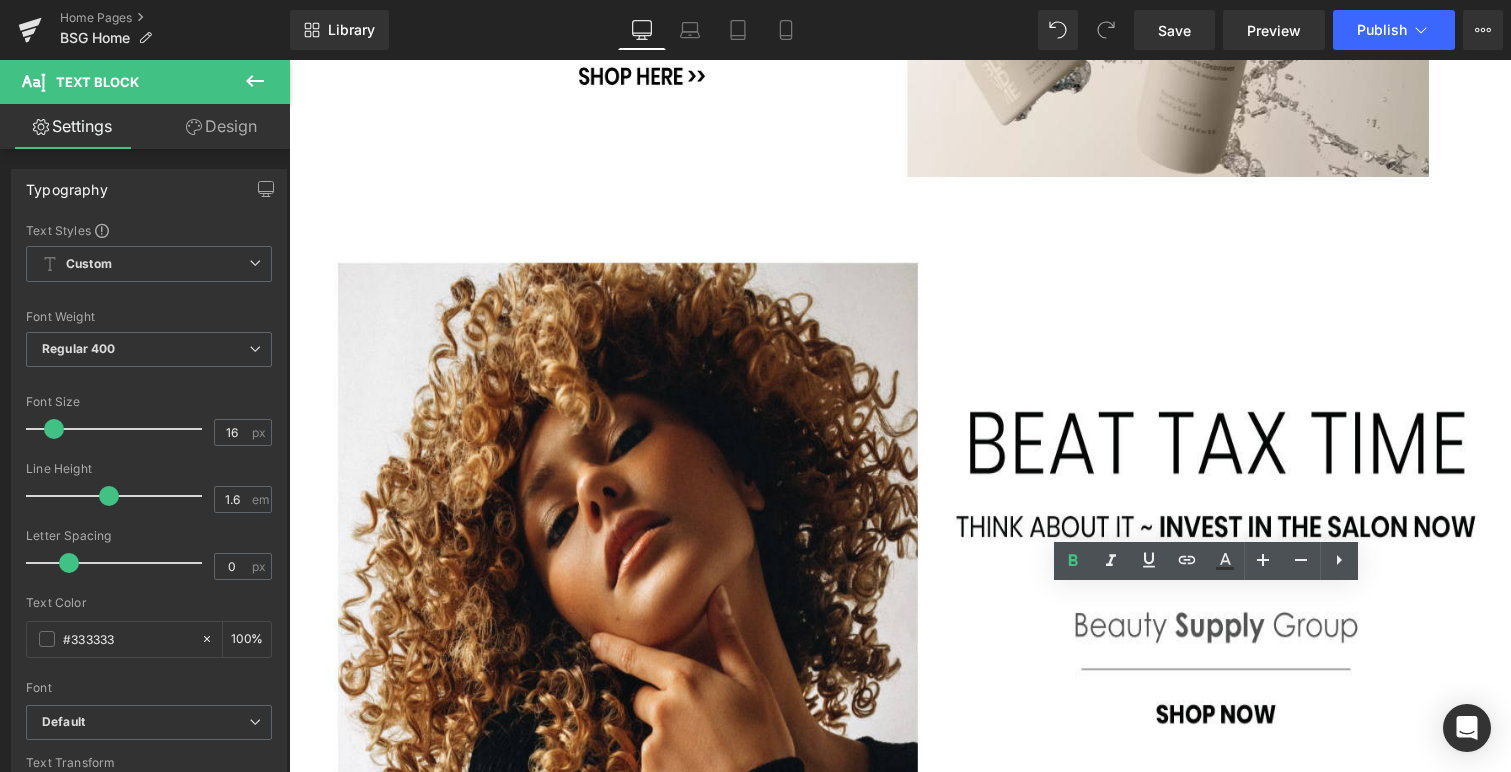 drag, startPoint x: 1067, startPoint y: 601, endPoint x: 1043, endPoint y: 598, distance: 24.186773 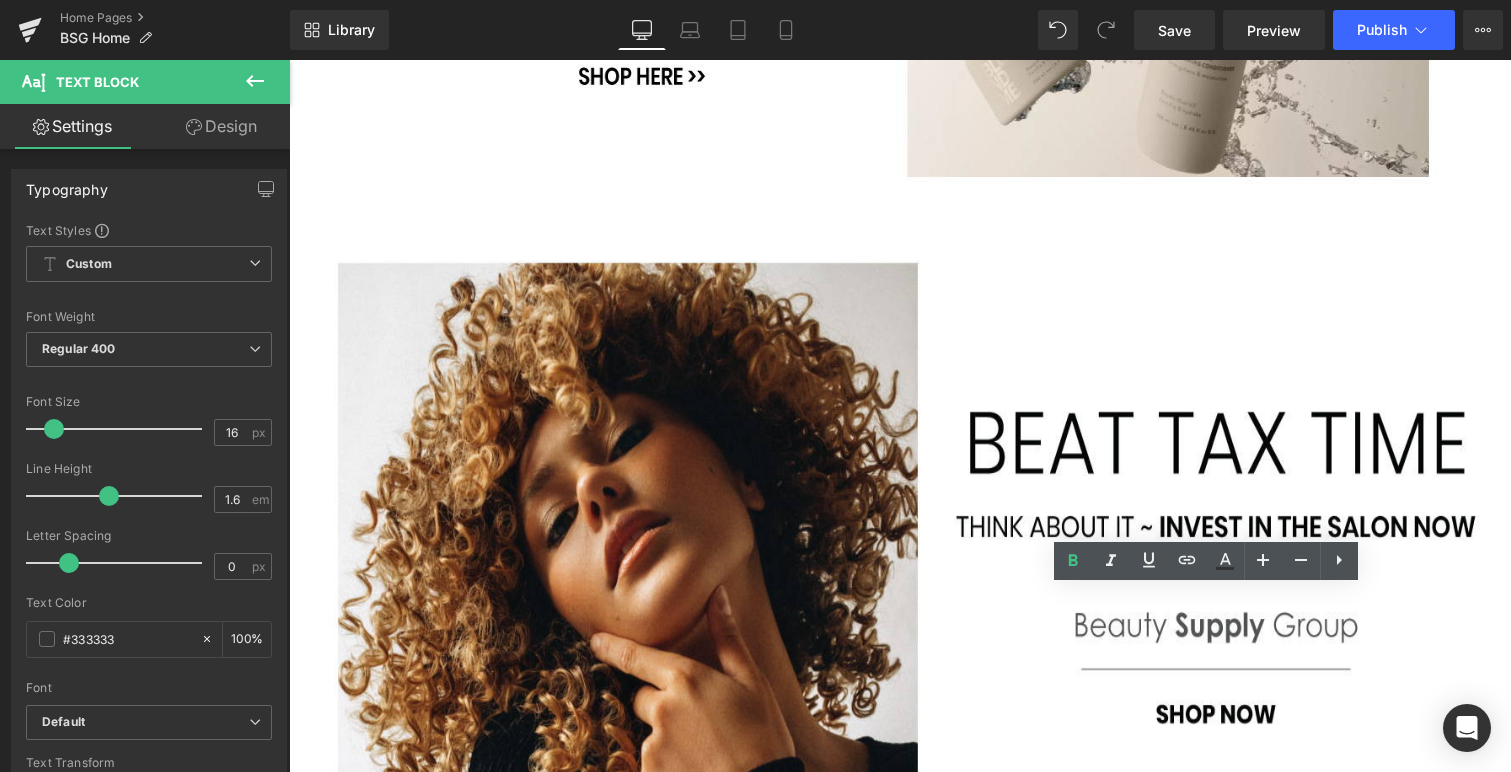 click on "CHI ~" at bounding box center (1059, 4419) 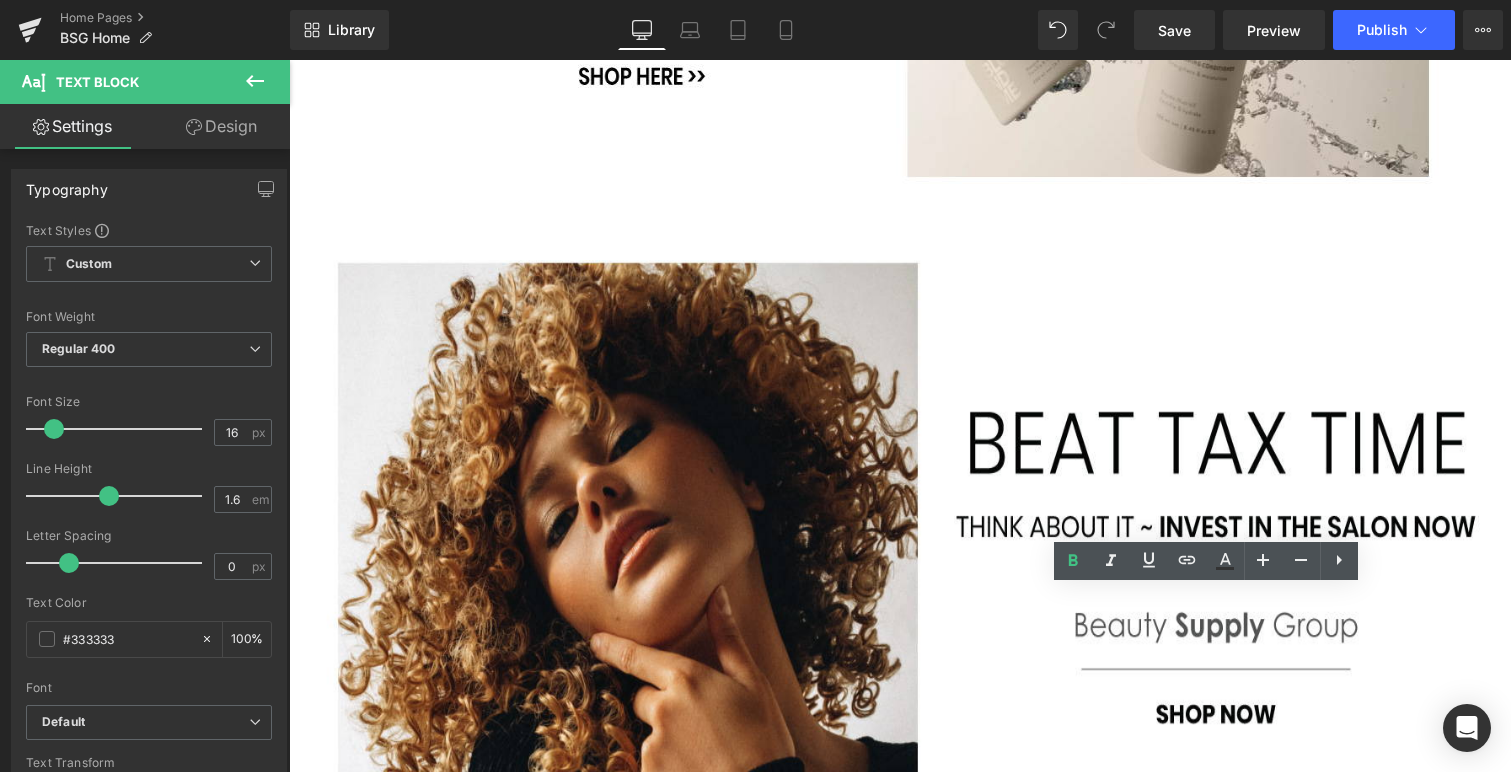 type 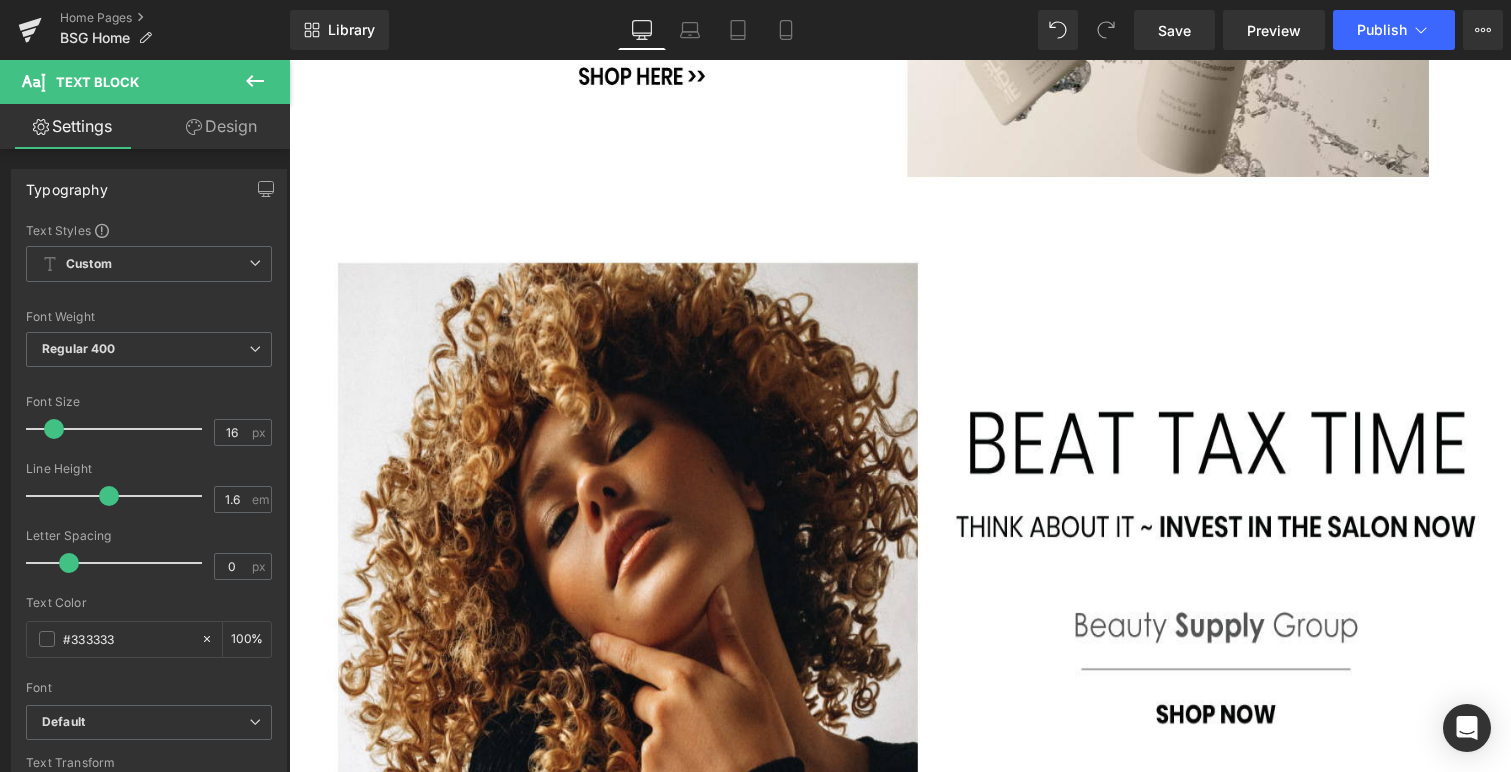click at bounding box center [1200, 4057] 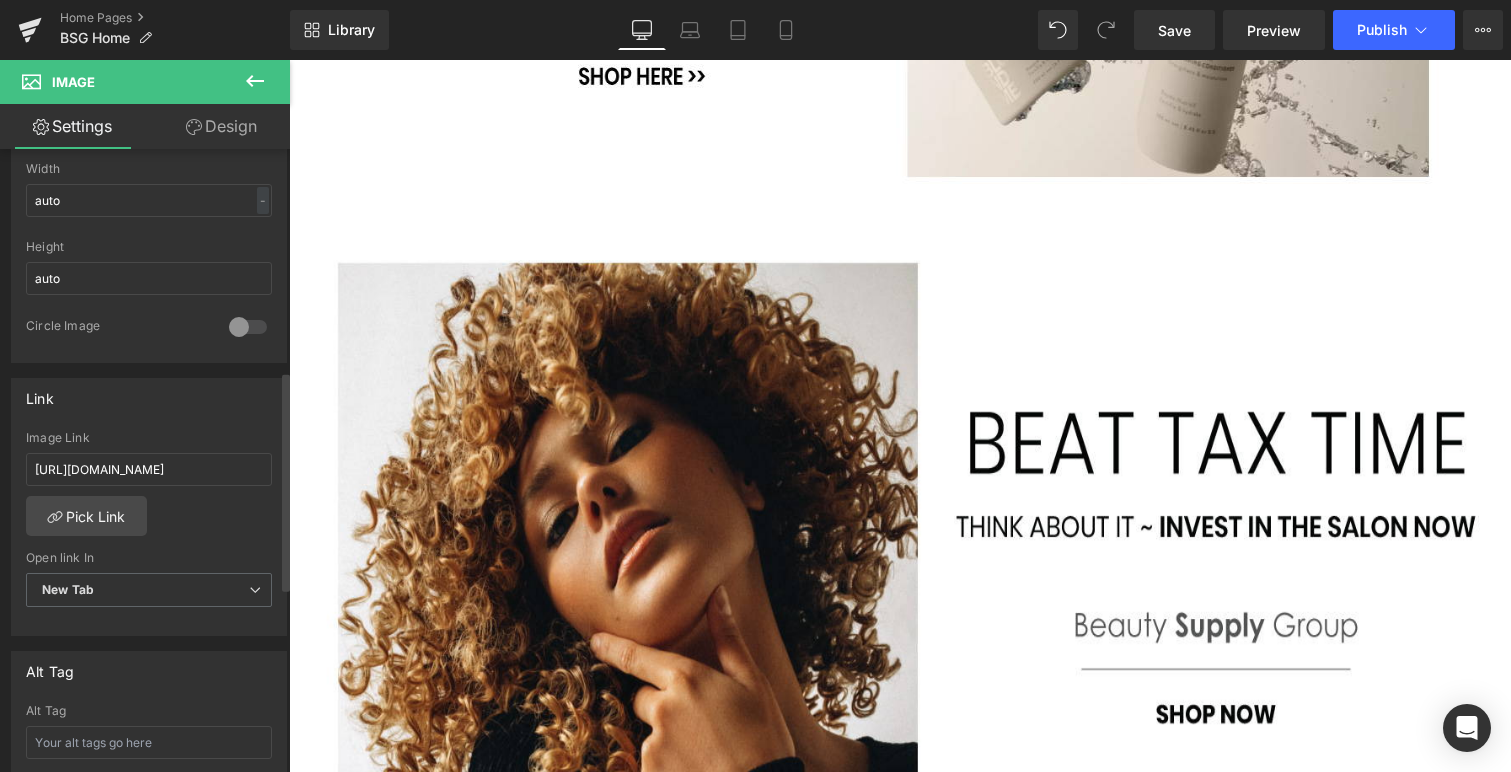 scroll, scrollTop: 661, scrollLeft: 0, axis: vertical 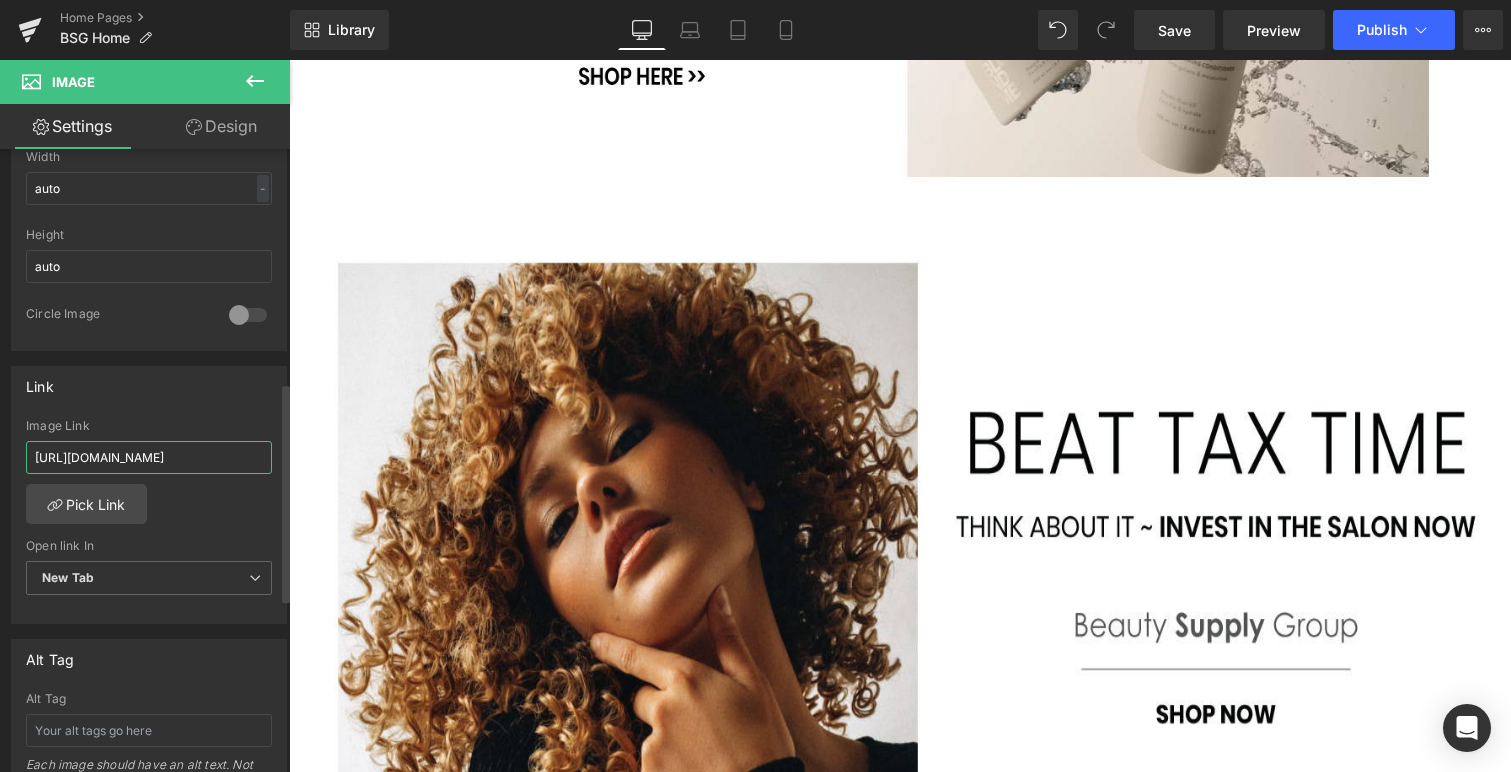 click on "[URL][DOMAIN_NAME]" at bounding box center [149, 457] 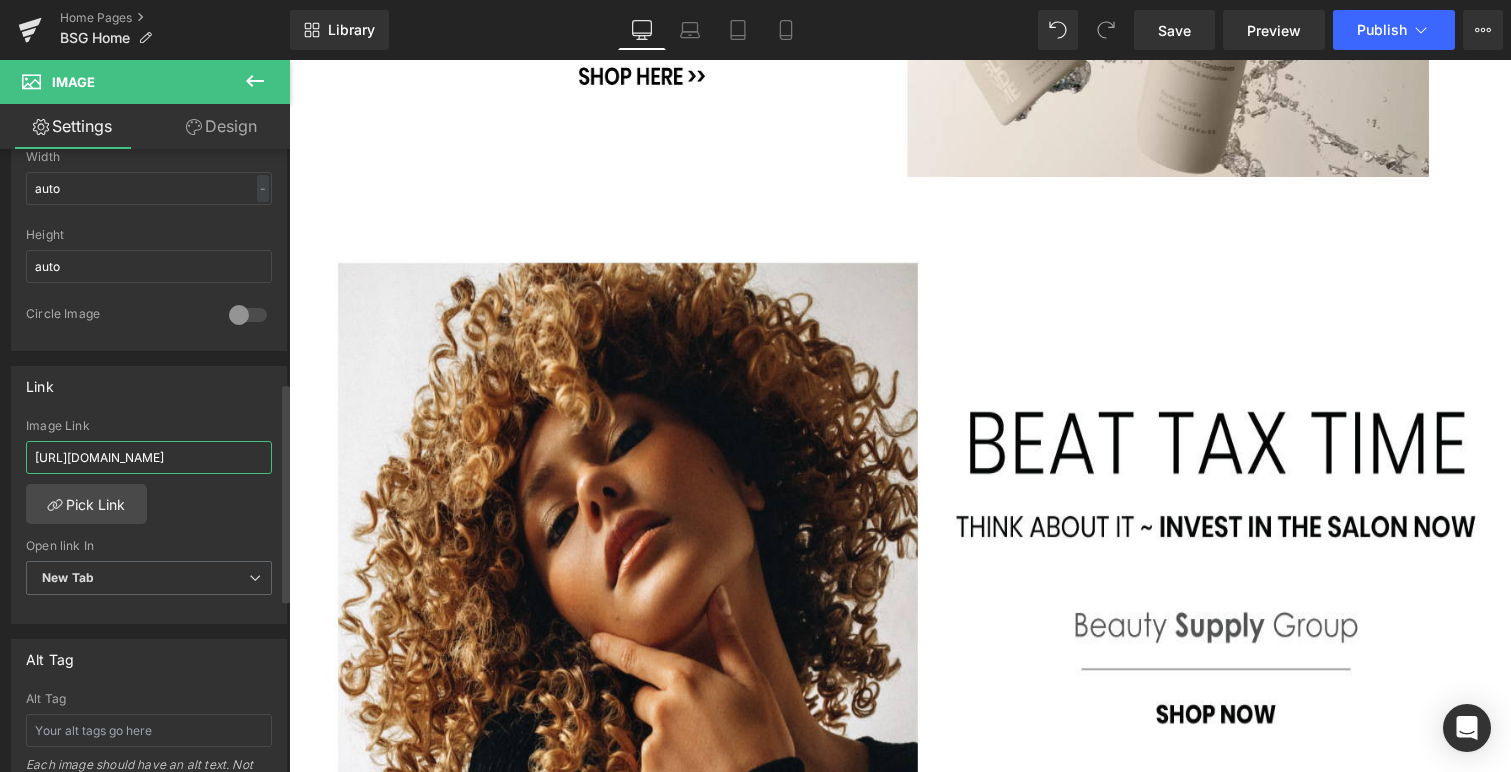 scroll, scrollTop: 0, scrollLeft: 113, axis: horizontal 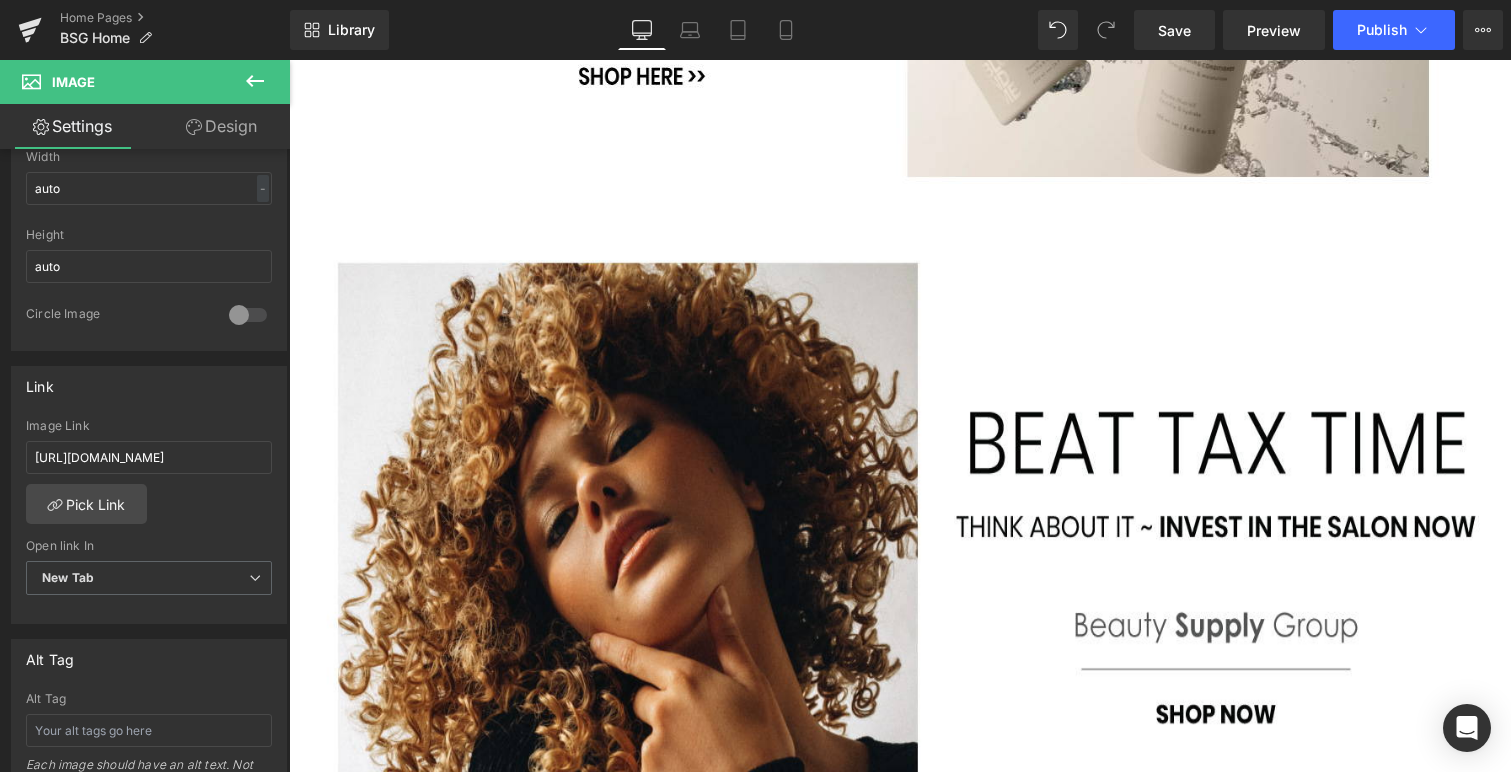 click on "KEUNE ~  FOR A CLEANER SALON" at bounding box center (1147, 4014) 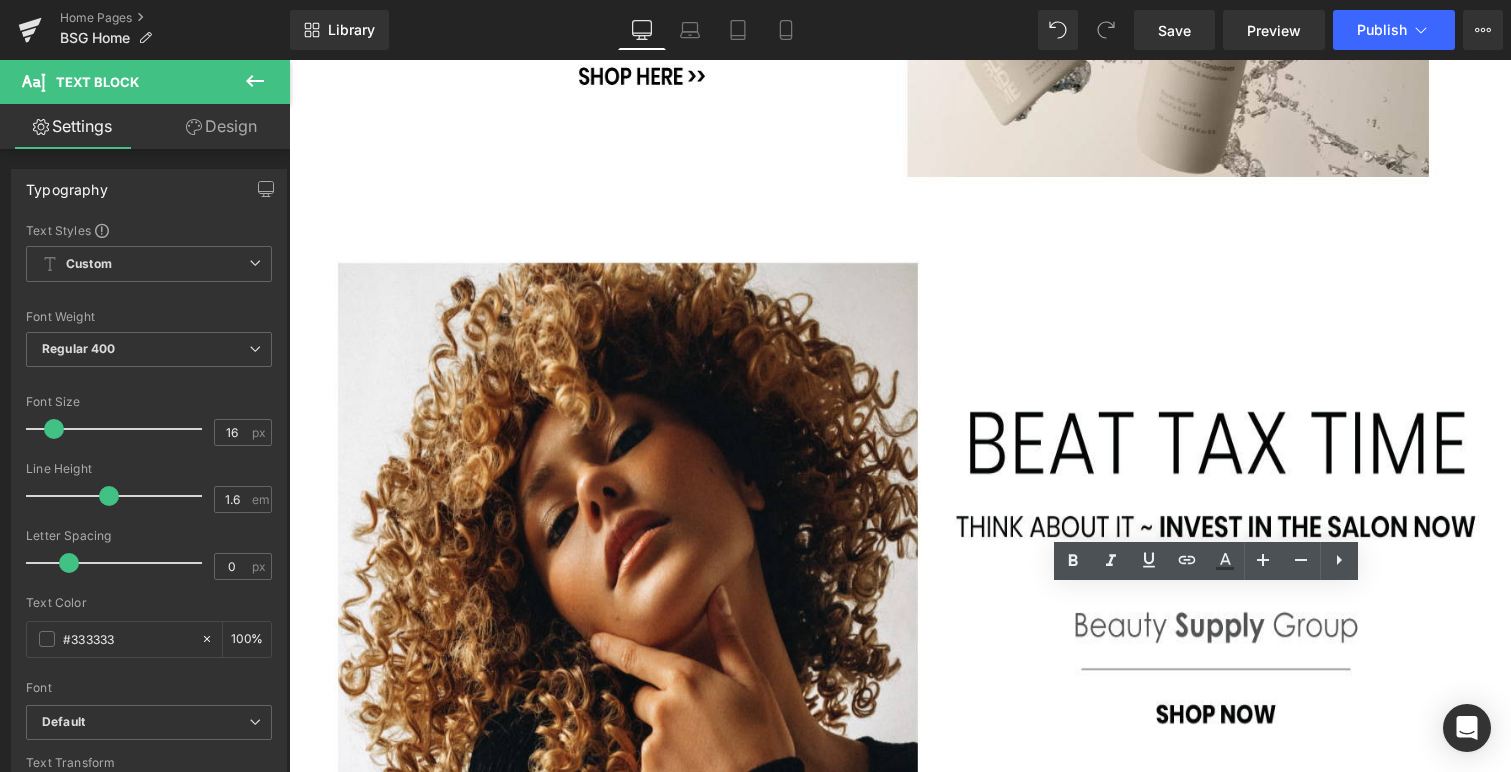 click on "KEUNE ~  FOR A CLEANER SALON" at bounding box center (1147, 4014) 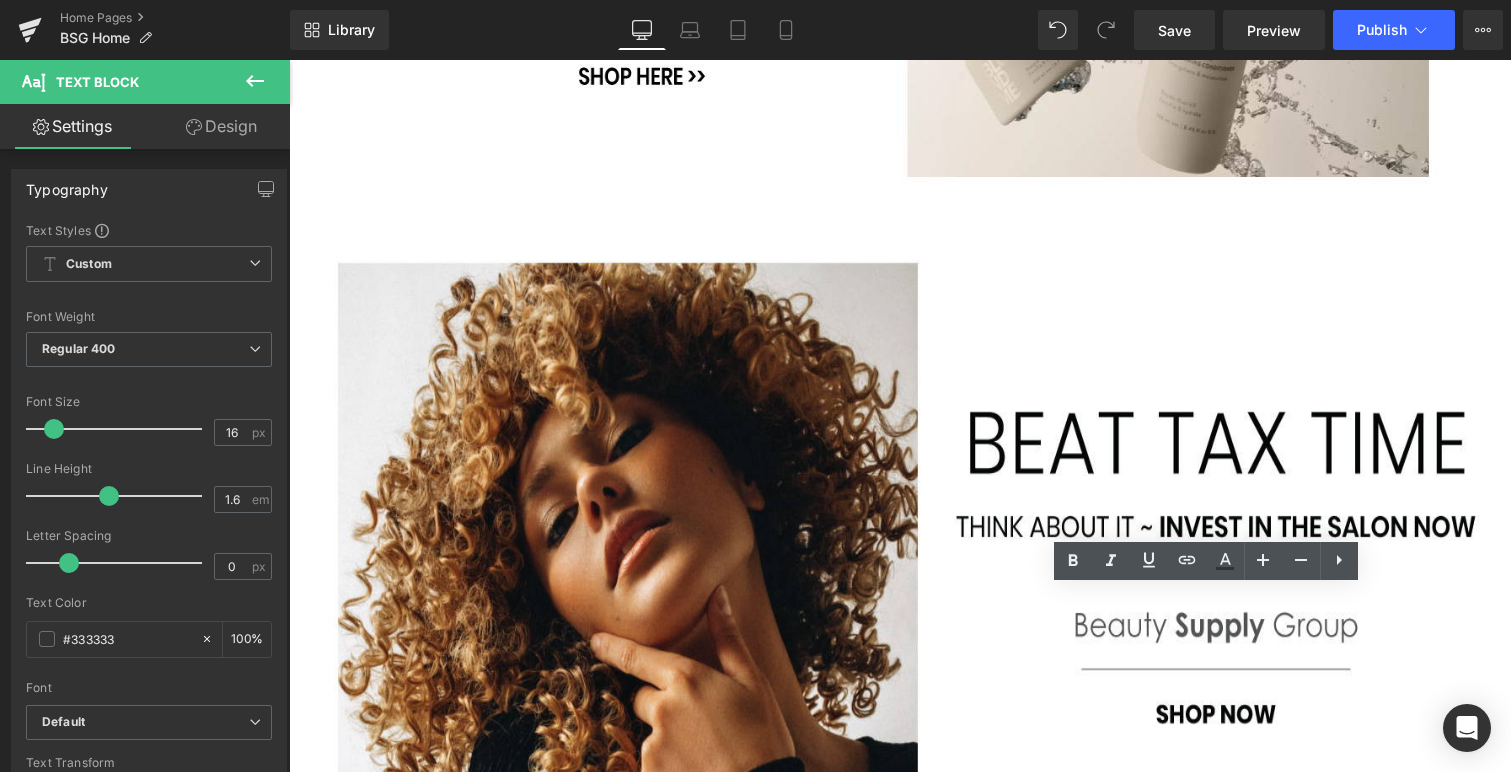 click on "KEUNE ~  FOR A CLEANER SALON" at bounding box center (1147, 4014) 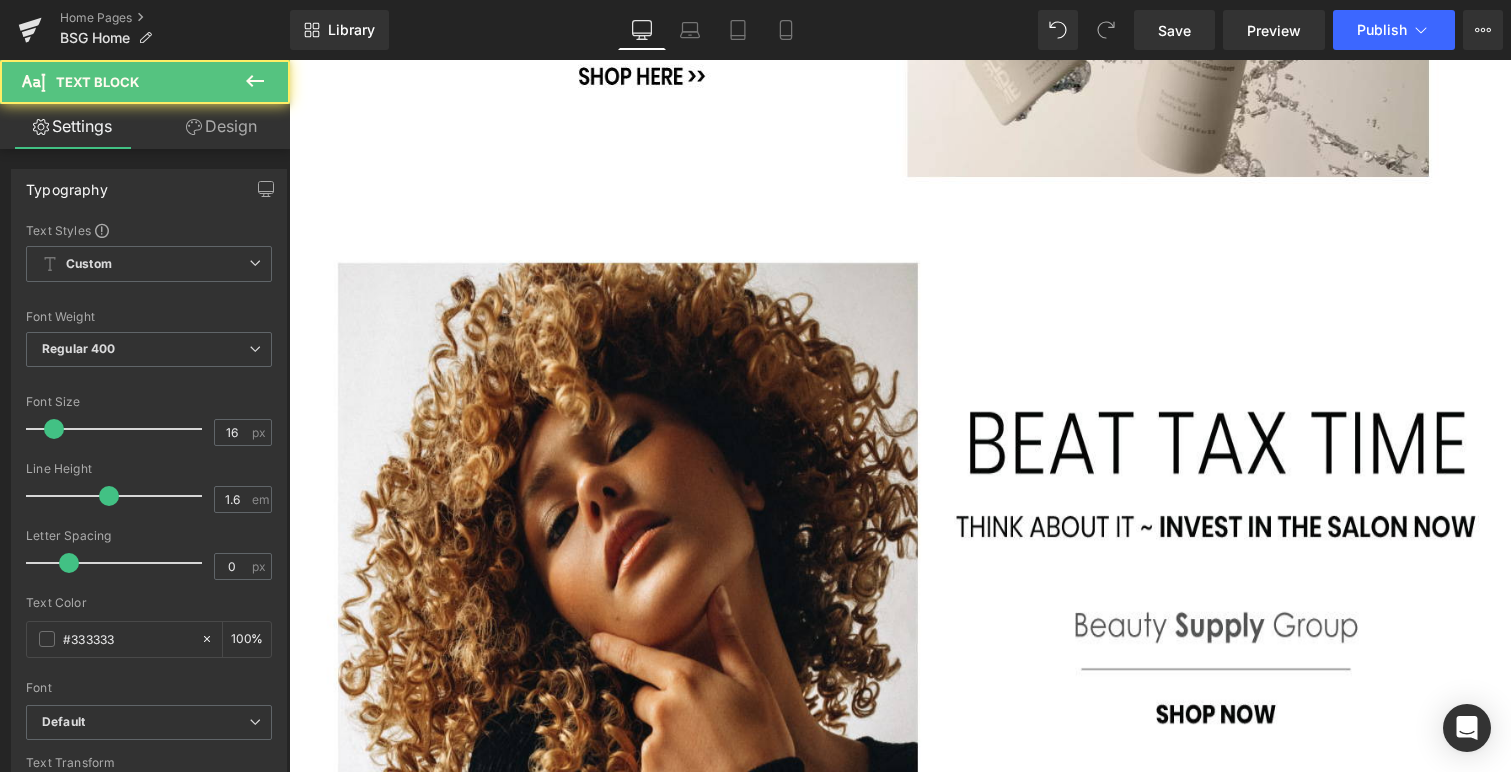 click on "KEUNE ~  FOR A CLEANER SALON" at bounding box center (1147, 4014) 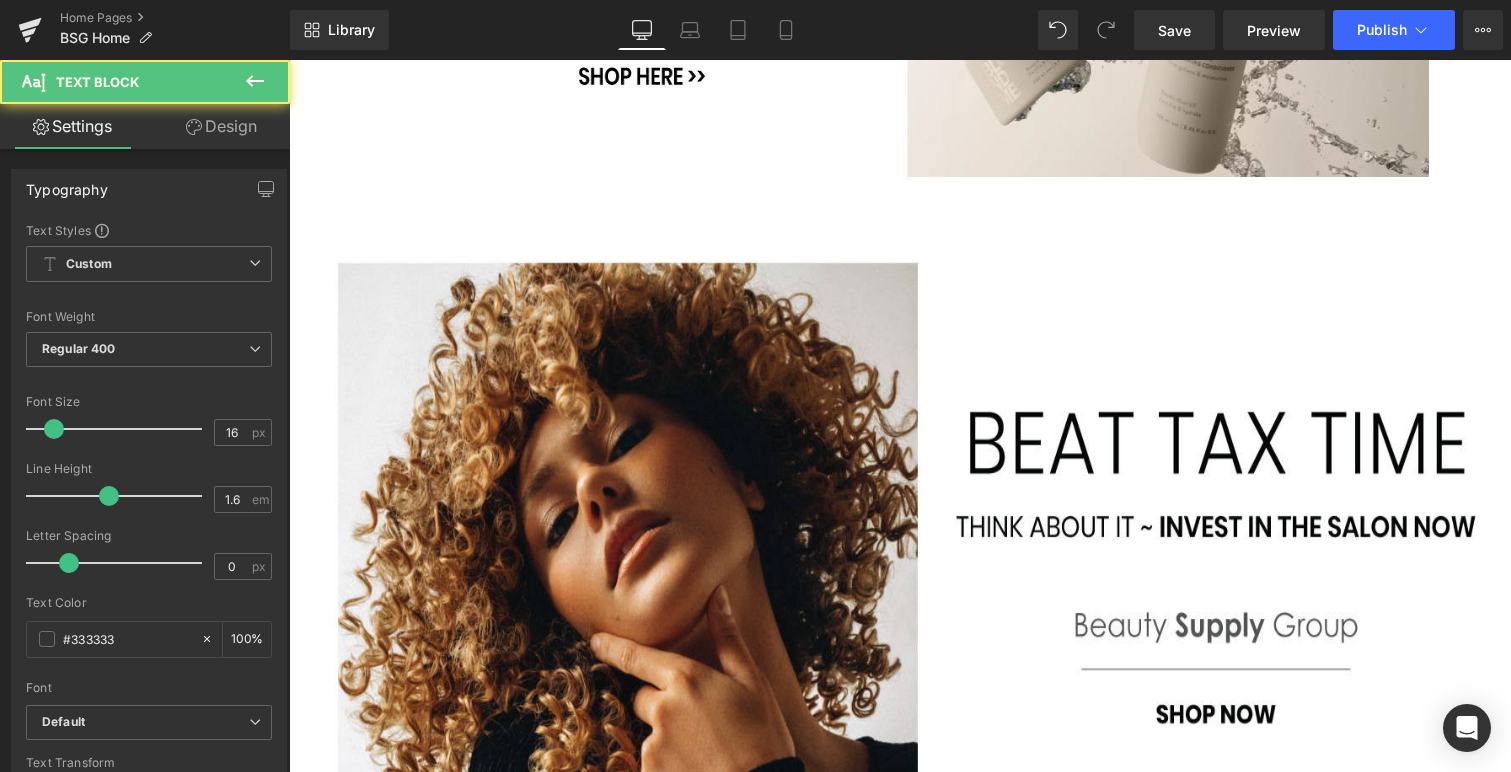 click on "KEUNE ~  FOR A CLEANER SALON" at bounding box center [1147, 4014] 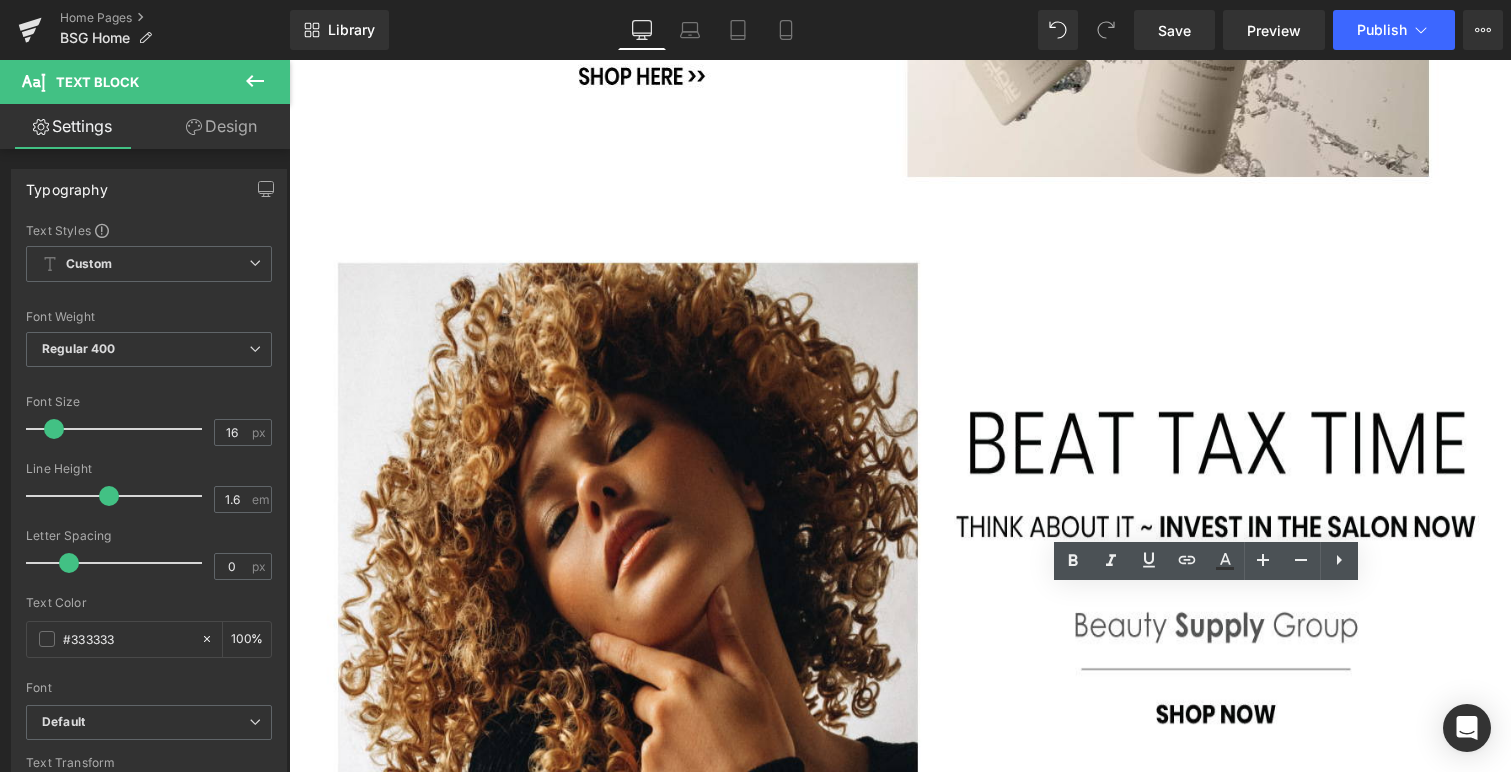 drag, startPoint x: 1267, startPoint y: 599, endPoint x: 1106, endPoint y: 602, distance: 161.02795 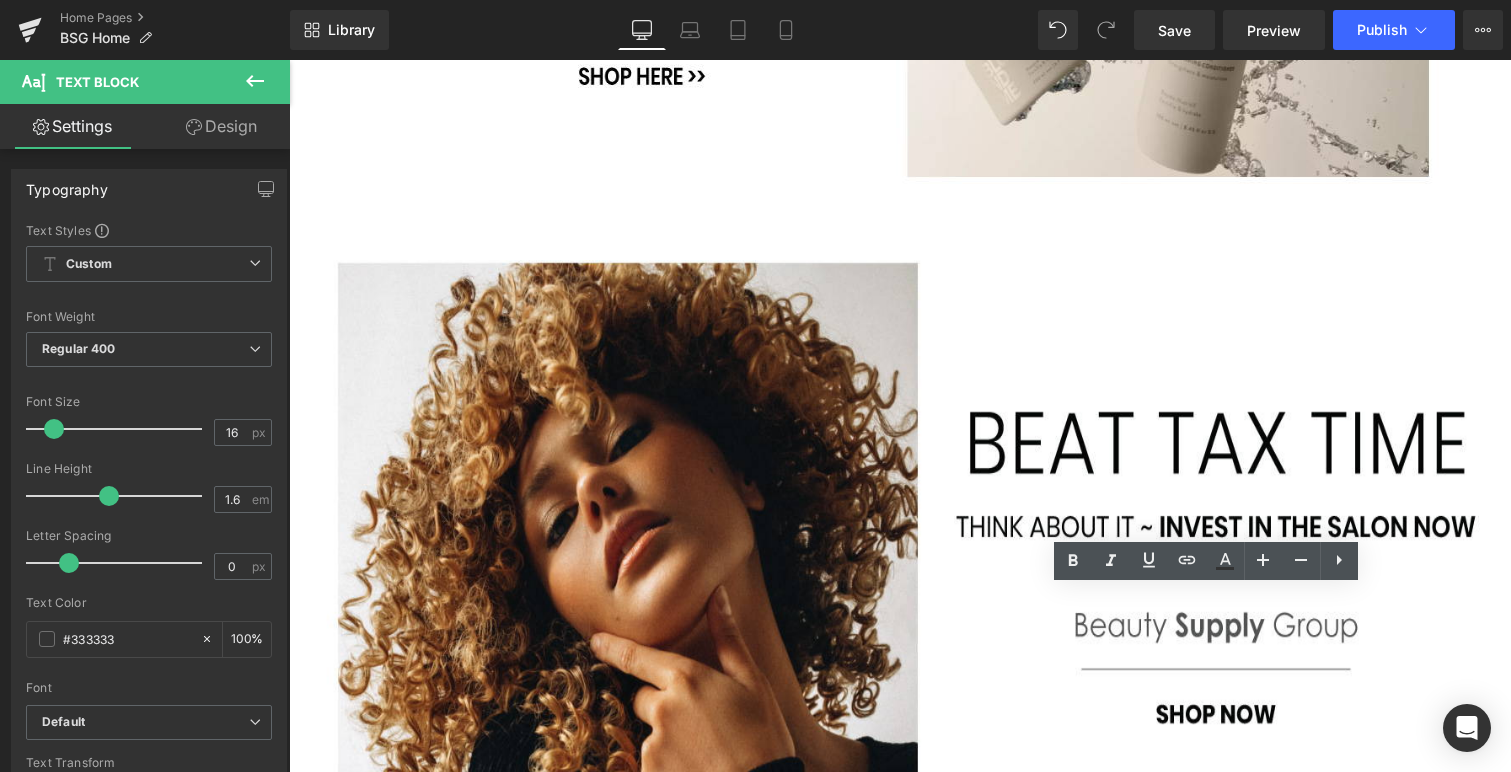 click on "KEUNE ~  FOR A CLEANER SALON" at bounding box center [1147, 4014] 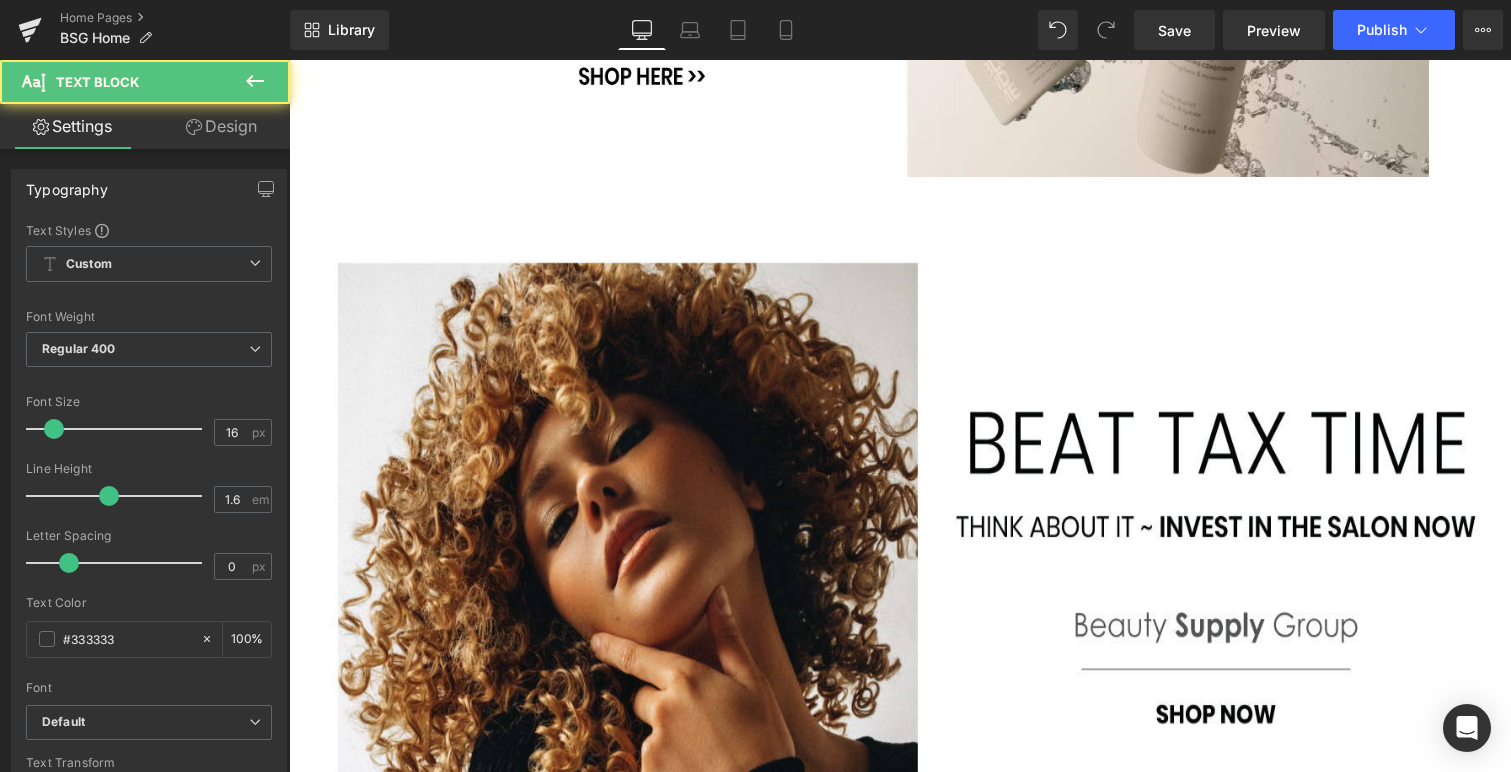 click on "KEUNE ~  FDESIGNED FOR THE TRADE" at bounding box center [1147, 4014] 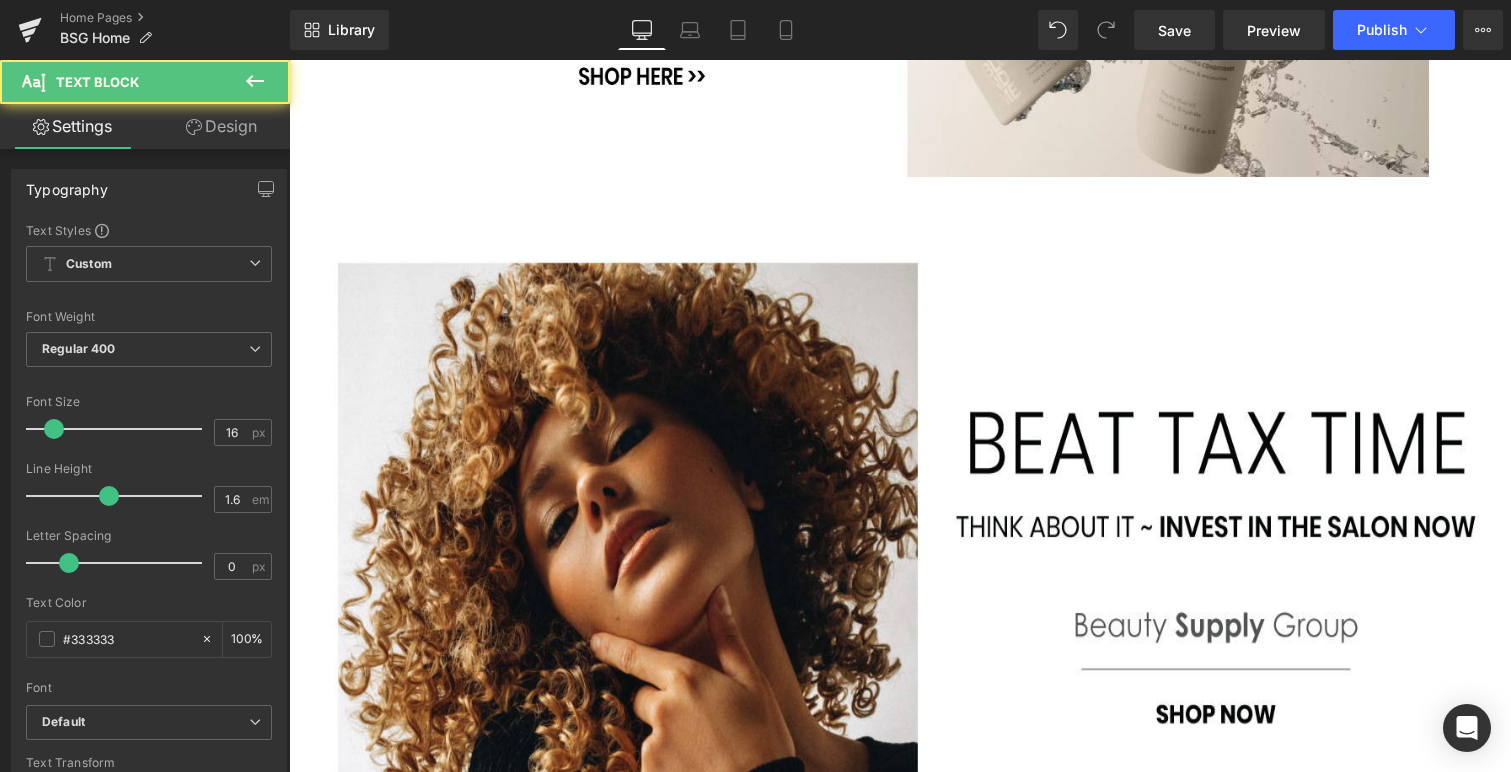 click on "KEUNE ~  FDESIGNED FOR THE TRADE" at bounding box center (1147, 4014) 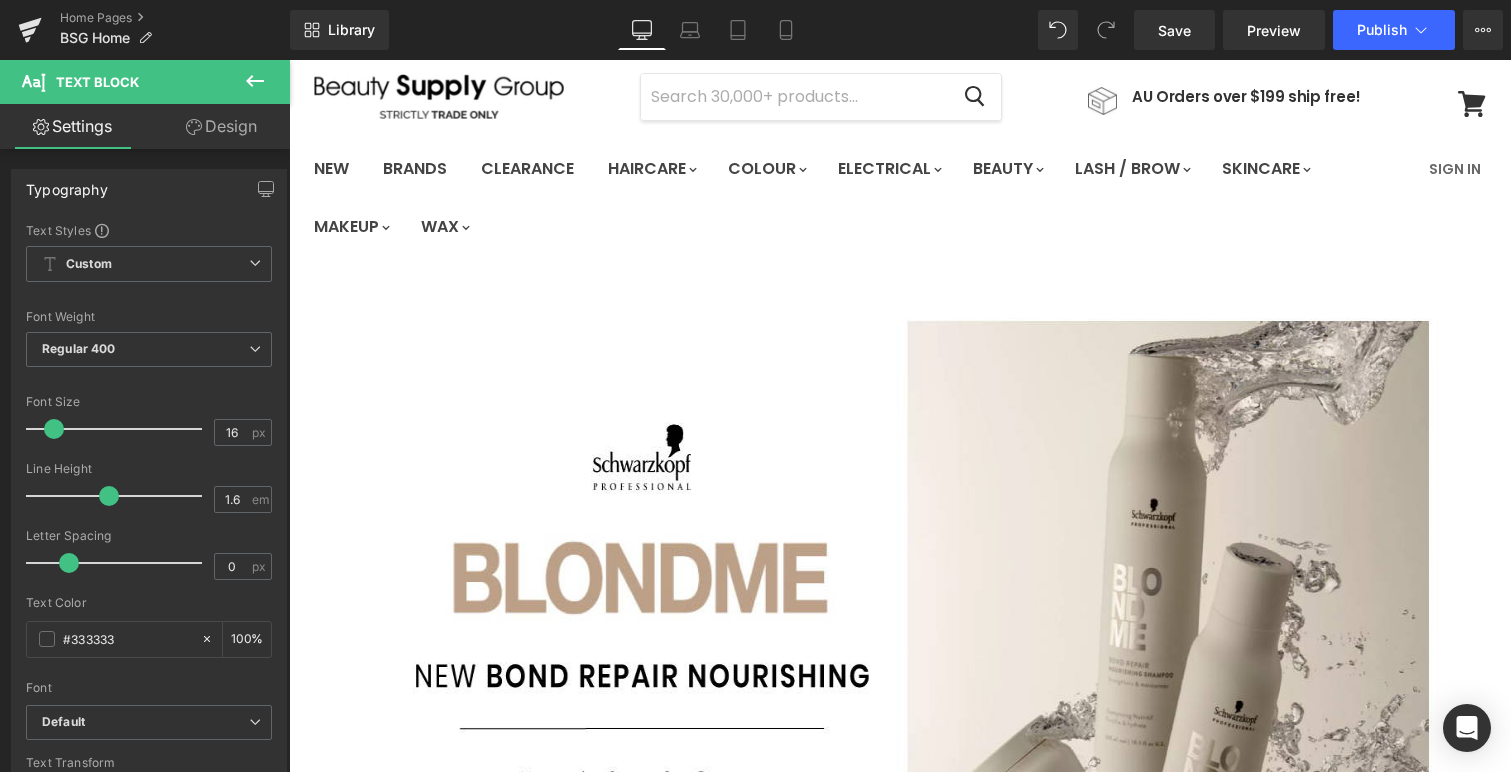 scroll, scrollTop: 65, scrollLeft: 0, axis: vertical 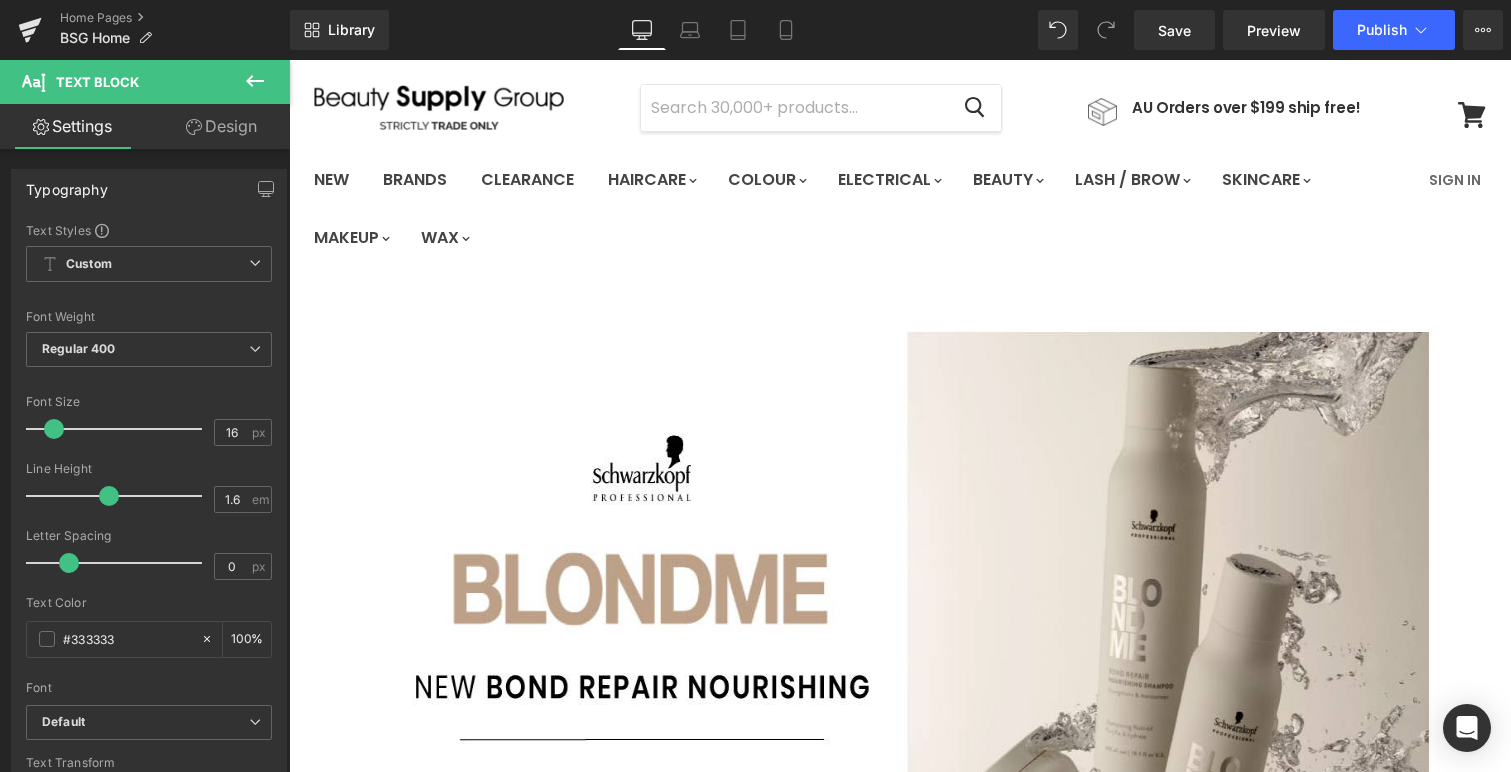 click at bounding box center [289, 60] 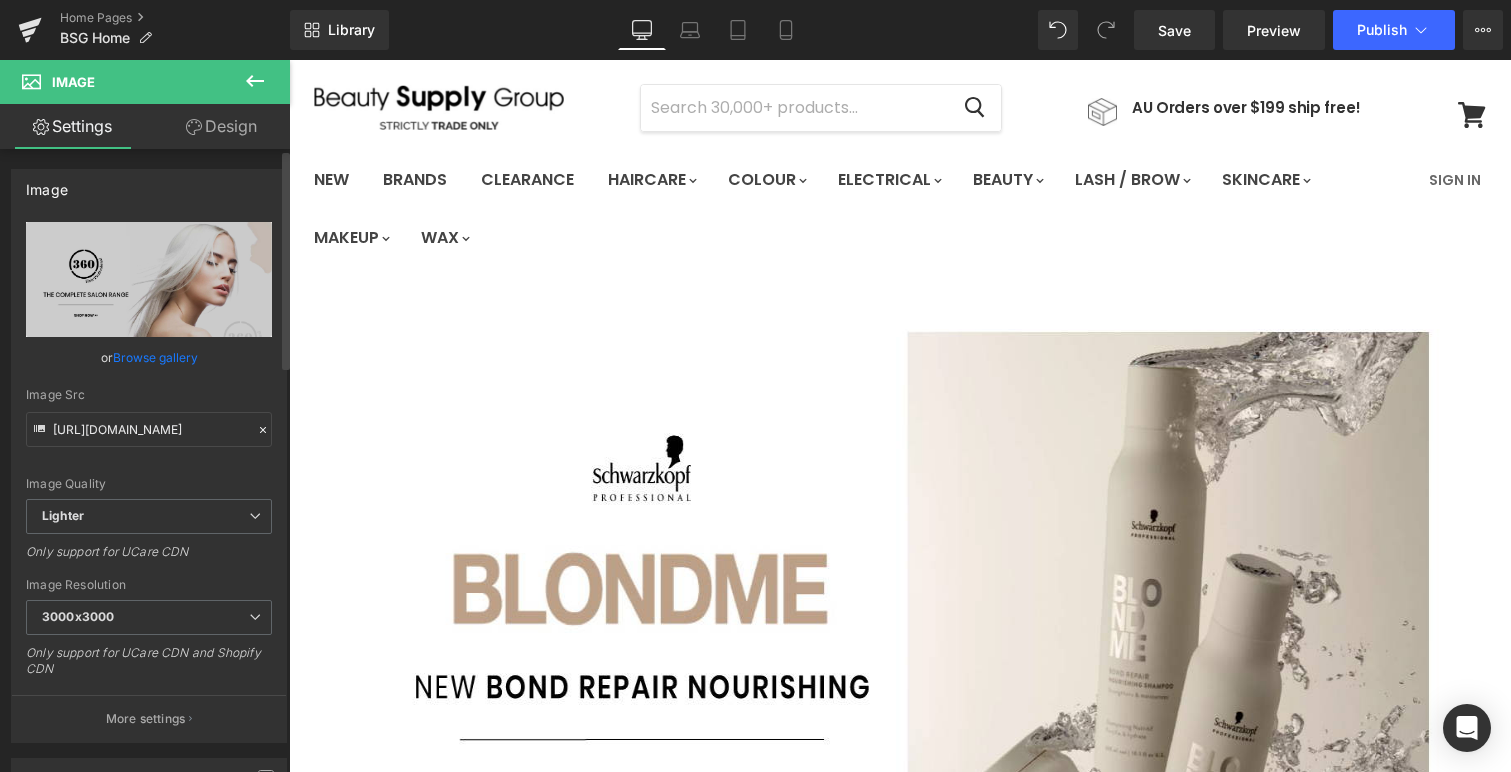 click on "Browse gallery" at bounding box center [155, 357] 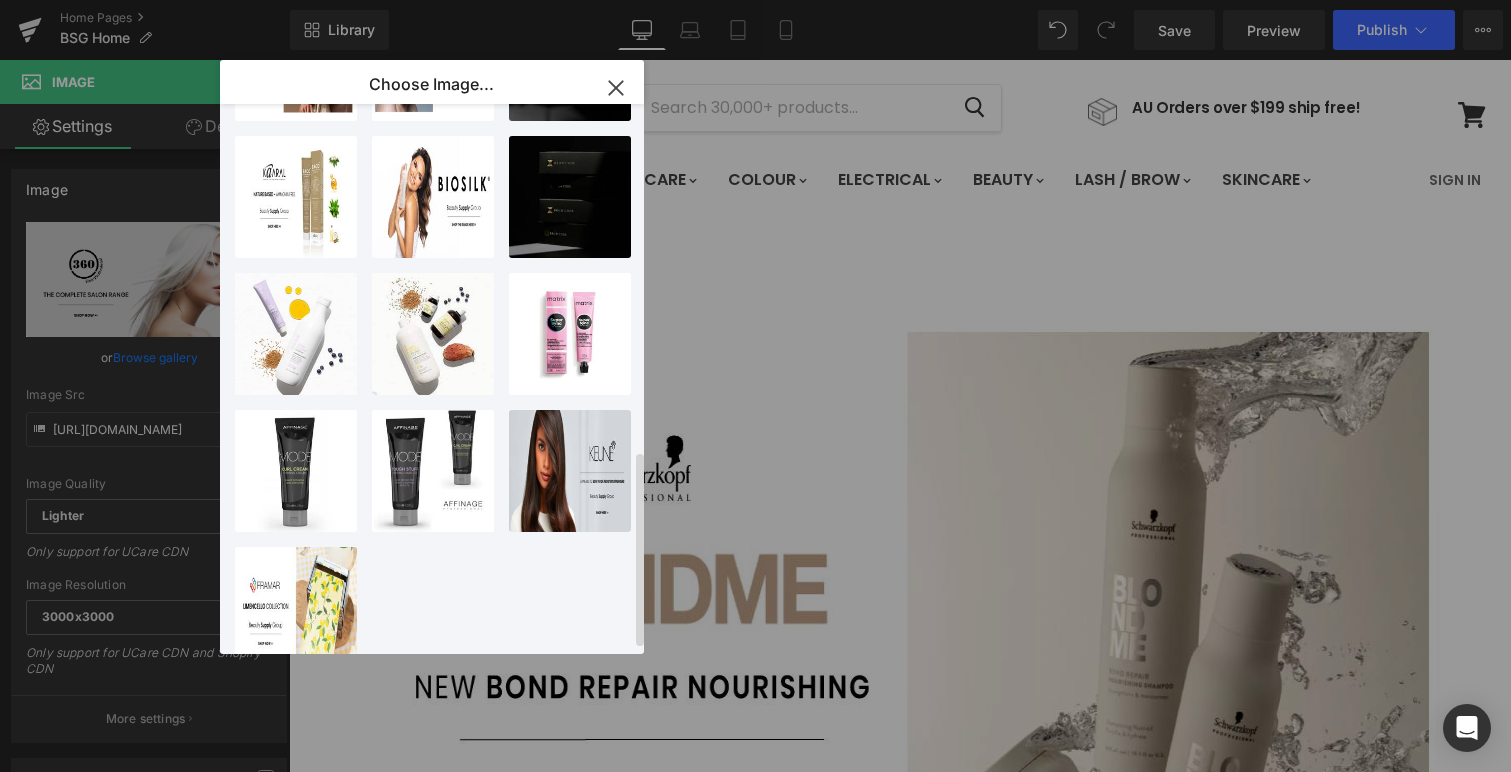 scroll, scrollTop: 988, scrollLeft: 0, axis: vertical 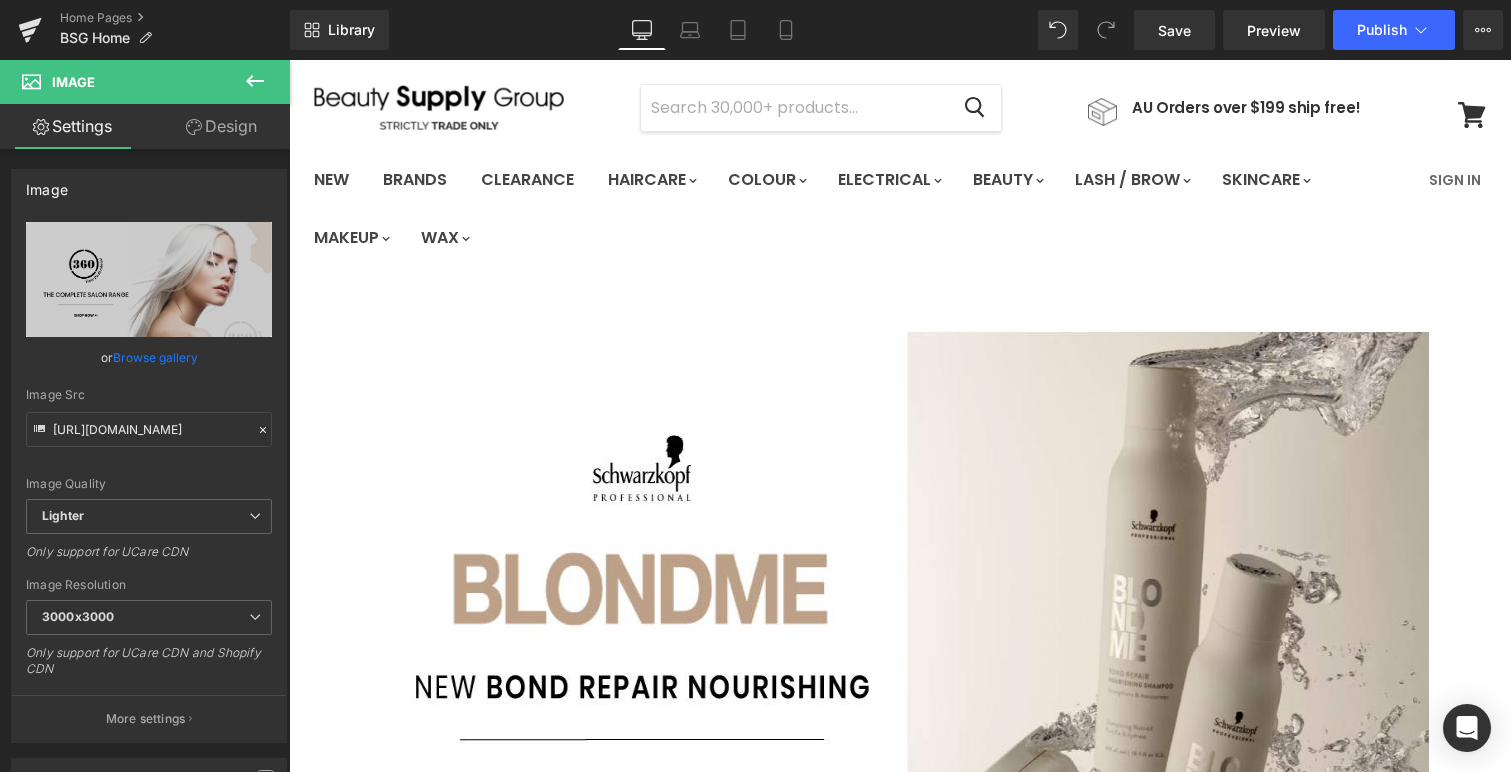 click on "You are previewing how the   will restyle your page. You can not edit Elements in Preset Preview Mode.  Home Pages BSG Home Library Desktop Desktop Laptop Tablet Mobile Save Preview Publish Scheduled View Live Page View with current Template Save Template to Library Schedule Publish  Optimize  Publish Settings Shortcuts  Your page can’t be published   You've reached the maximum number of published pages on your plan  (0/0).  You need to upgrade your plan or unpublish all your pages to get 1 publish slot.   Unpublish pages   Upgrade plan  Elements Global Style Base Row  rows, columns, layouts, div Heading  headings, titles, h1,h2,h3,h4,h5,h6 Text Block  texts, paragraphs, contents, blocks Image  images, photos, alts, uploads Icon  icons, symbols Button  button, call to action, cta Separator  separators, dividers, horizontal lines Liquid  liquid, custom code, html, javascript, css, reviews, apps, applications, embeded, iframe Banner Parallax  banner, slideshow, hero, image, cover, parallax, effect Stack List" at bounding box center (755, 0) 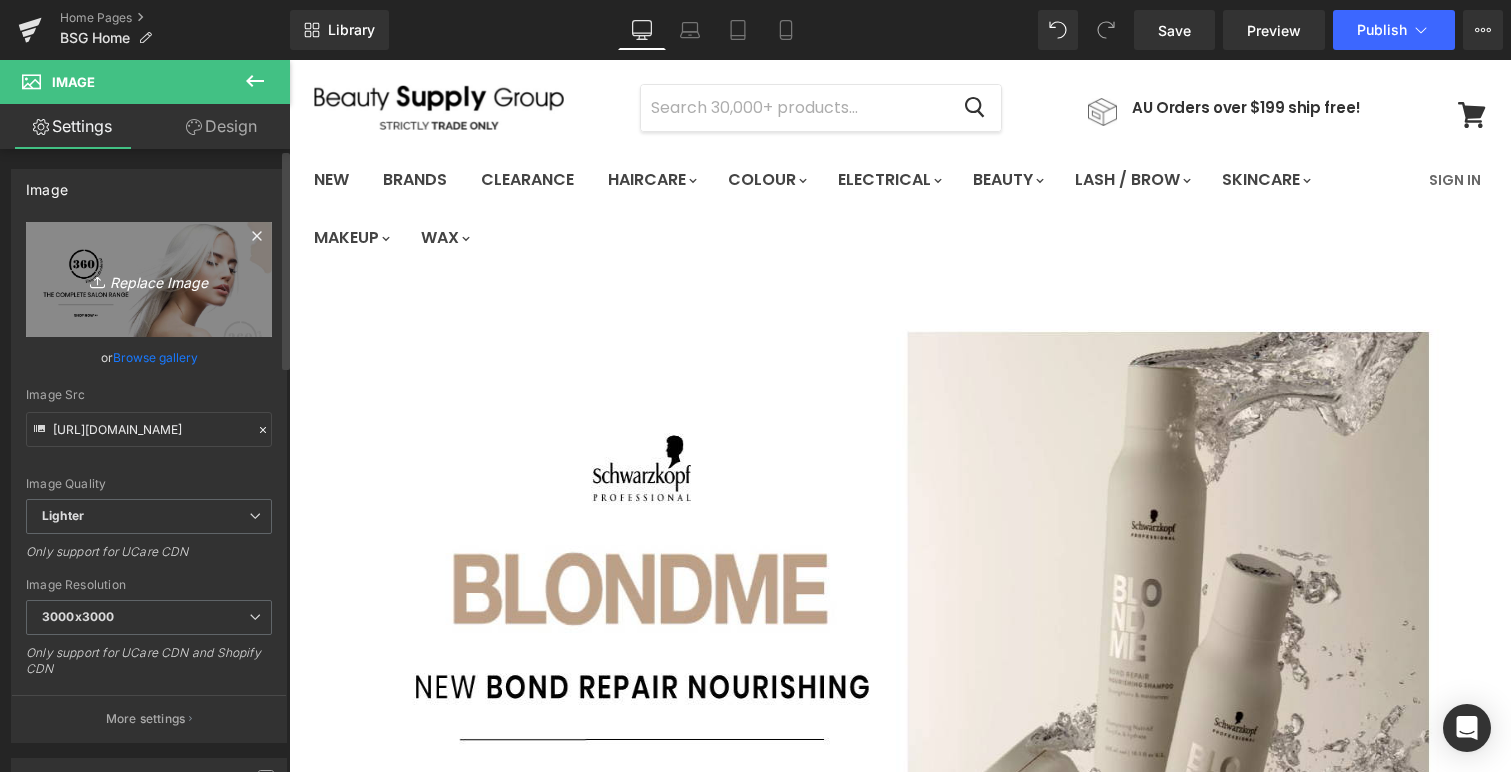 click on "Replace Image" at bounding box center (149, 279) 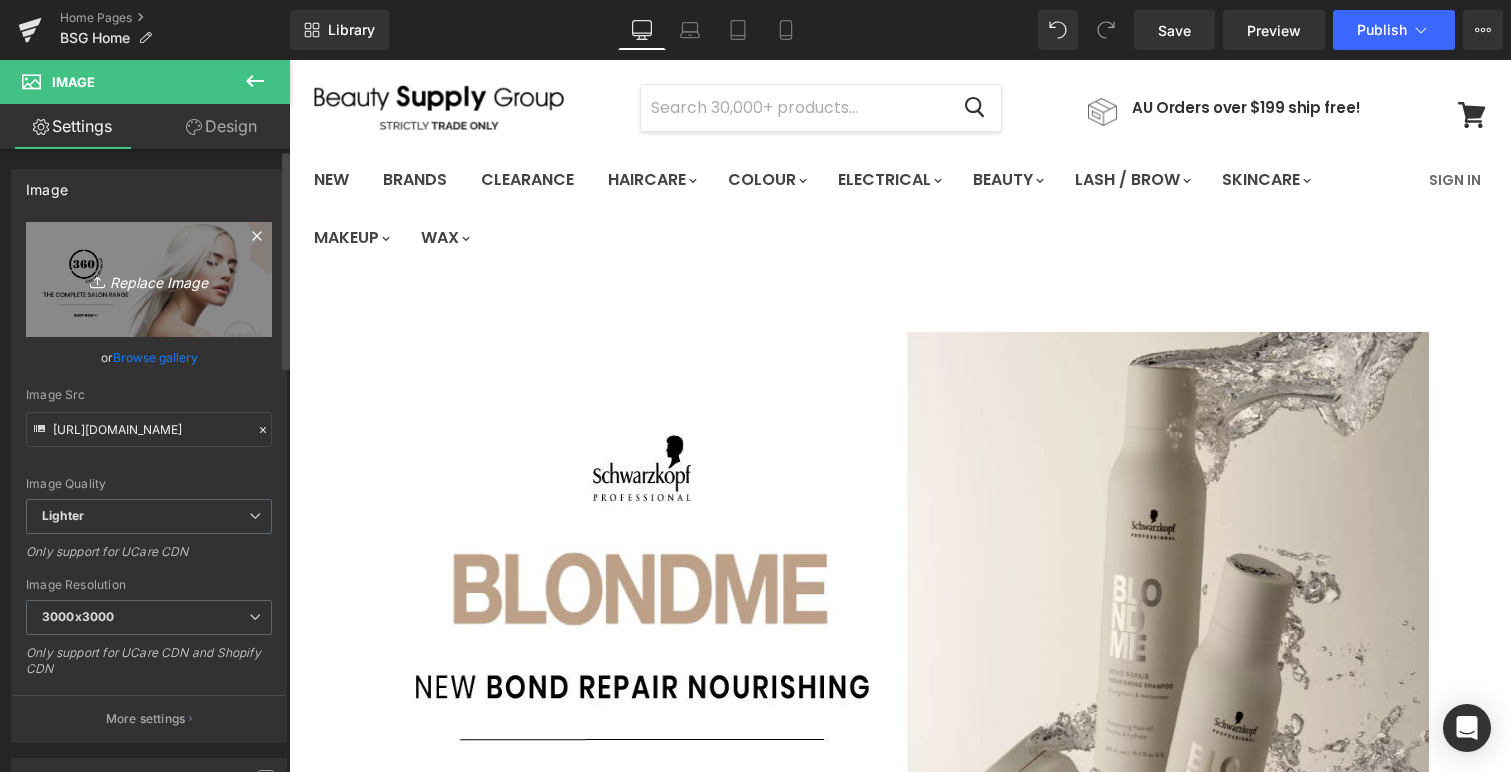 type on "C:\fakepath\BSG-Biosilk66.jpg" 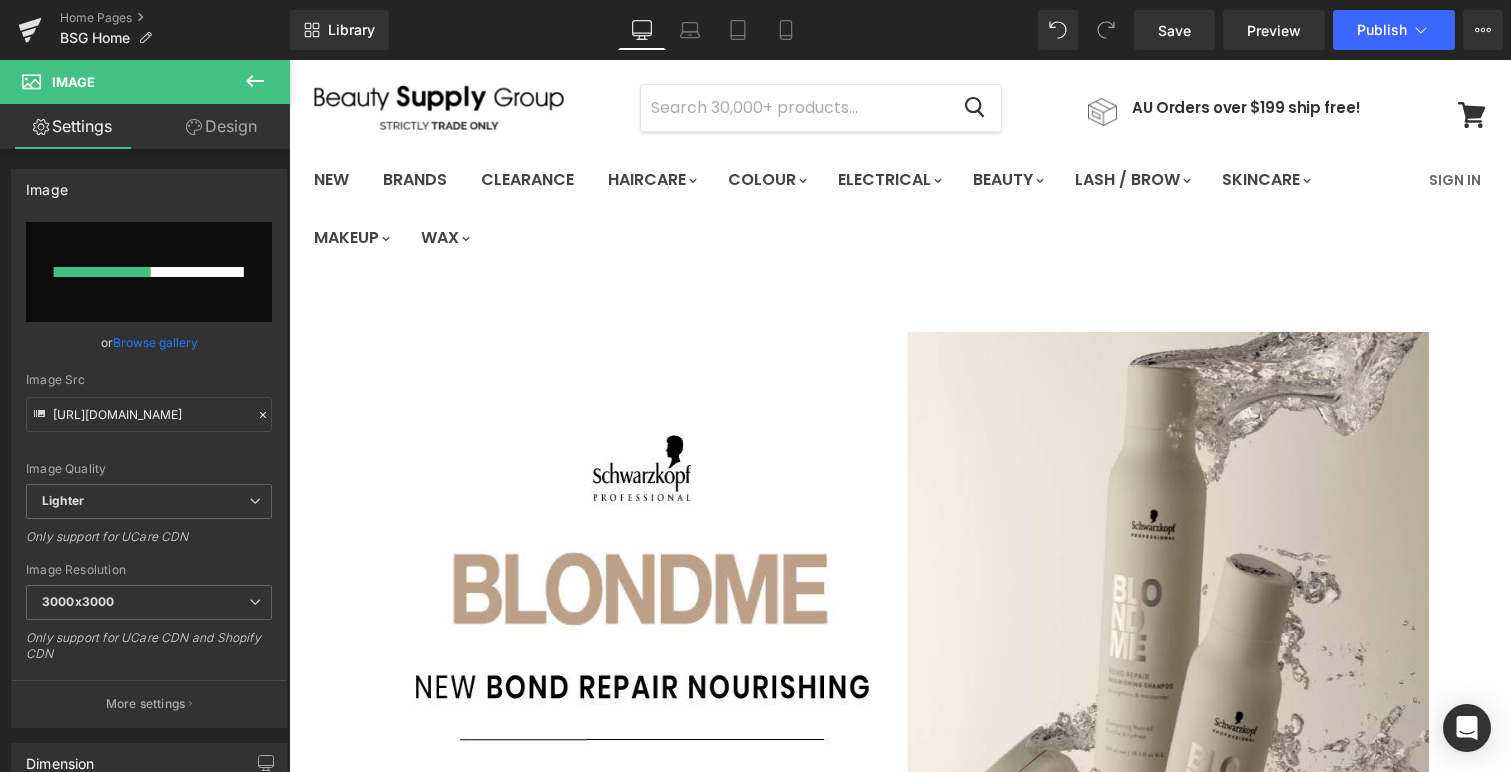 type 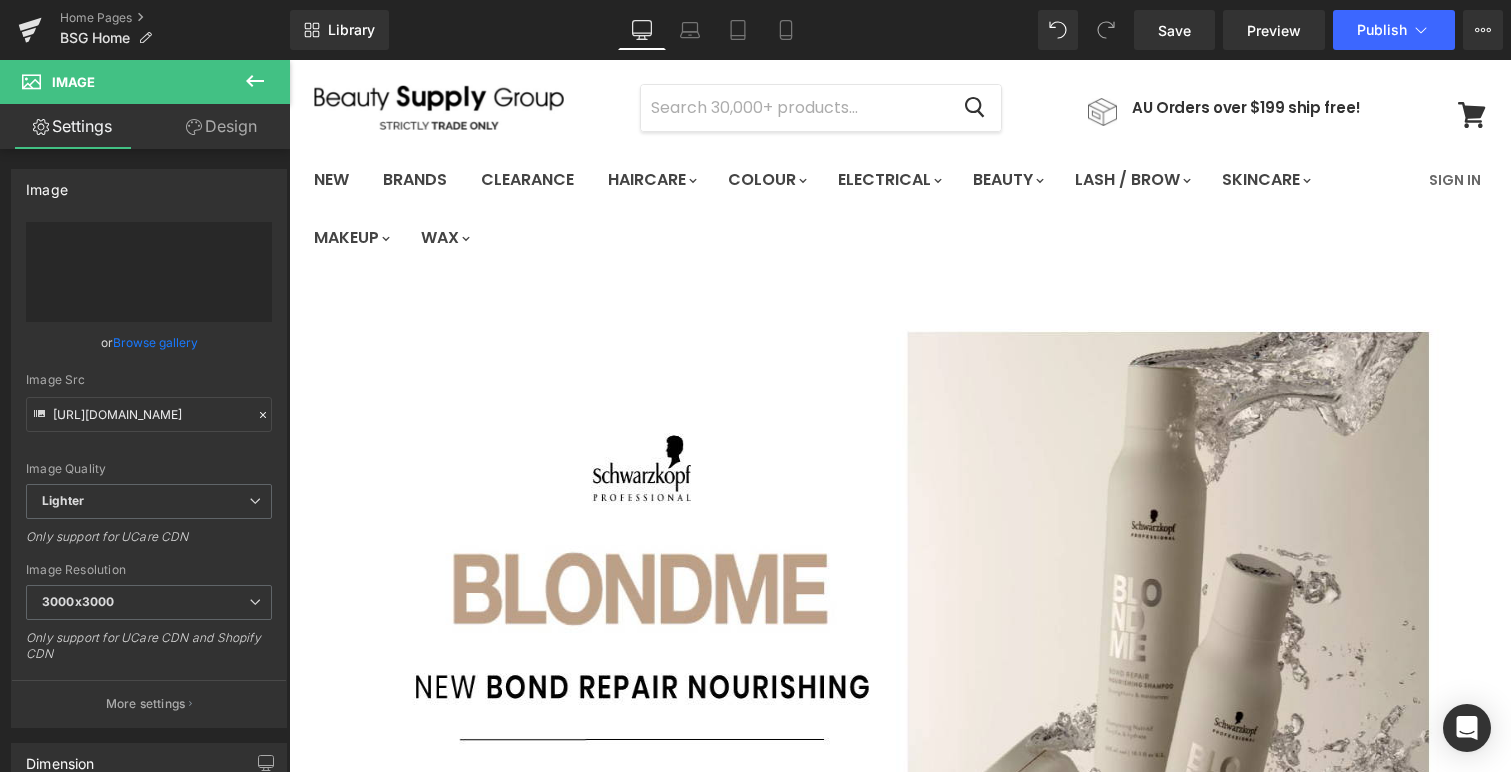 type on "[URL][DOMAIN_NAME]" 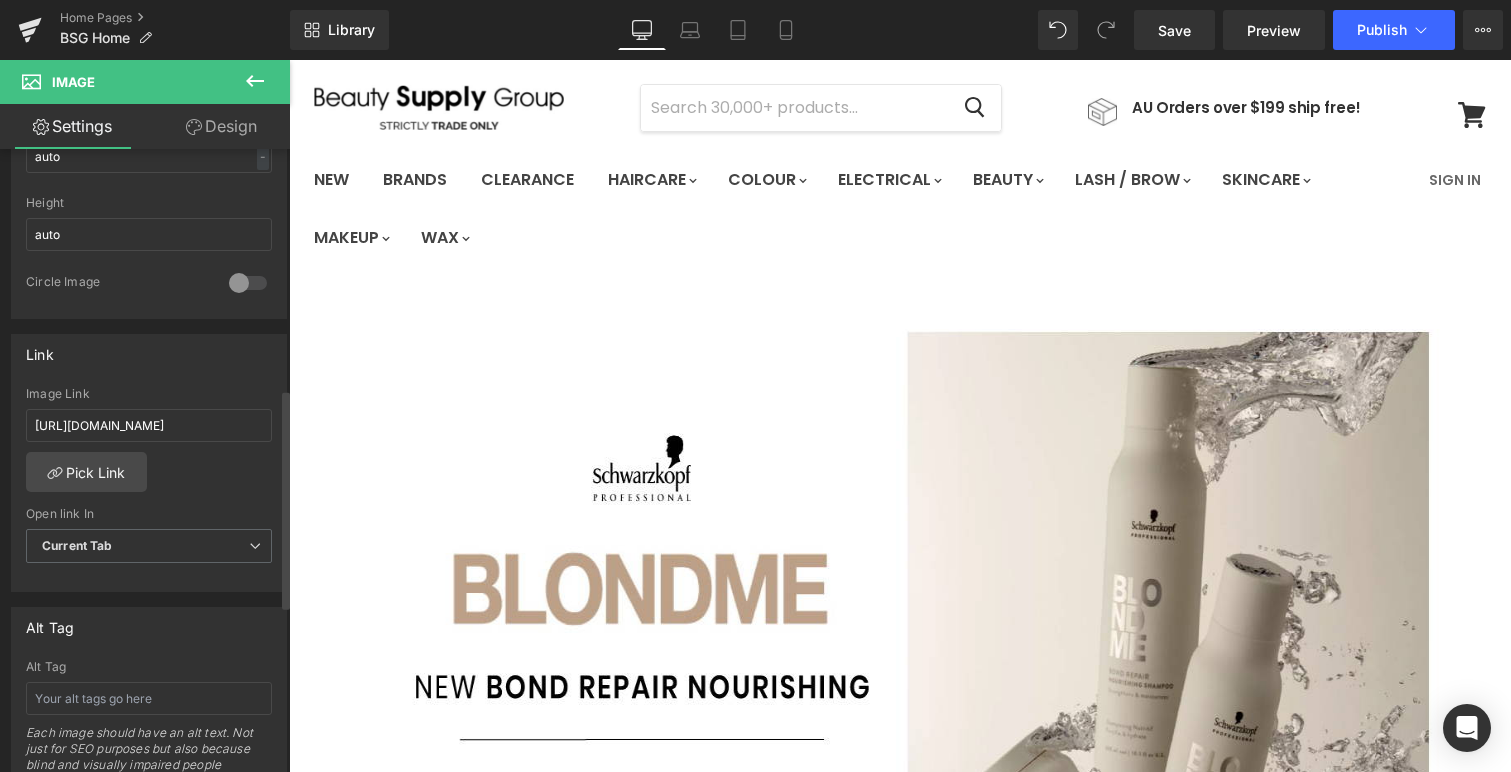 scroll, scrollTop: 741, scrollLeft: 0, axis: vertical 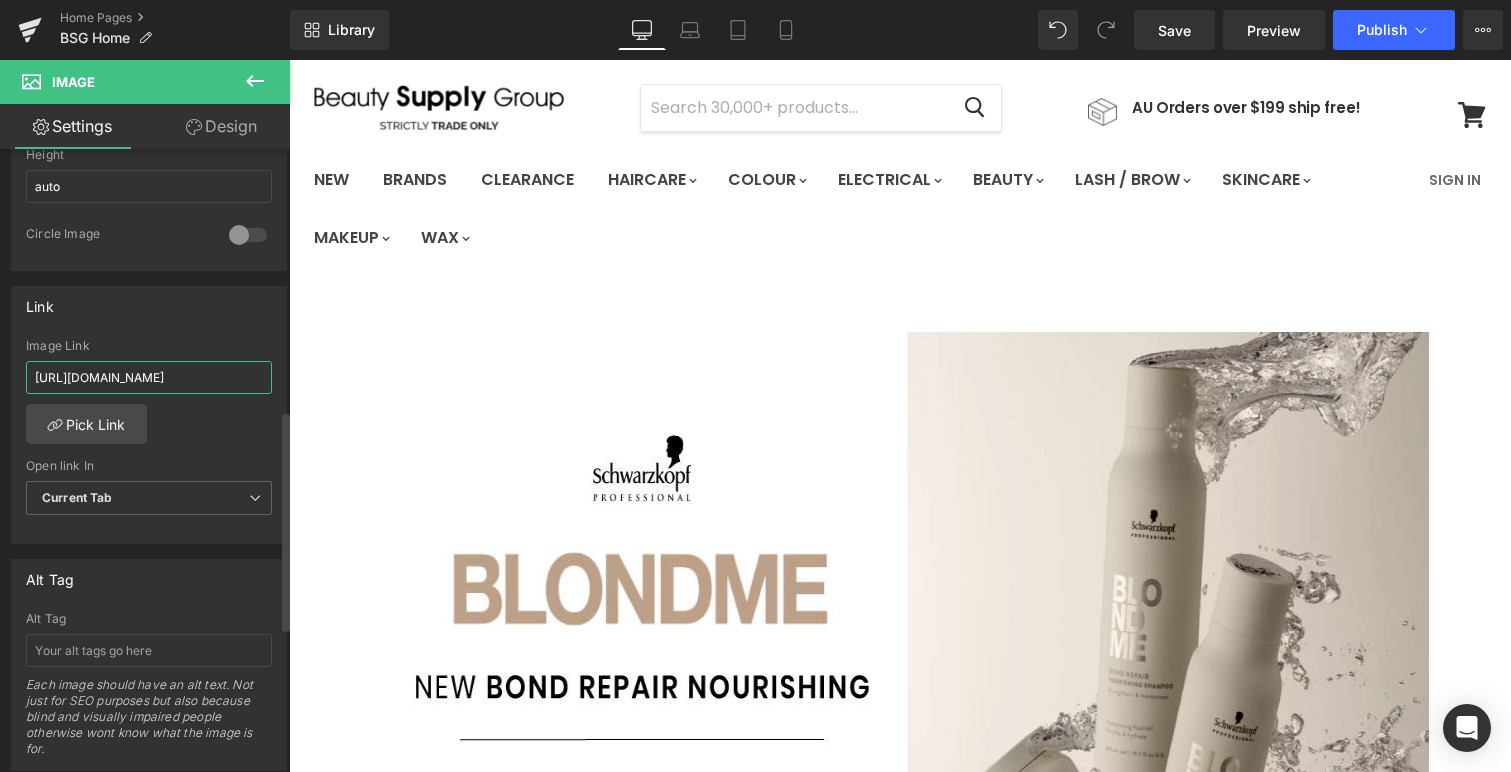 click on "[URL][DOMAIN_NAME]" at bounding box center [149, 377] 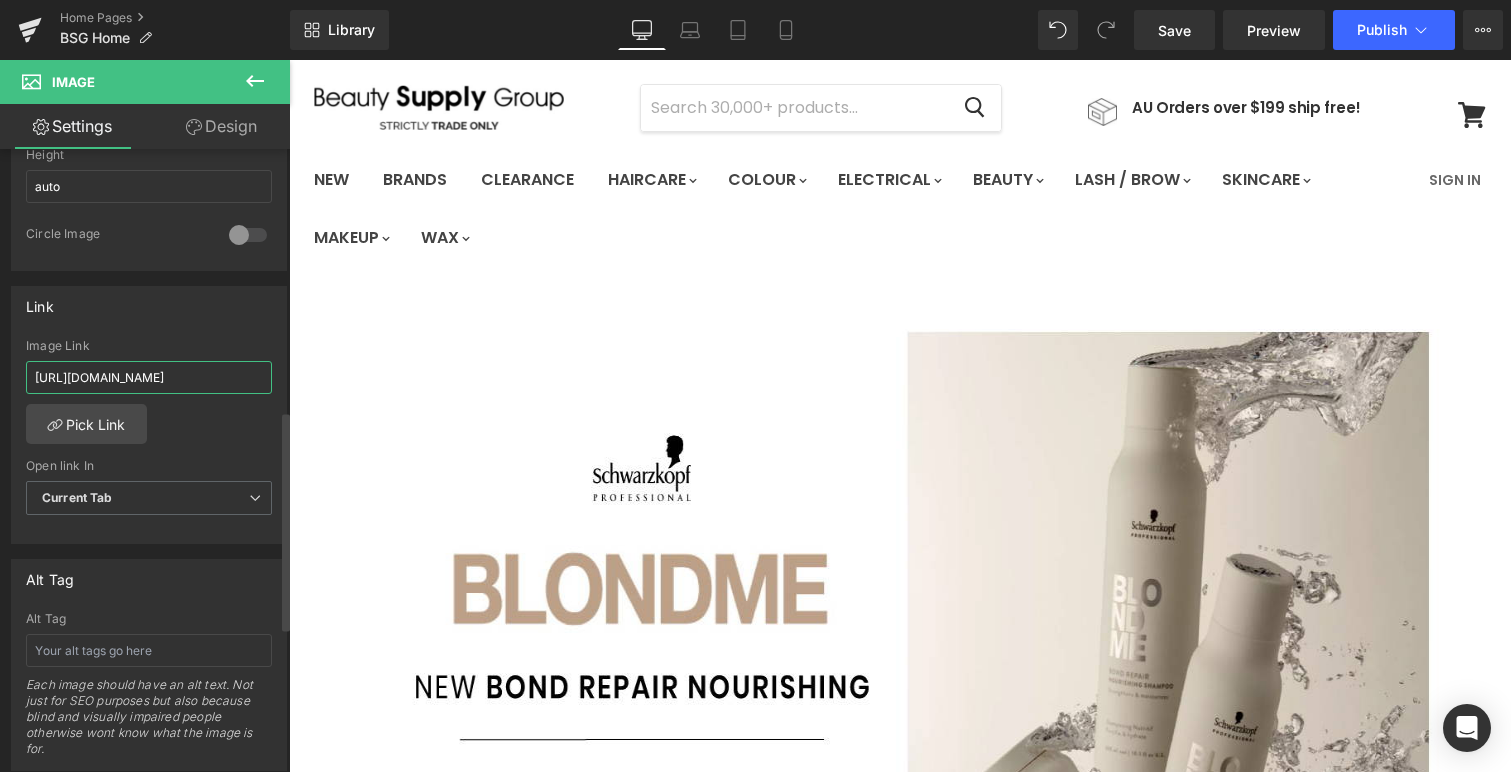 click on "[URL][DOMAIN_NAME]" at bounding box center (149, 377) 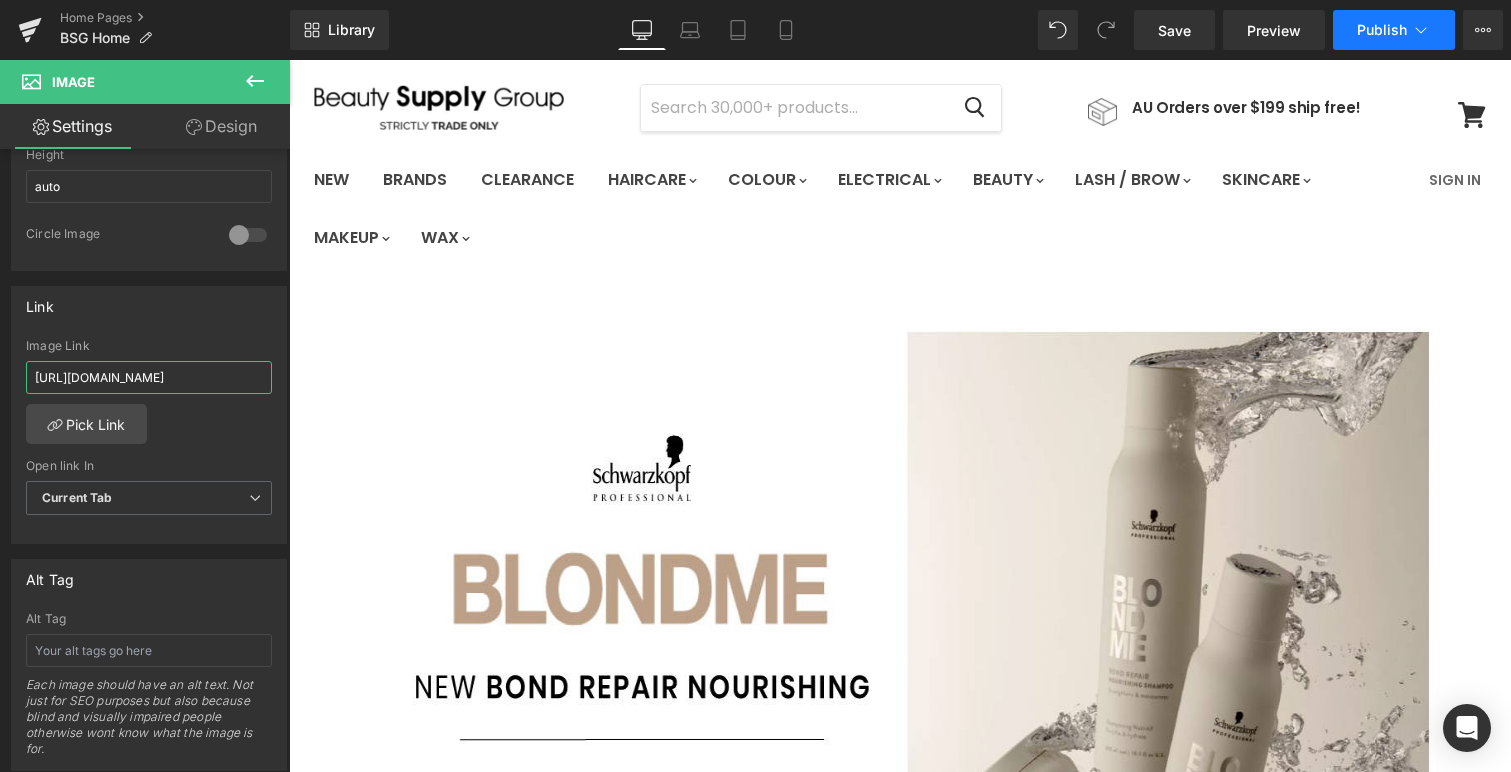 type on "[URL][DOMAIN_NAME]" 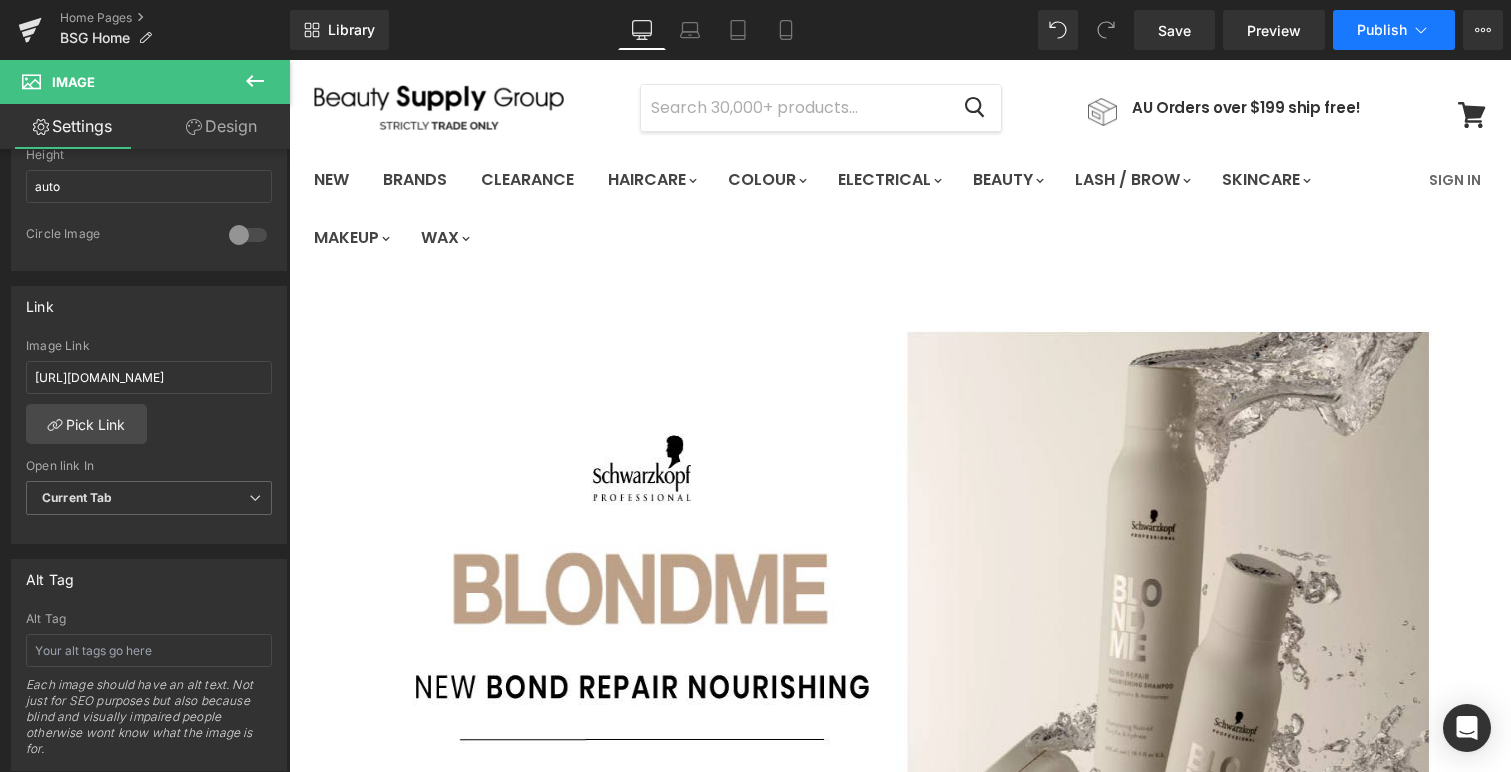 scroll, scrollTop: 0, scrollLeft: 0, axis: both 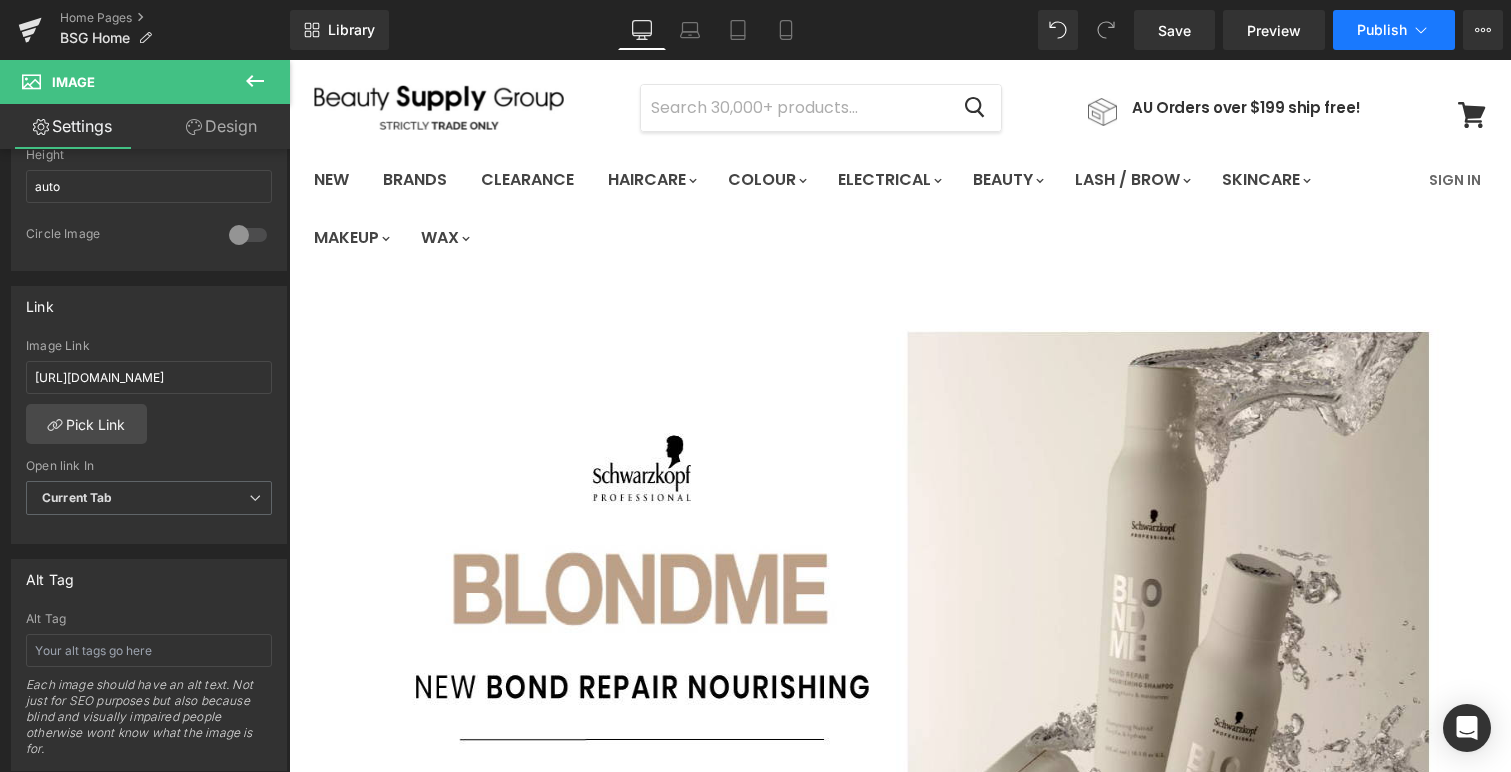 click on "Publish" at bounding box center [1382, 30] 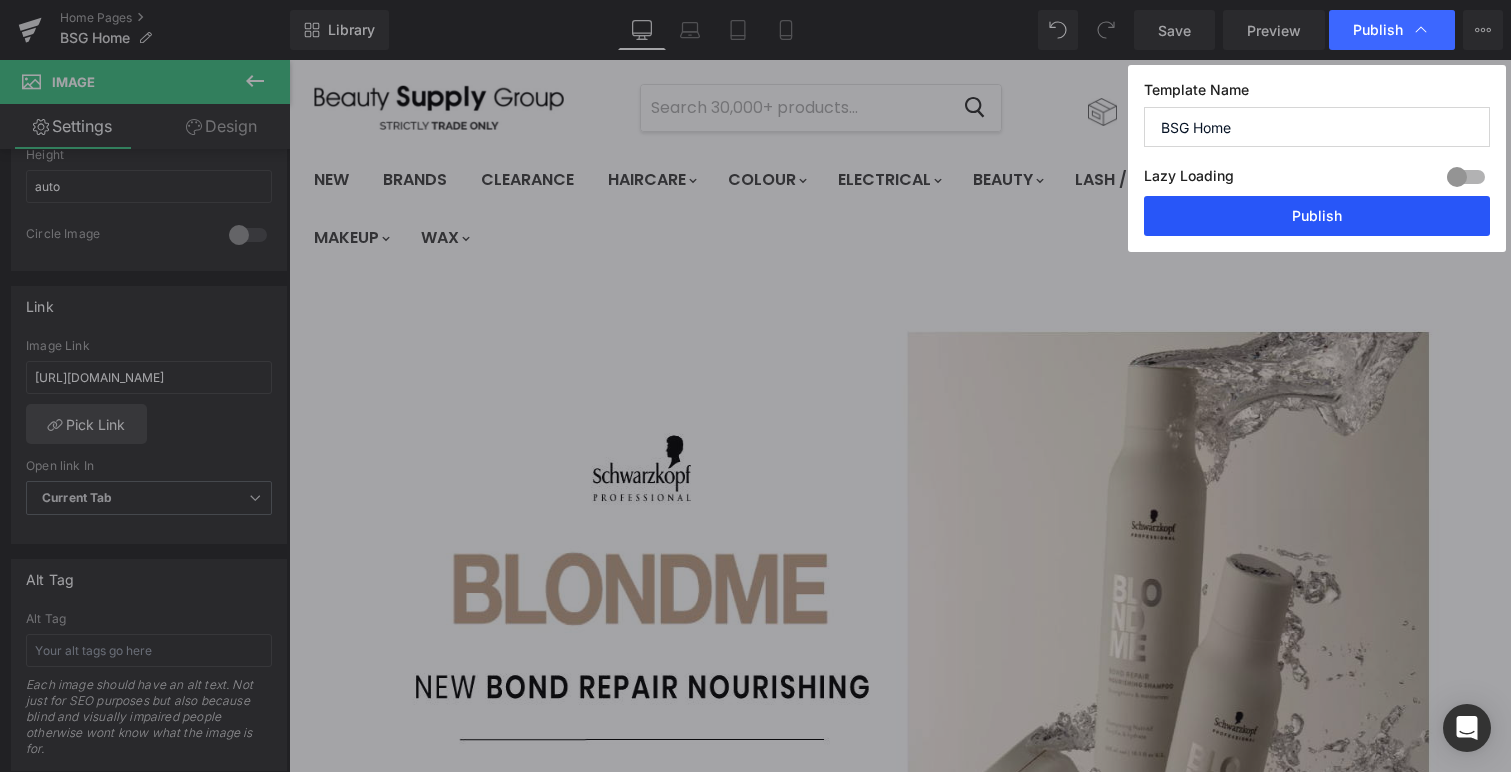 click on "Publish" at bounding box center [1317, 216] 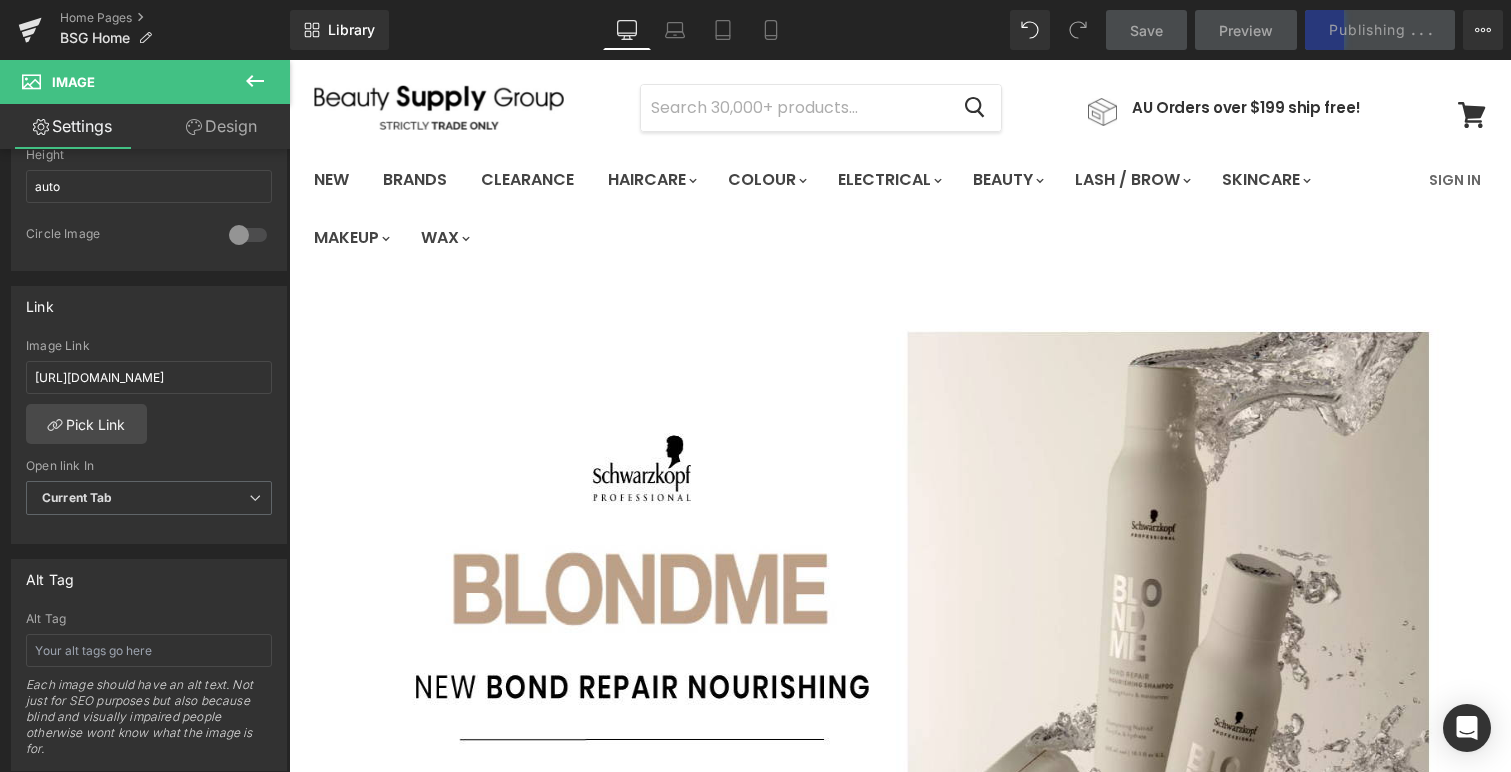 click on "Menu
Cancel" at bounding box center (900, 98) 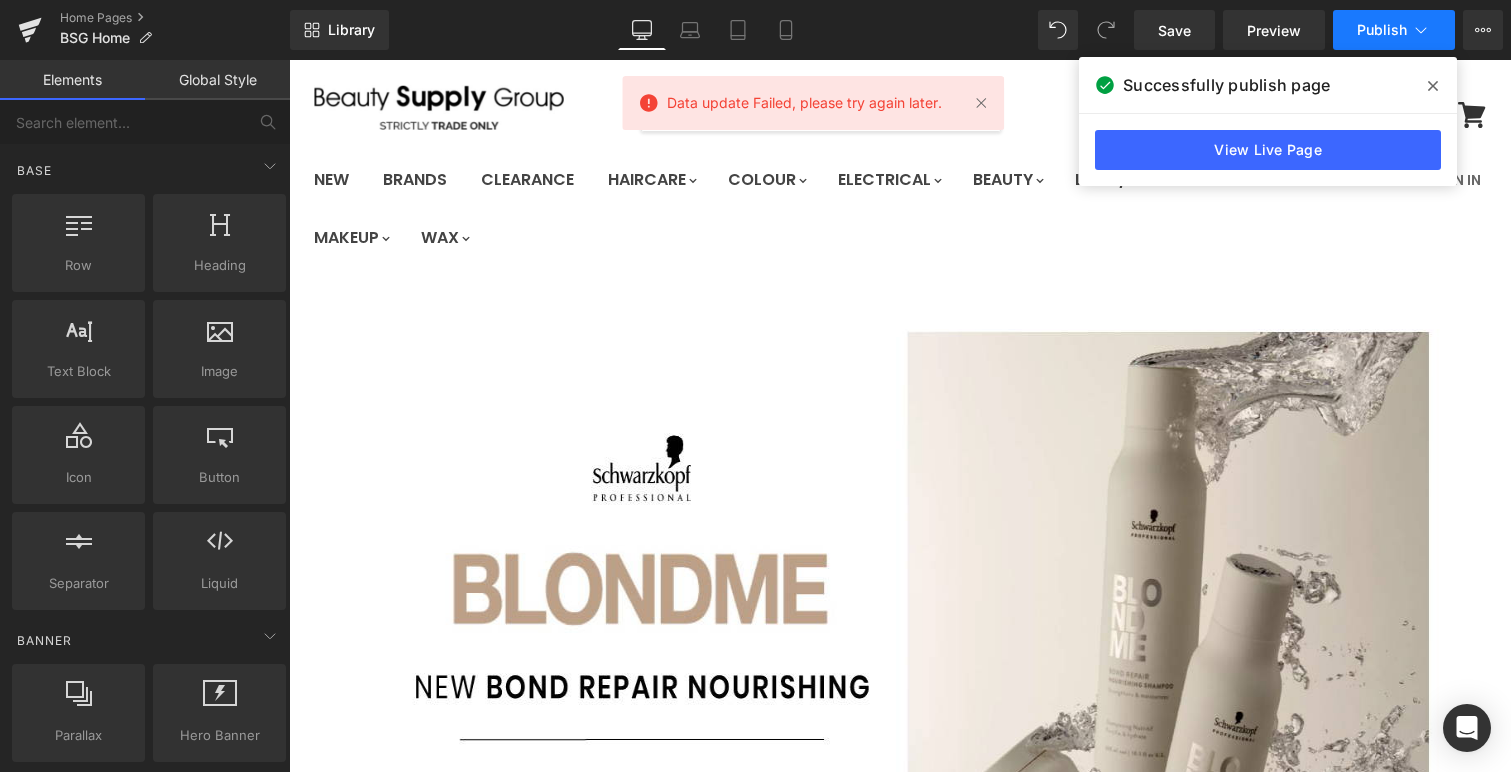click on "Publish" at bounding box center [1382, 30] 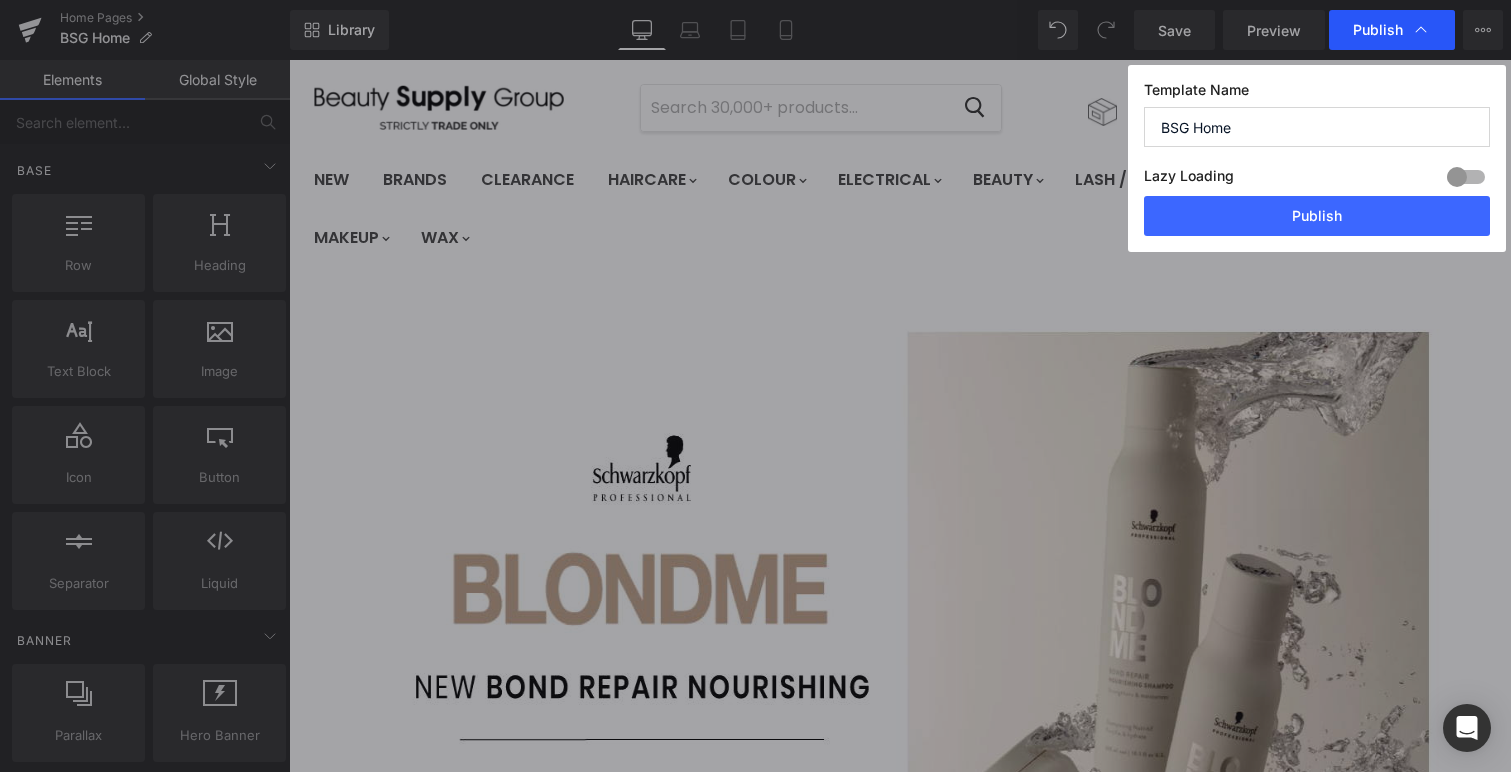 click on "Publish" at bounding box center [1378, 30] 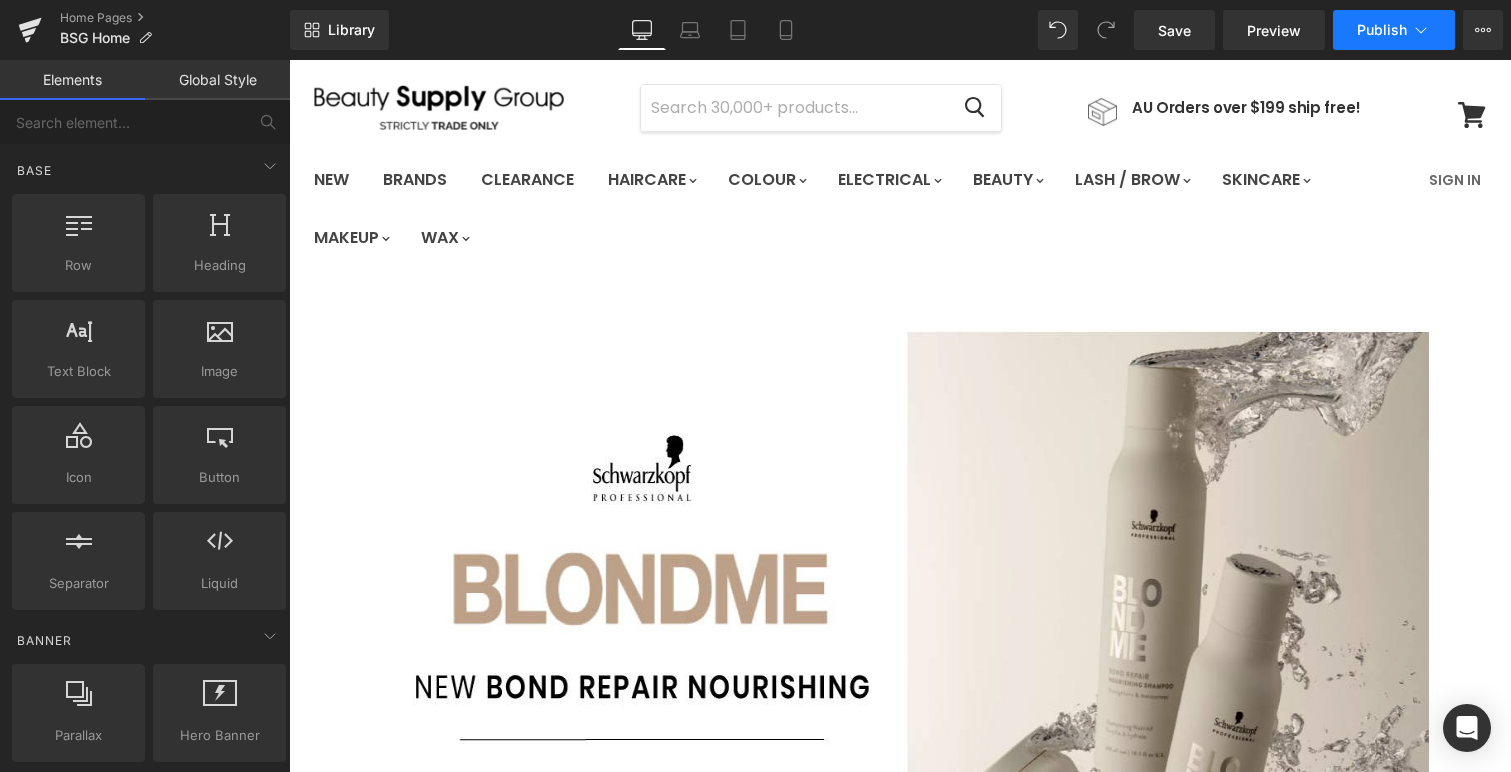 click on "Publish" at bounding box center [1382, 30] 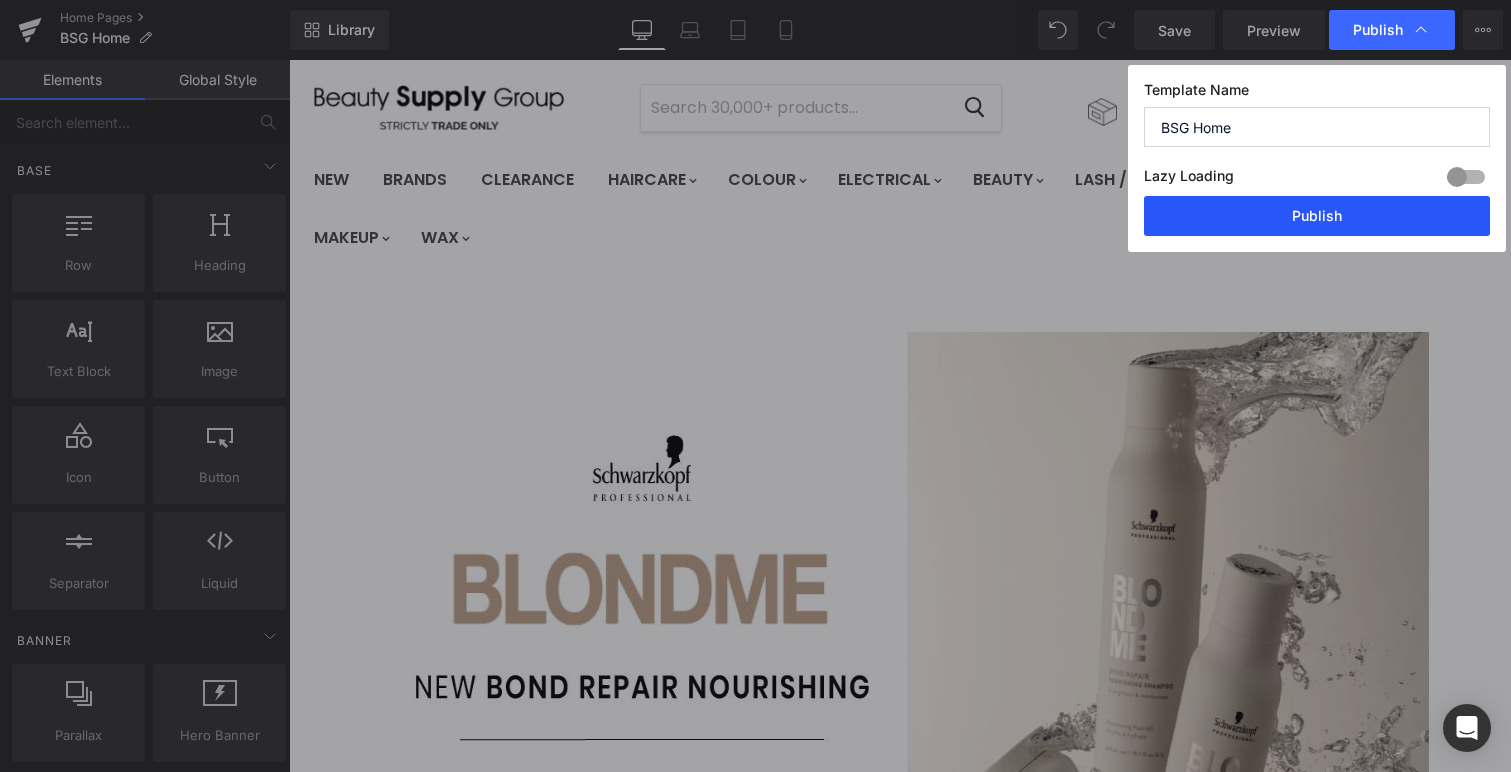 click on "Publish" at bounding box center (1317, 216) 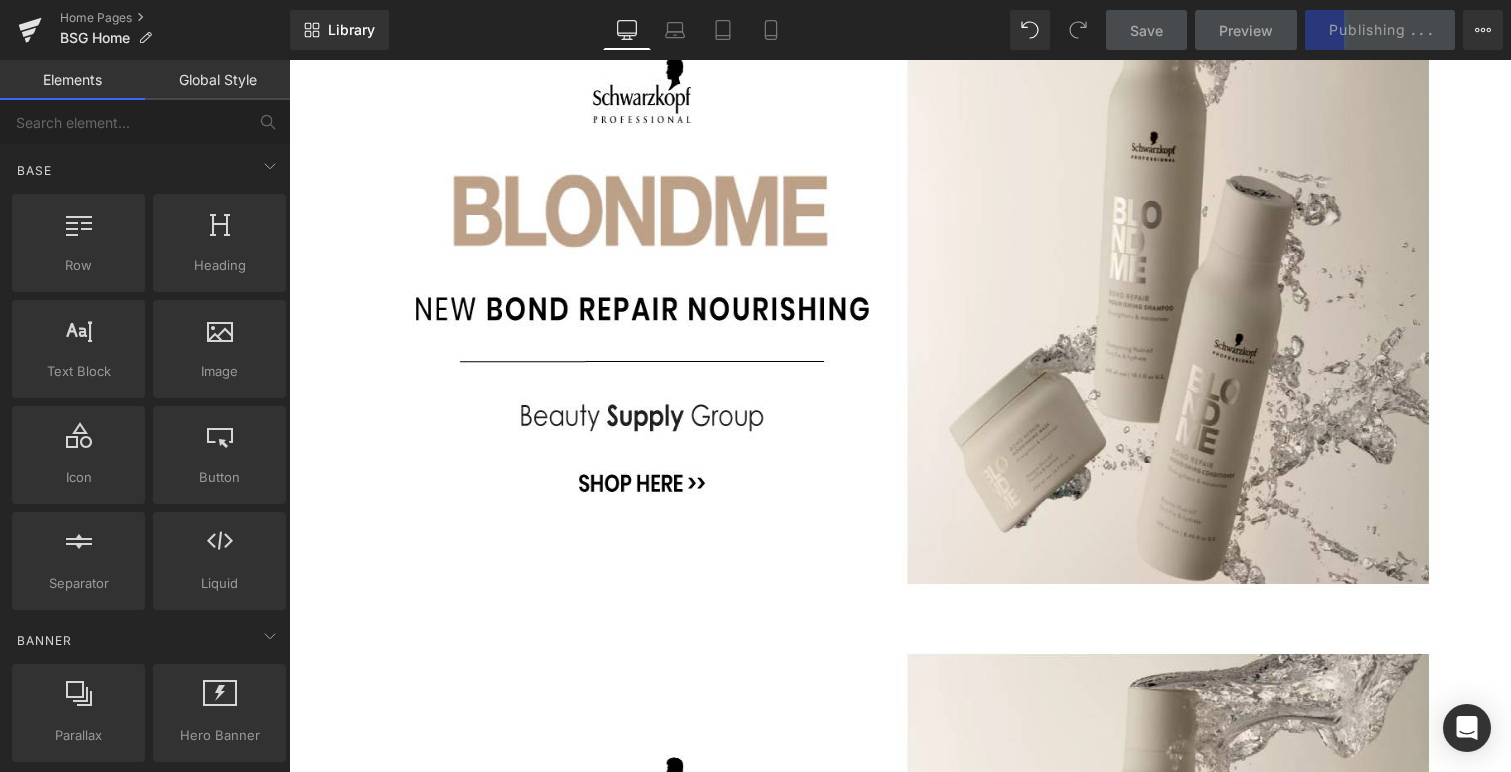 scroll, scrollTop: 471, scrollLeft: 0, axis: vertical 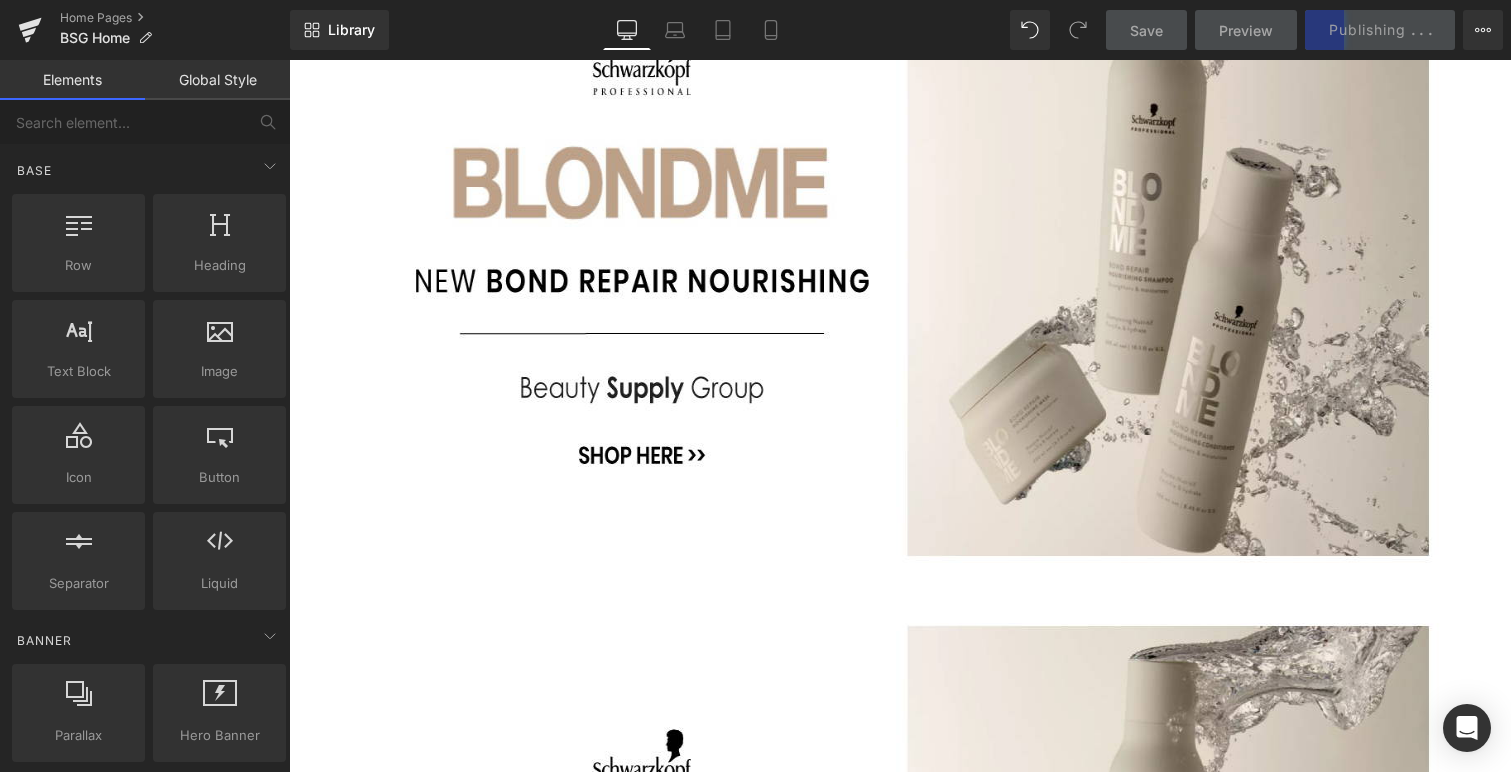 click at bounding box center (289, 60) 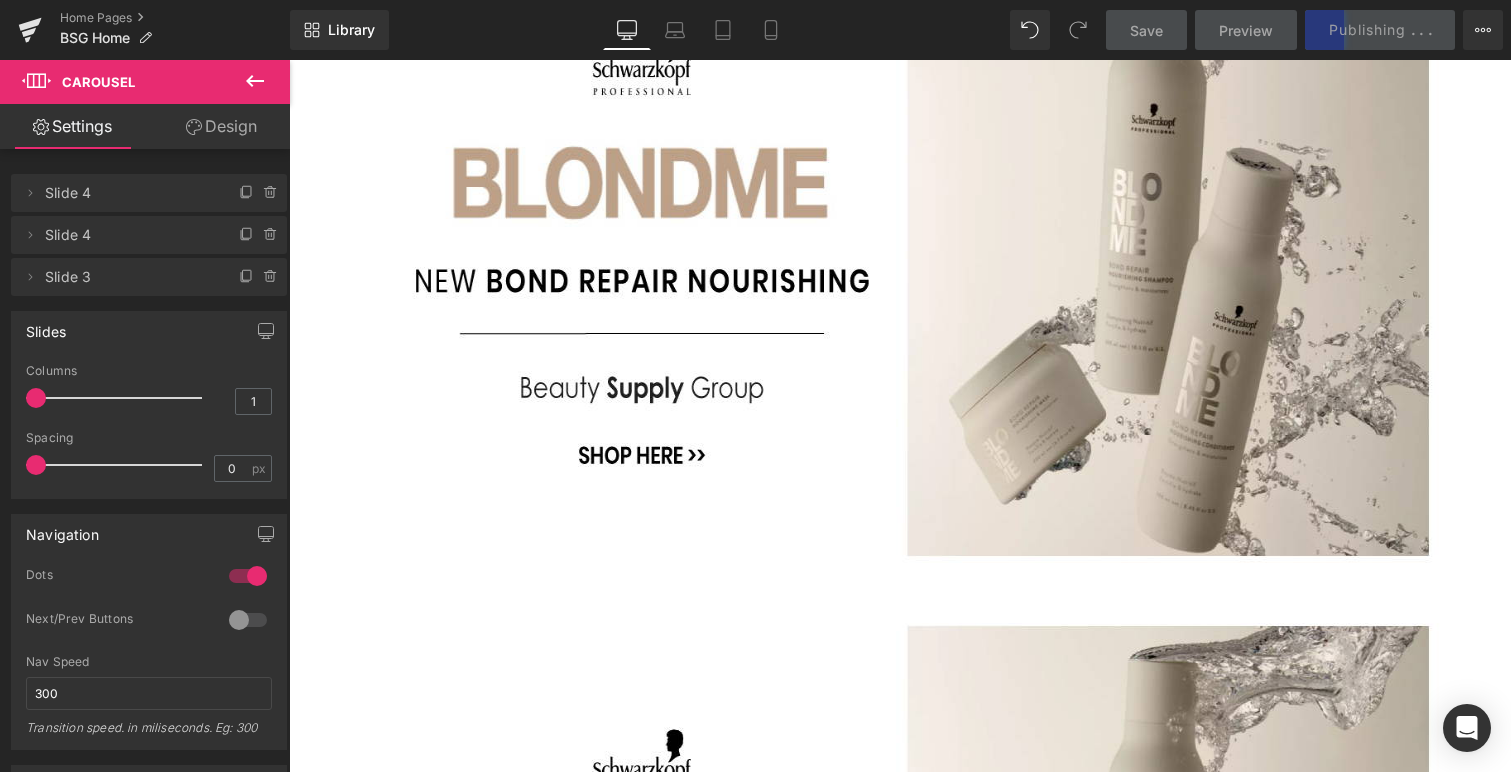 click at bounding box center (3355, 1991) 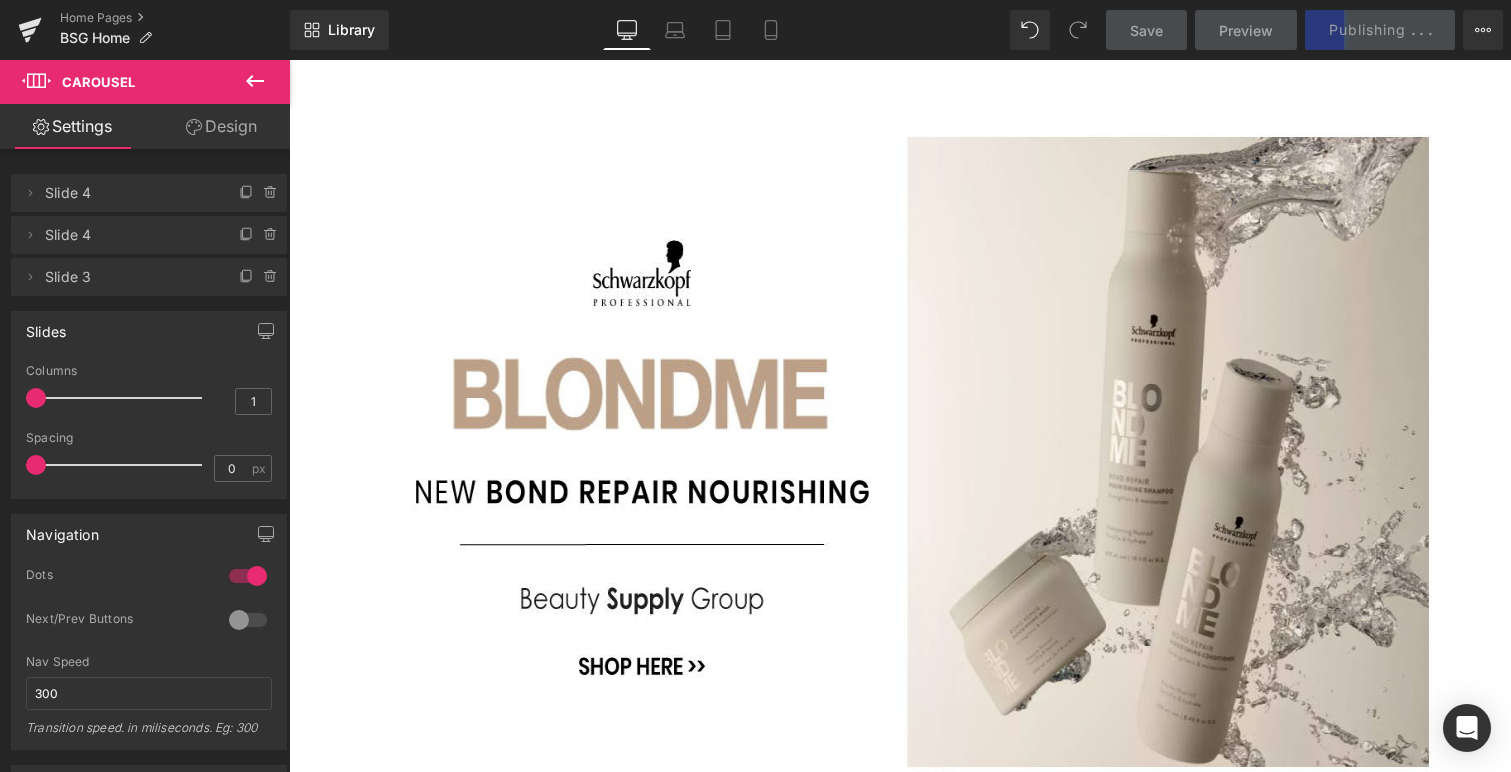 scroll, scrollTop: 255, scrollLeft: 0, axis: vertical 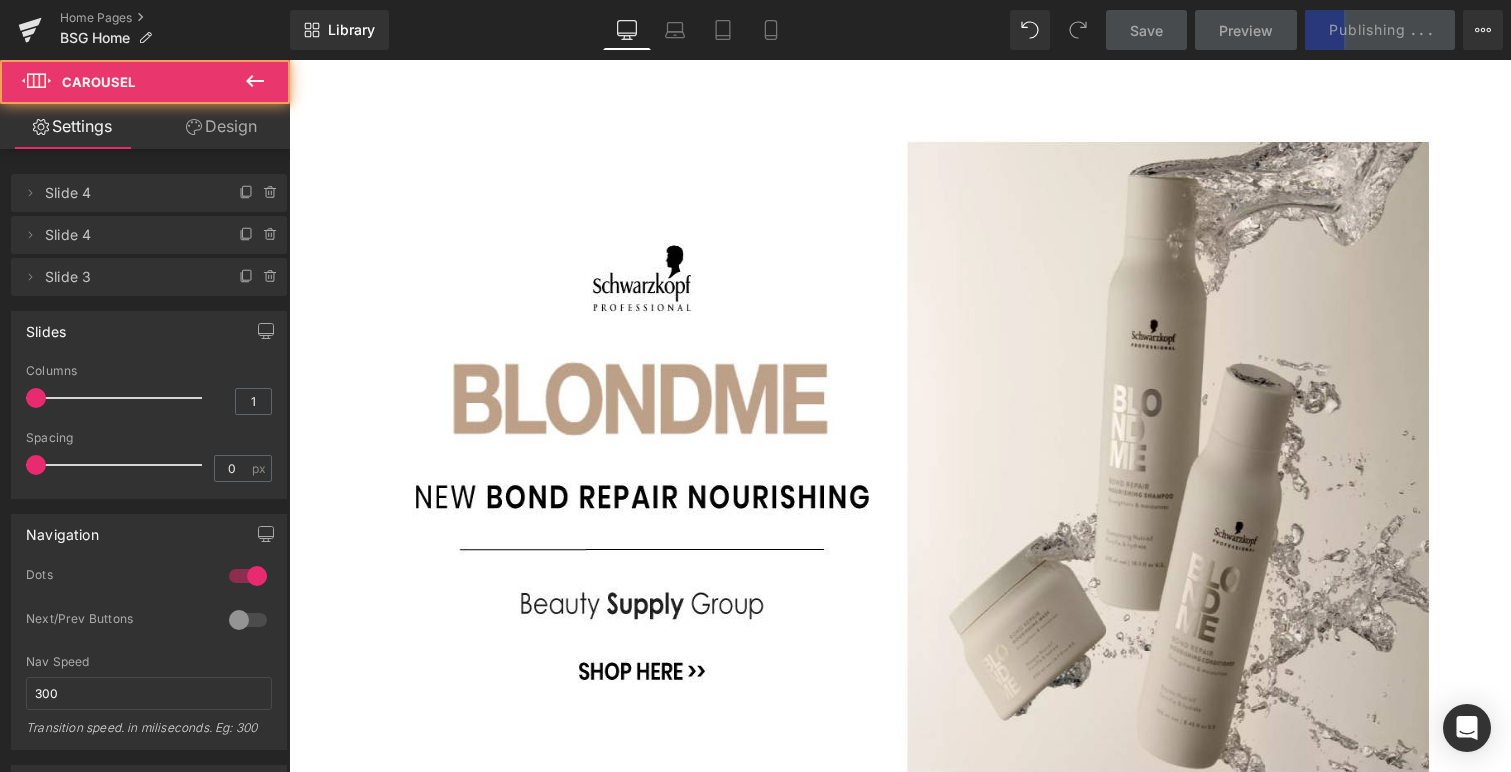 click at bounding box center (289, 60) 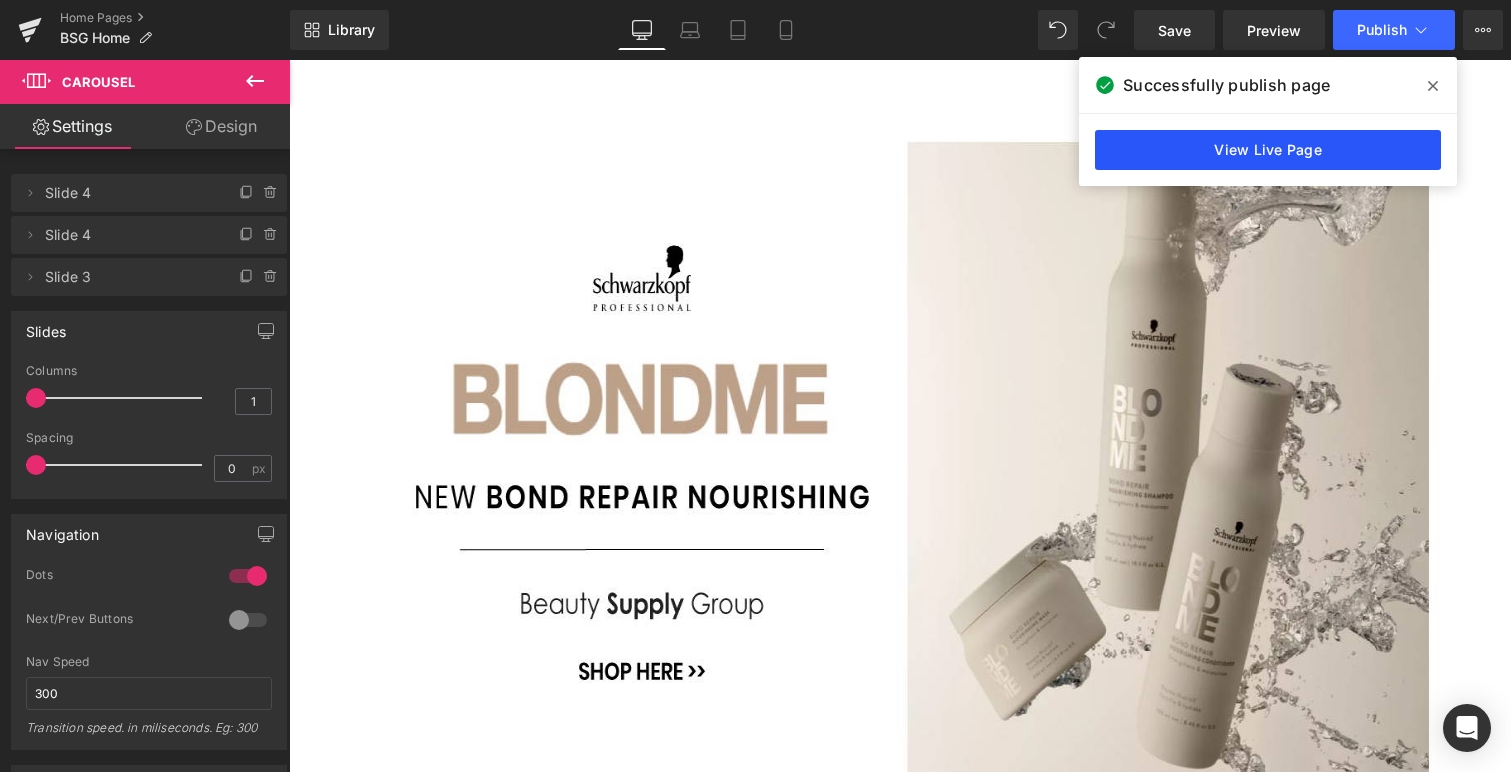 click on "View Live Page" at bounding box center (1268, 150) 